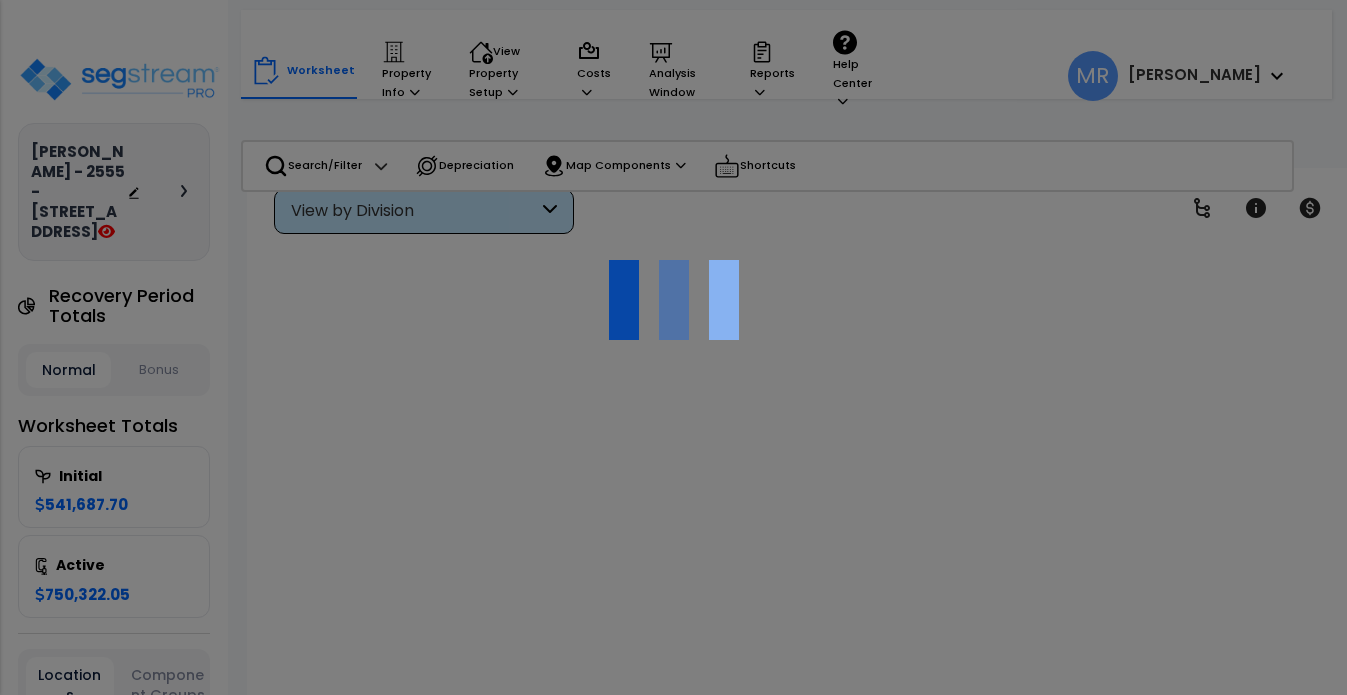 scroll, scrollTop: 0, scrollLeft: 0, axis: both 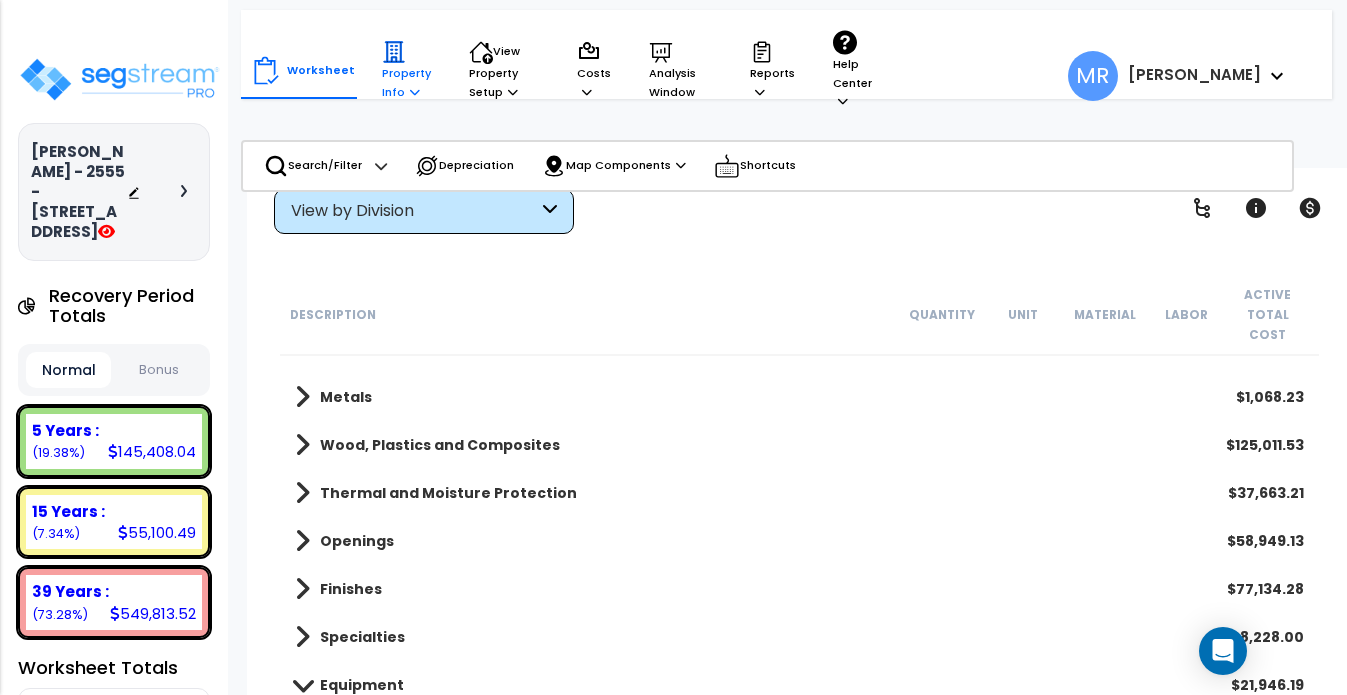click on "Property Info" at bounding box center (406, 70) 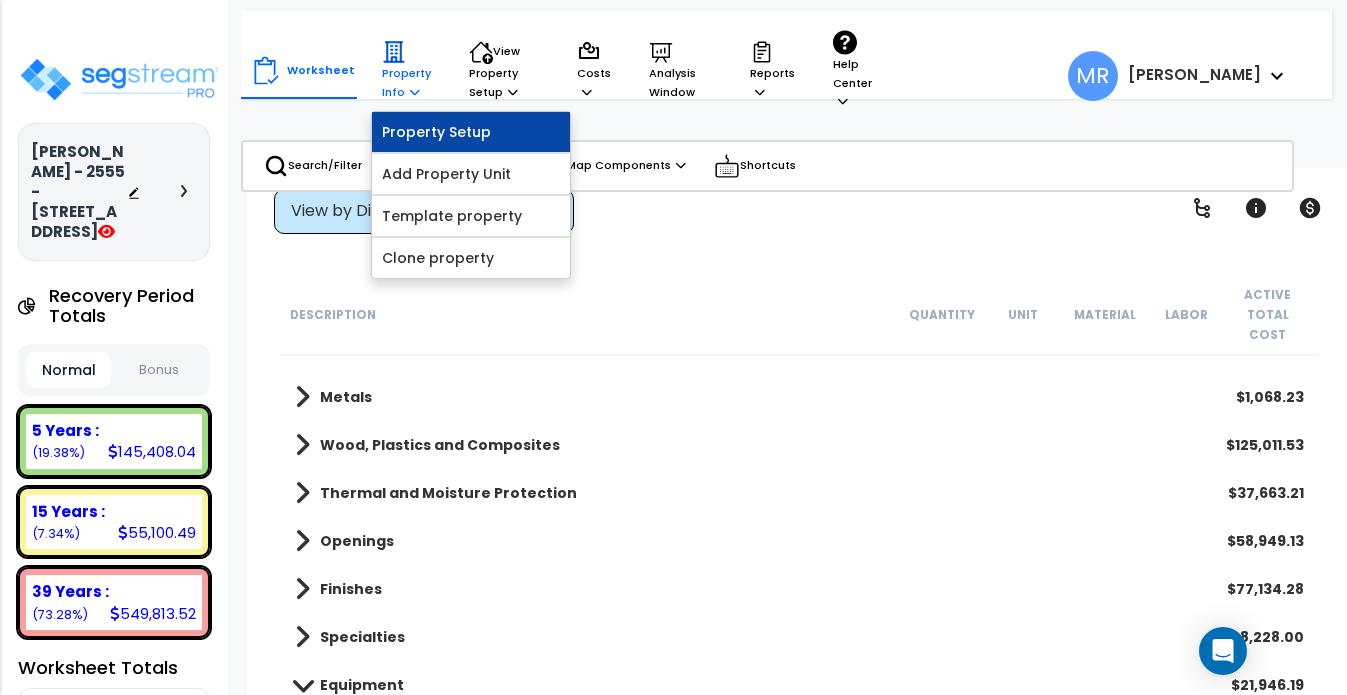 click on "Property Setup" at bounding box center (471, 132) 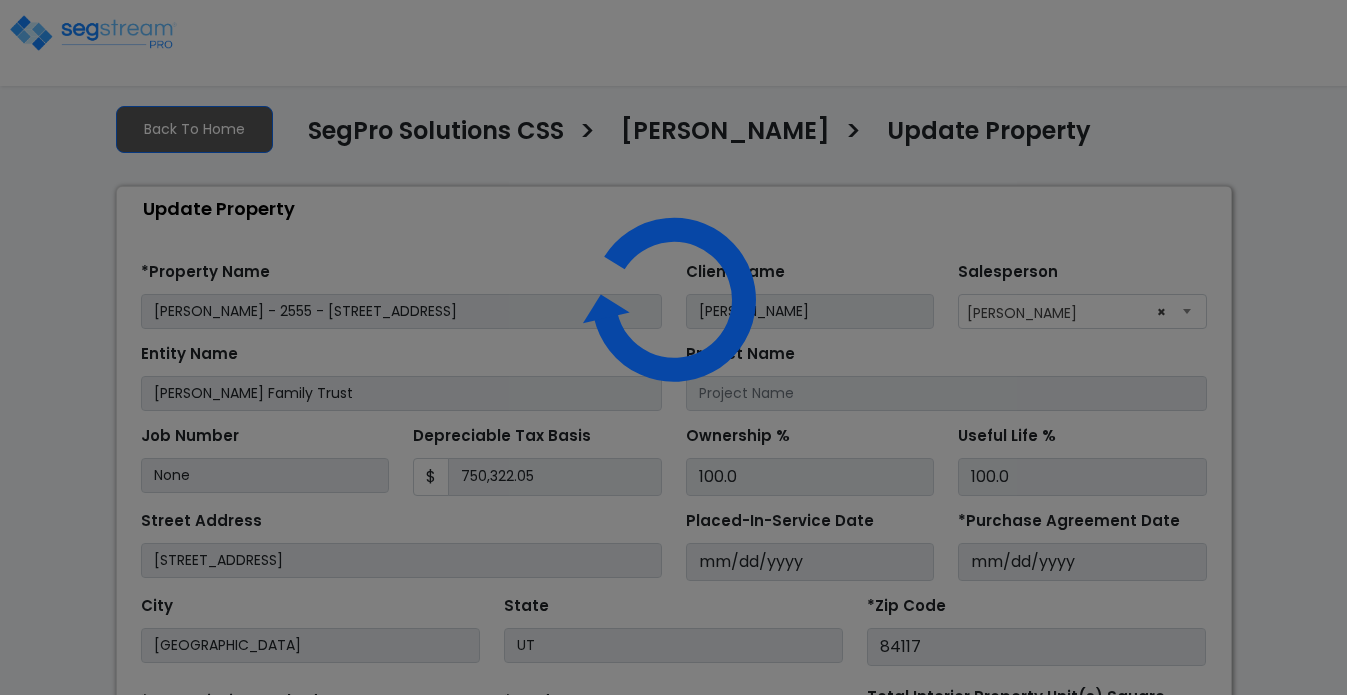 select on "2025" 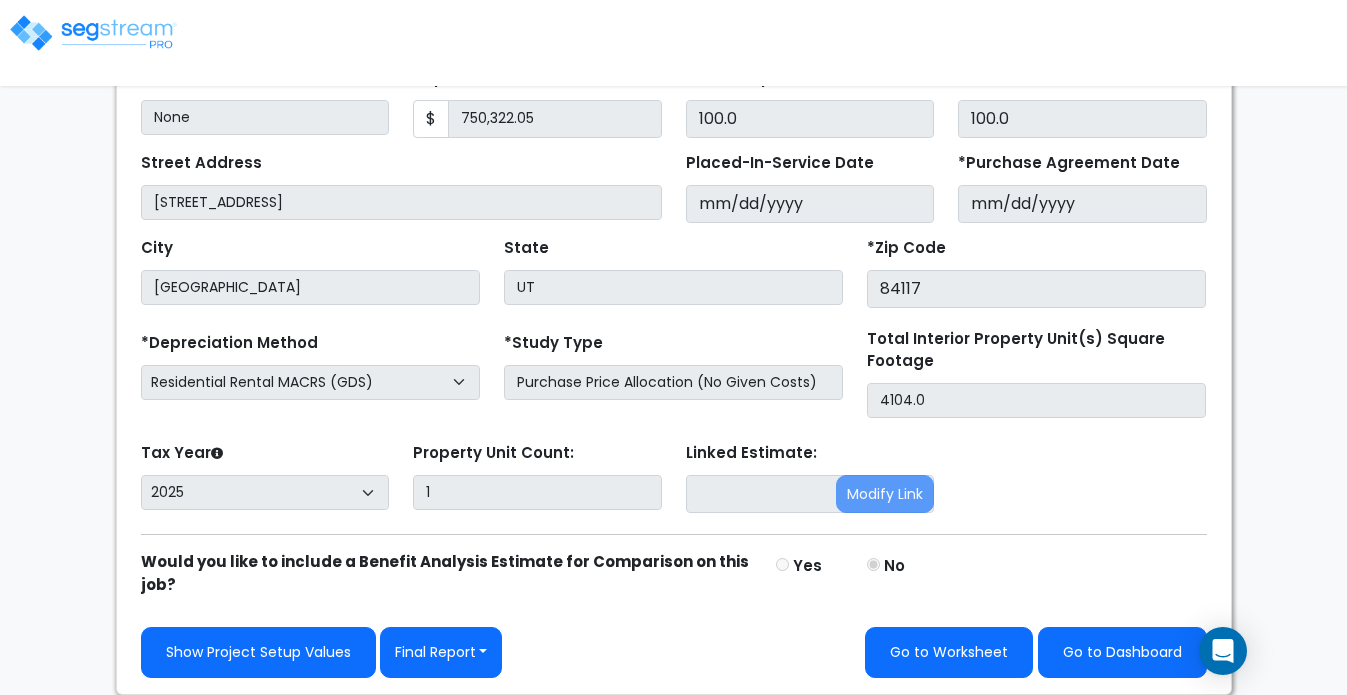 scroll, scrollTop: 367, scrollLeft: 0, axis: vertical 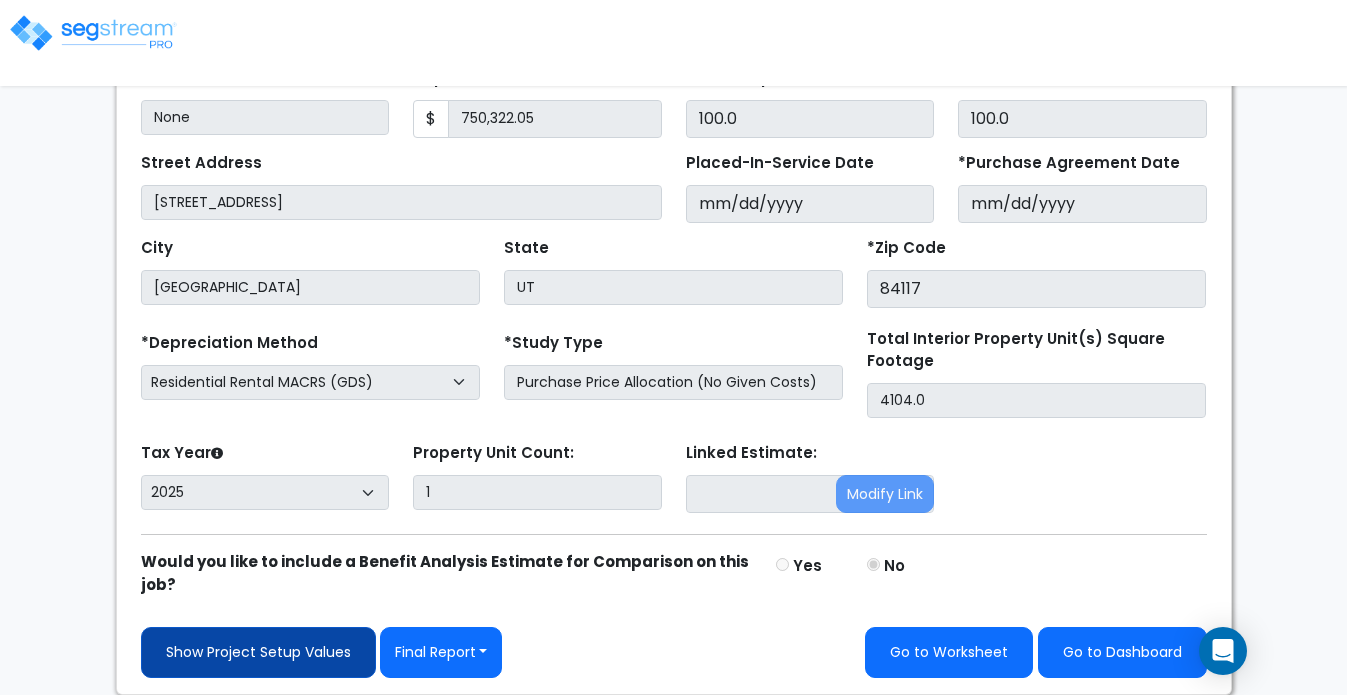 click on "Show Project Setup Values" at bounding box center [258, 652] 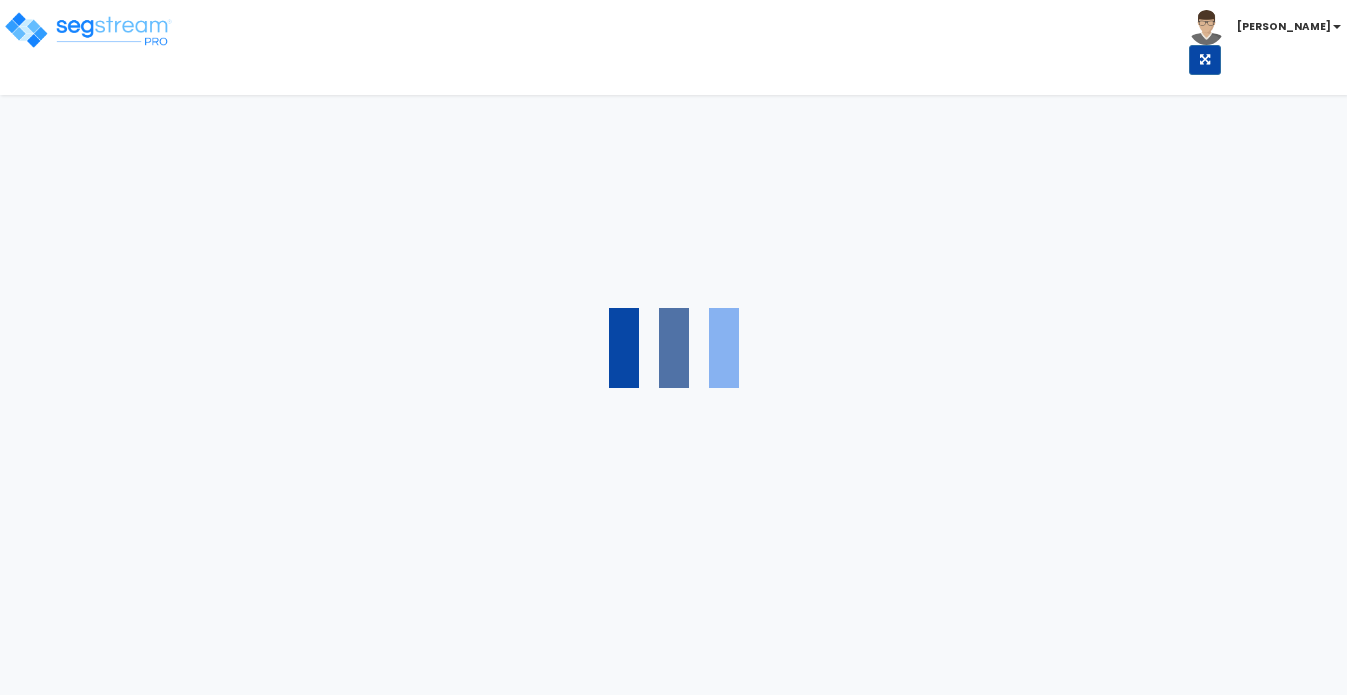 scroll, scrollTop: 0, scrollLeft: 0, axis: both 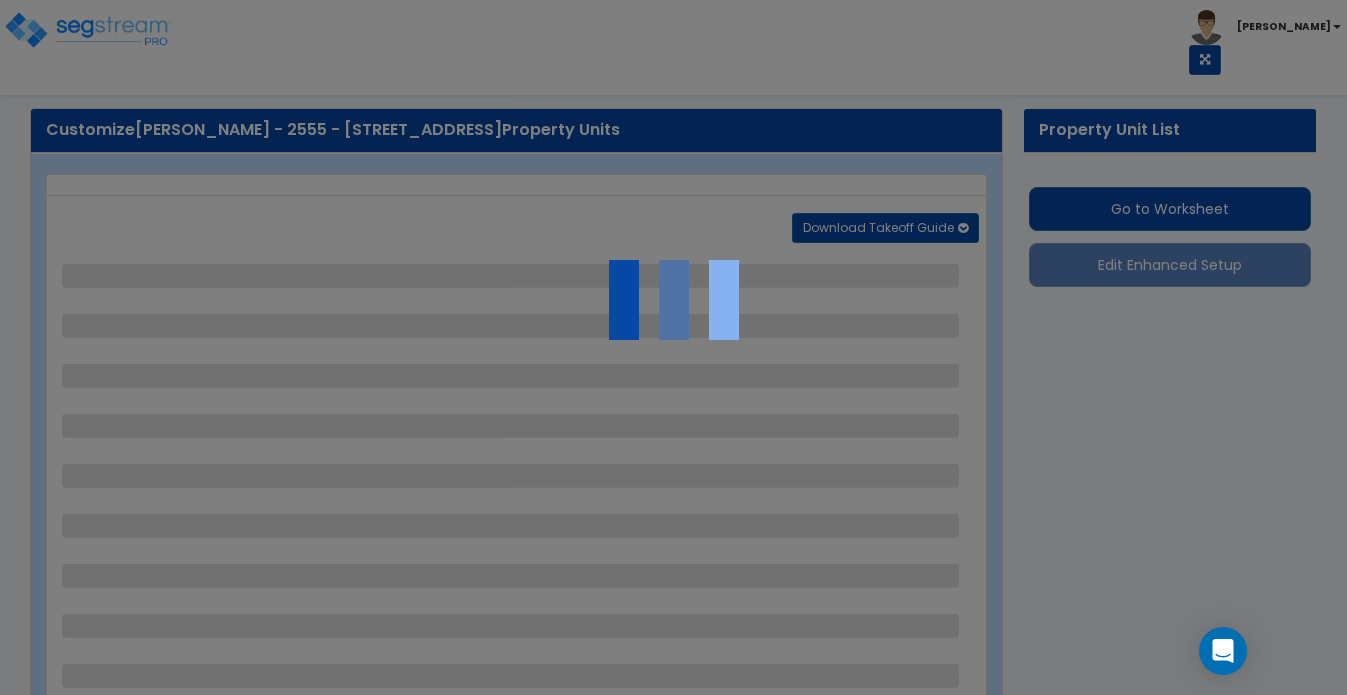 select on "2" 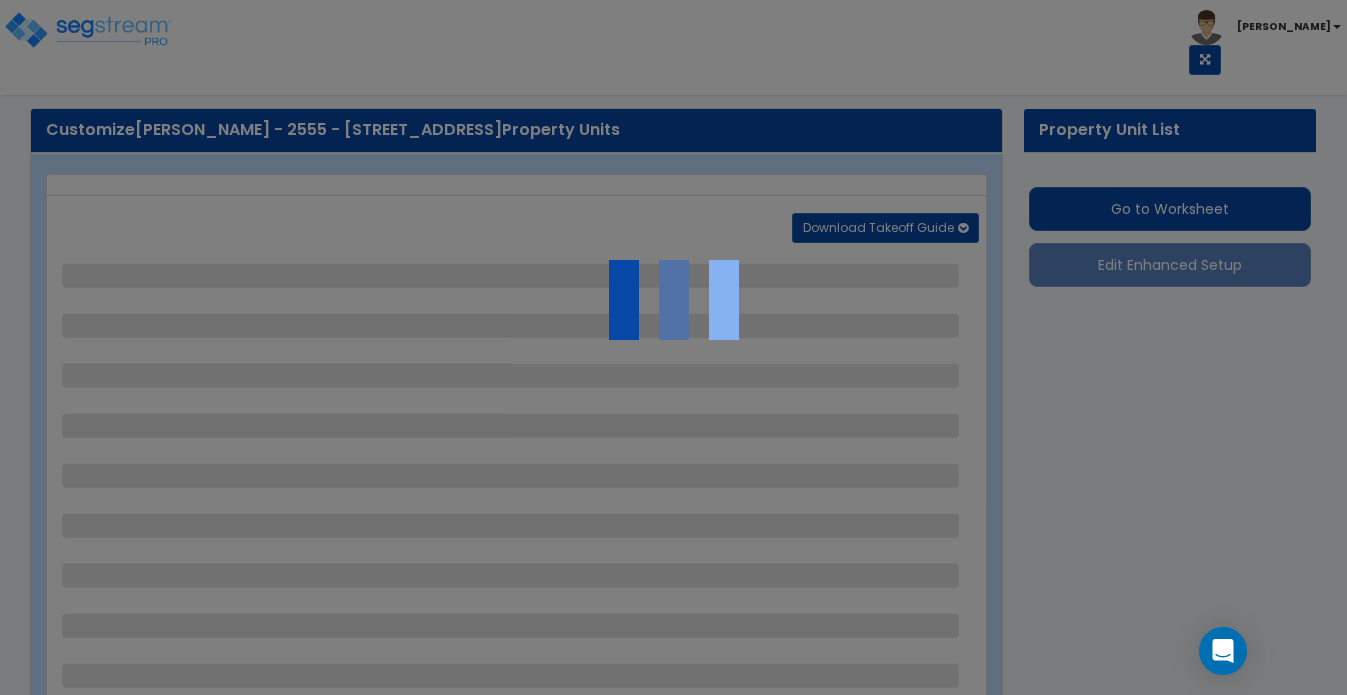select on "2" 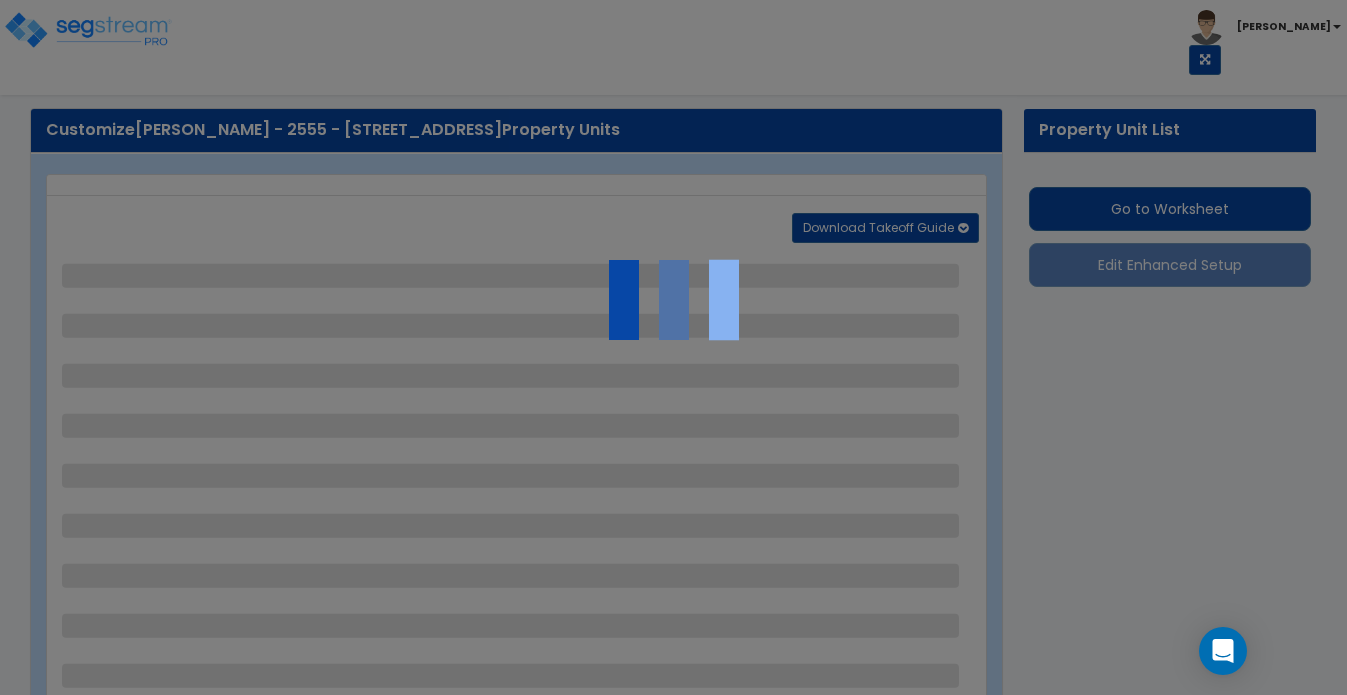 select on "1" 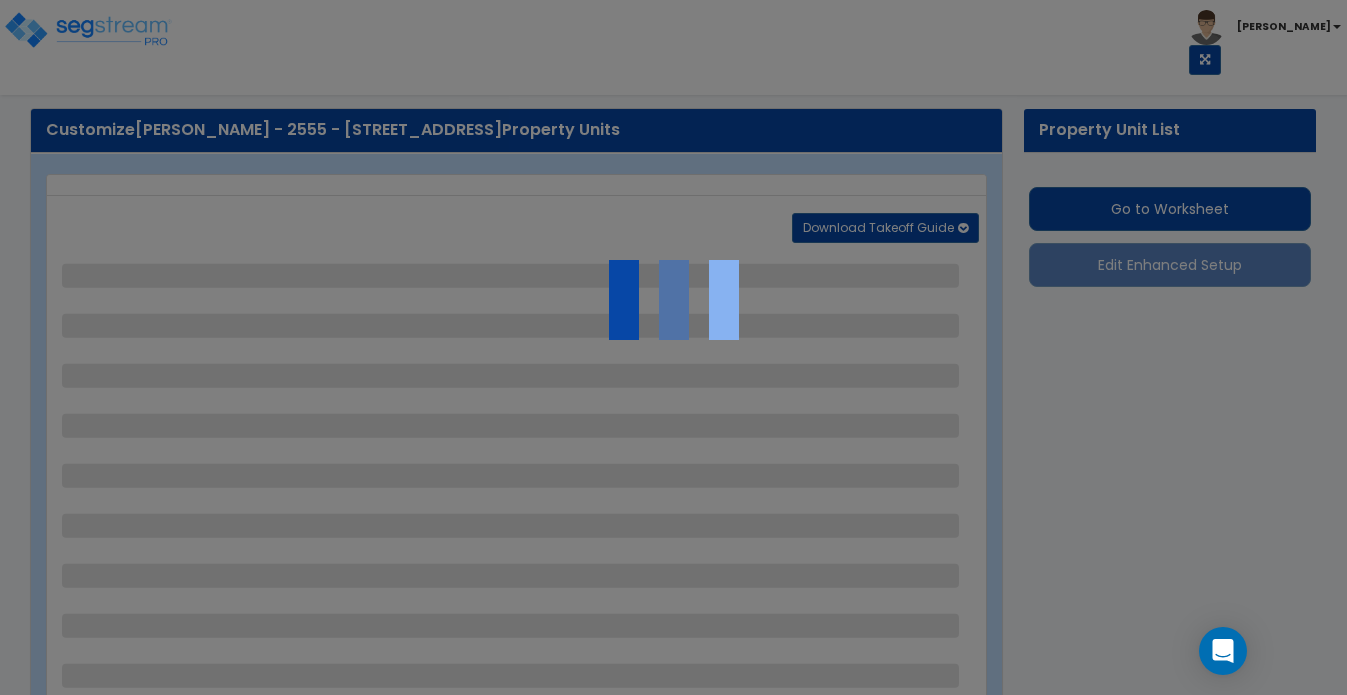 select on "1" 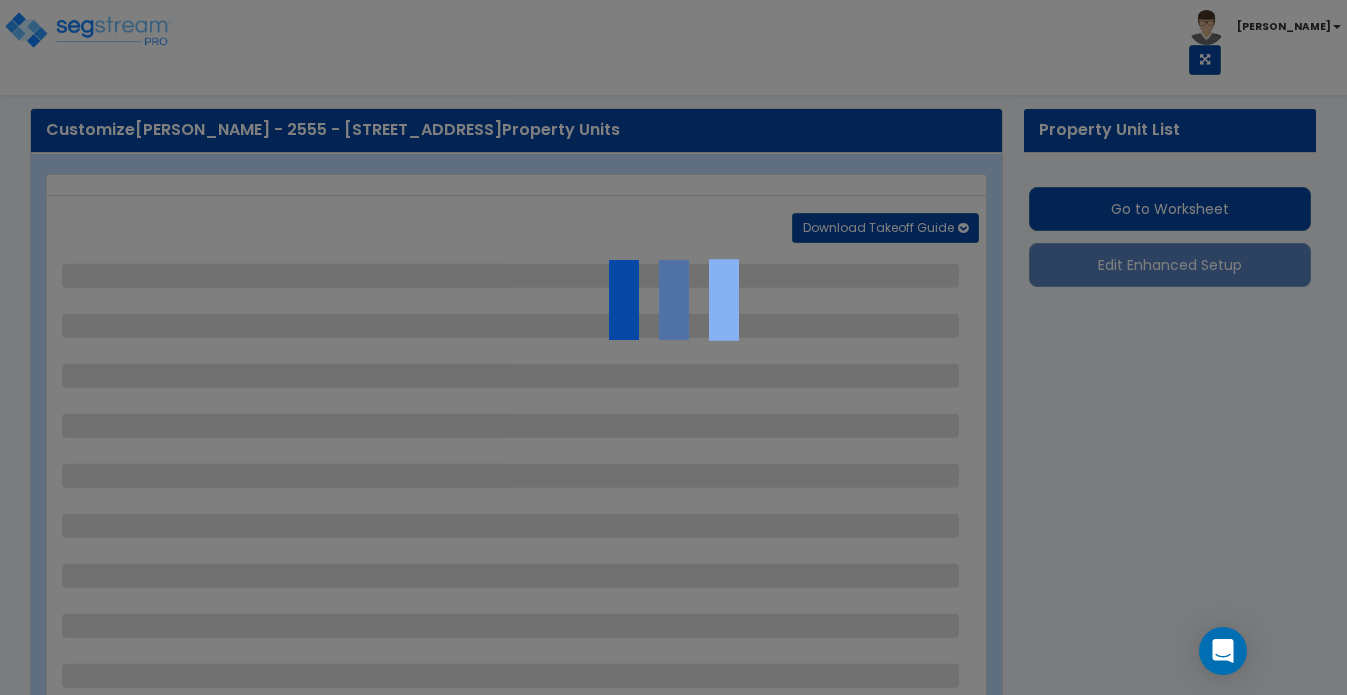 select on "2" 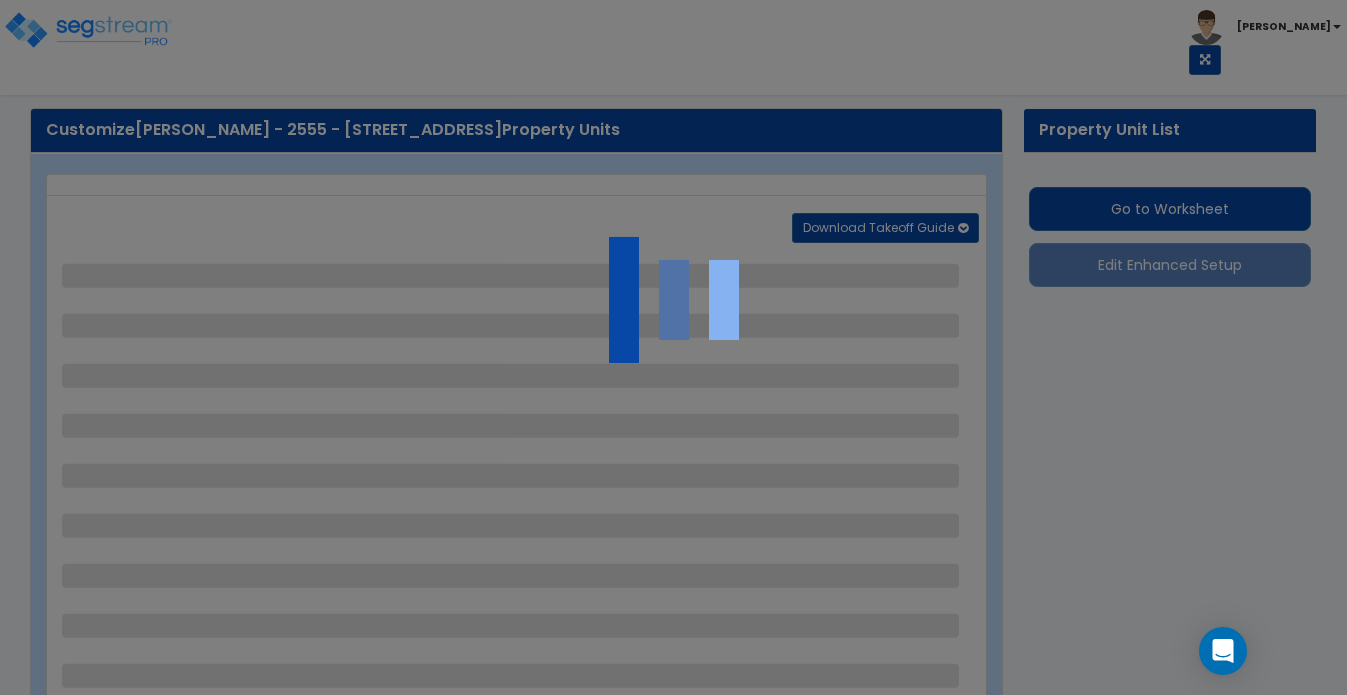 select on "3" 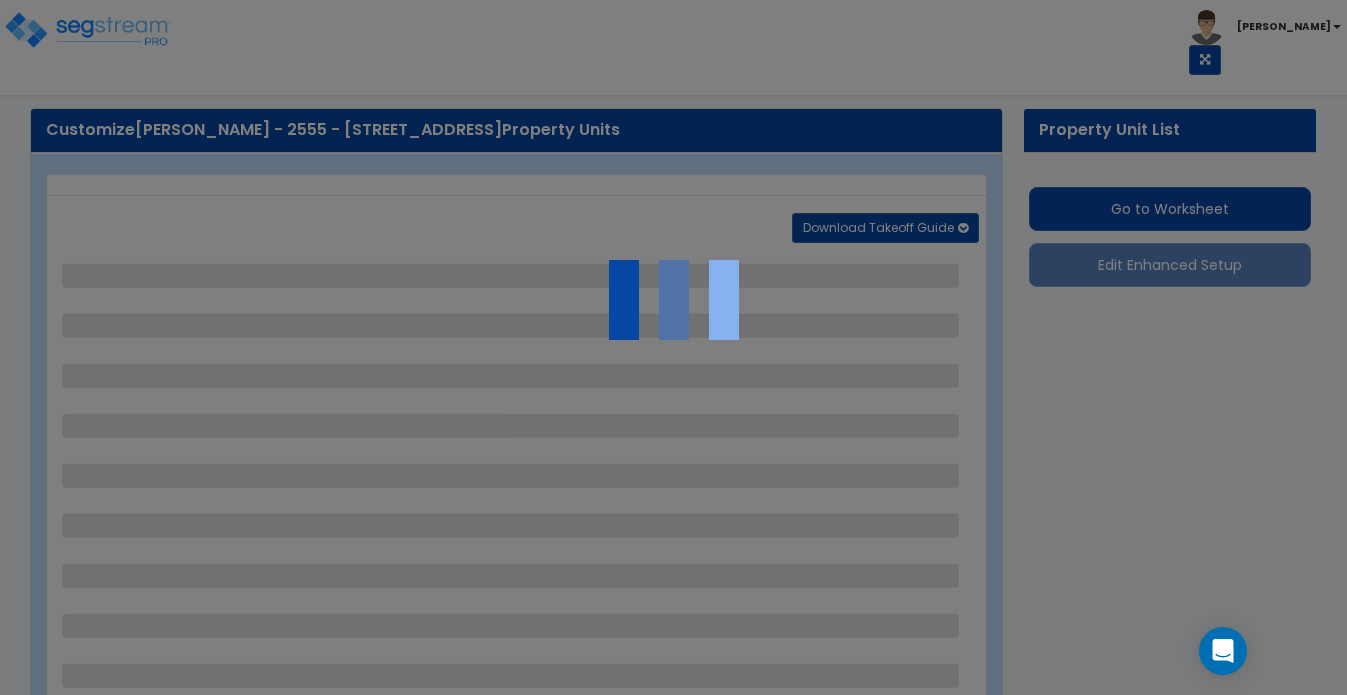 select on "6" 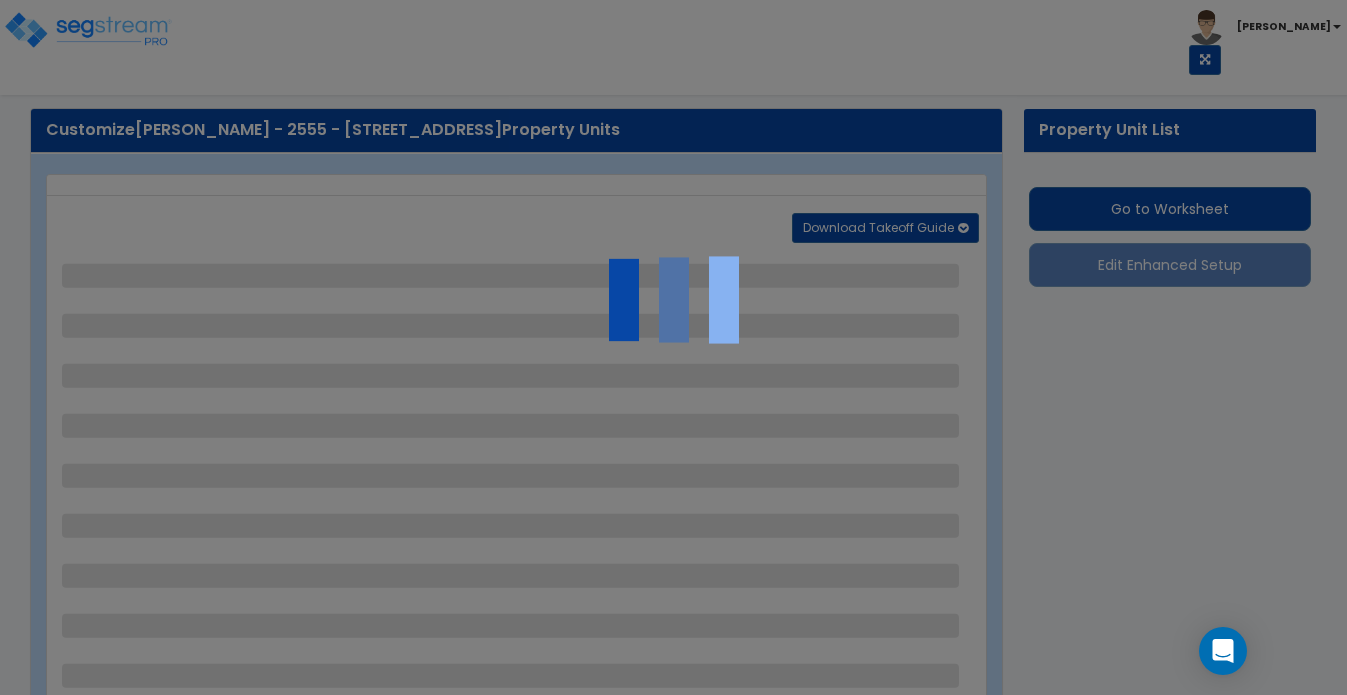 select on "2" 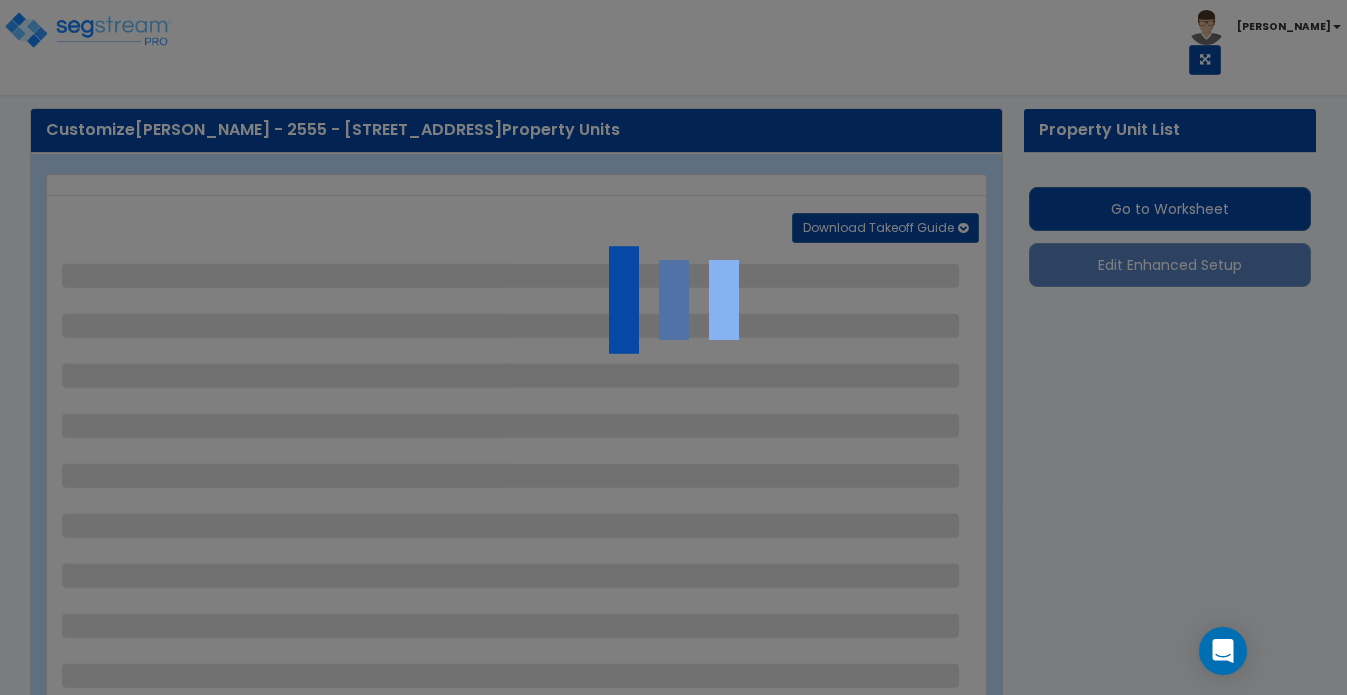 select on "2" 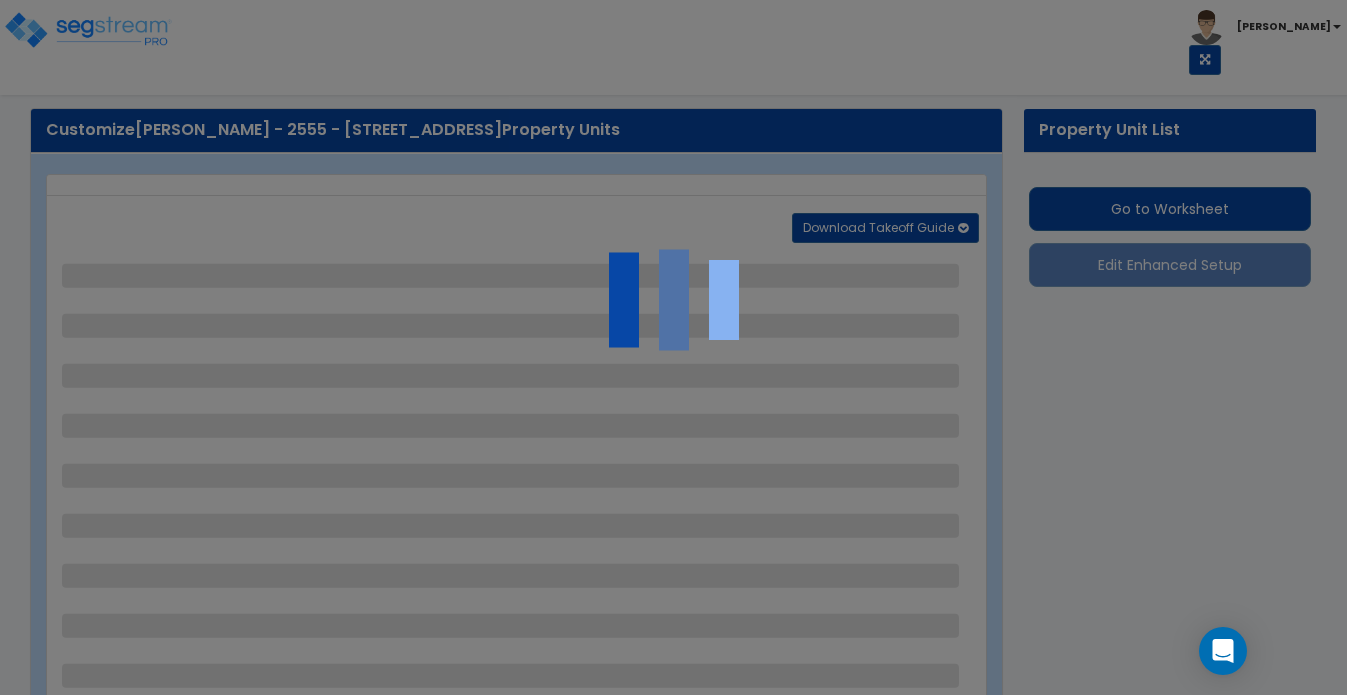 select on "2" 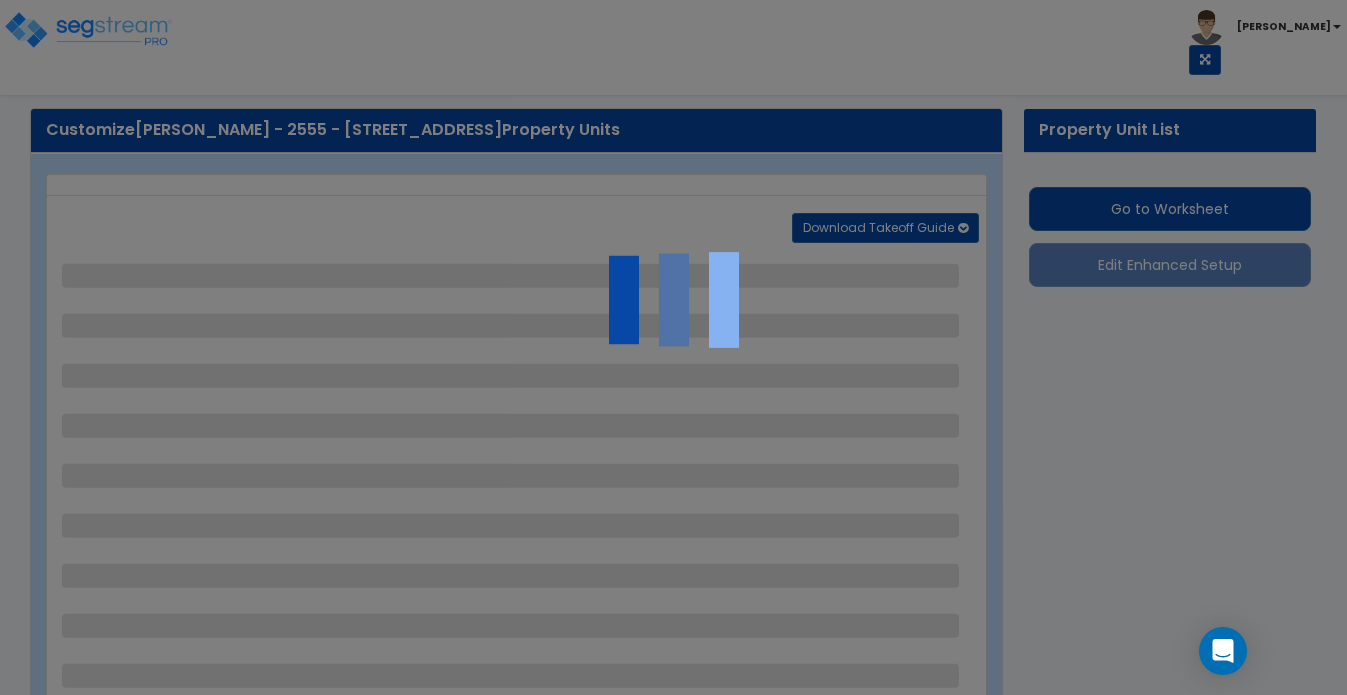 select on "3" 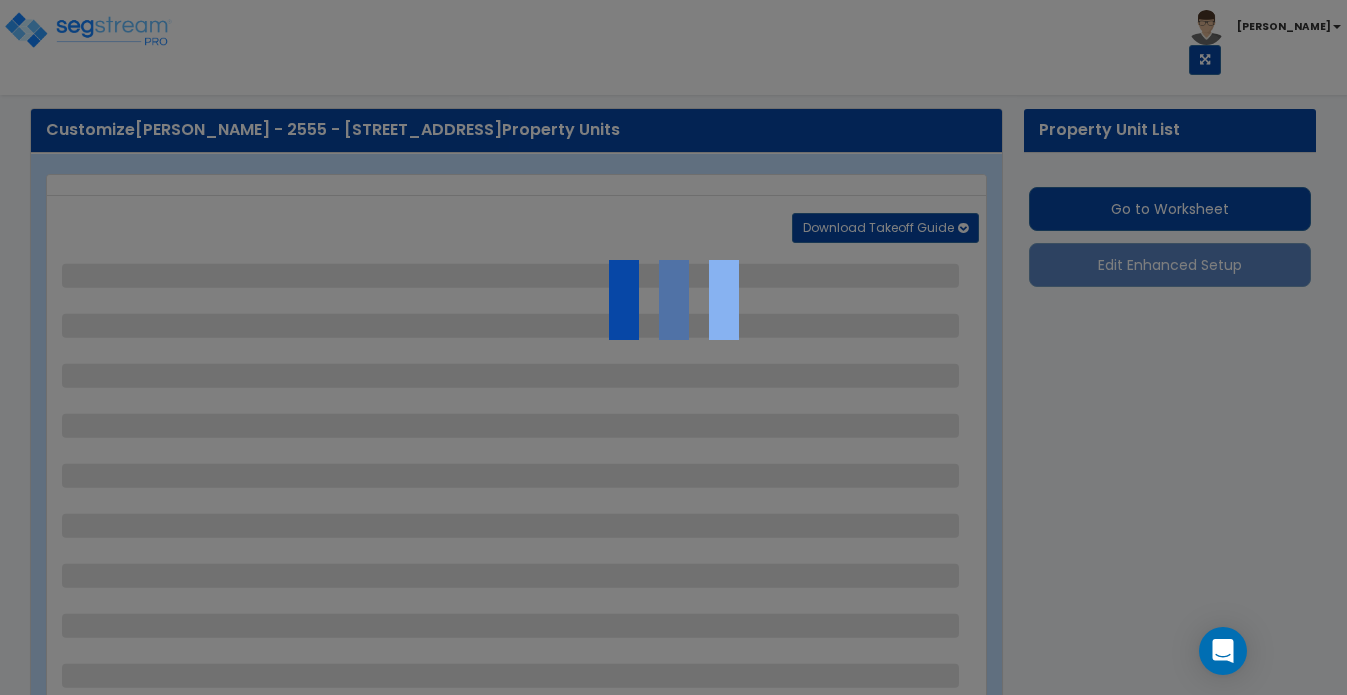 select on "10" 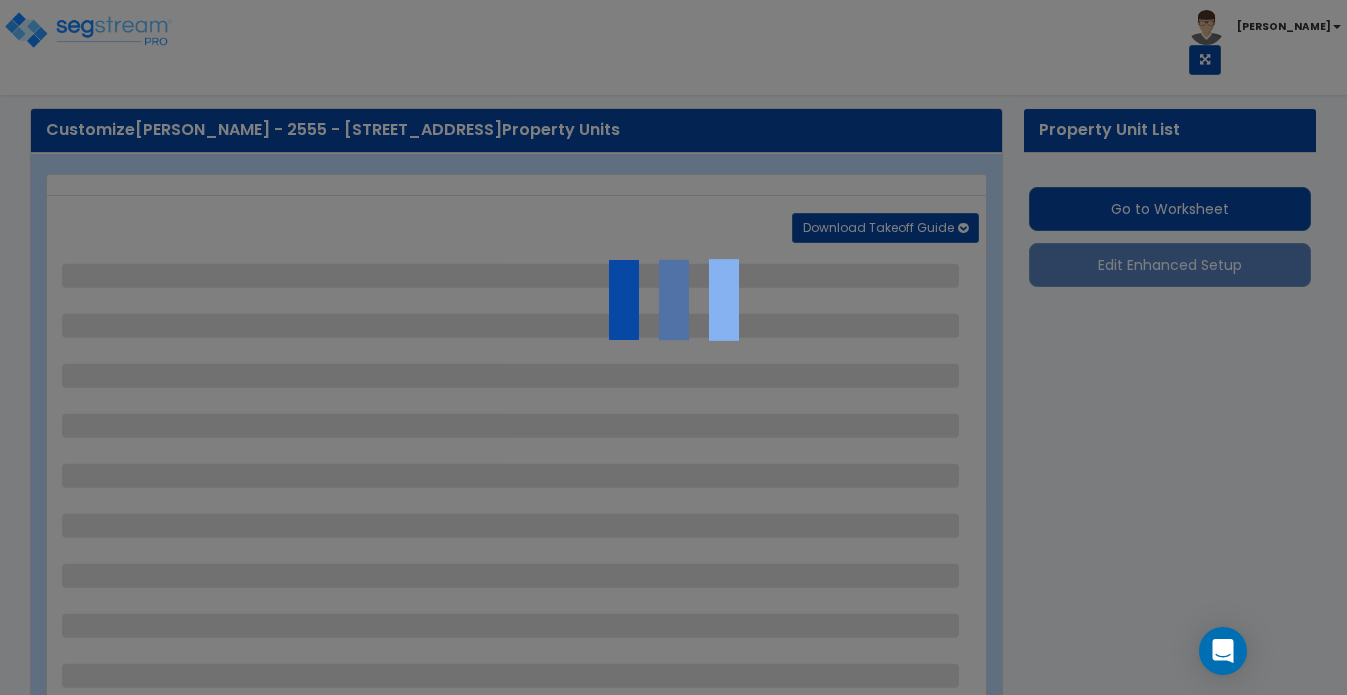 select on "3" 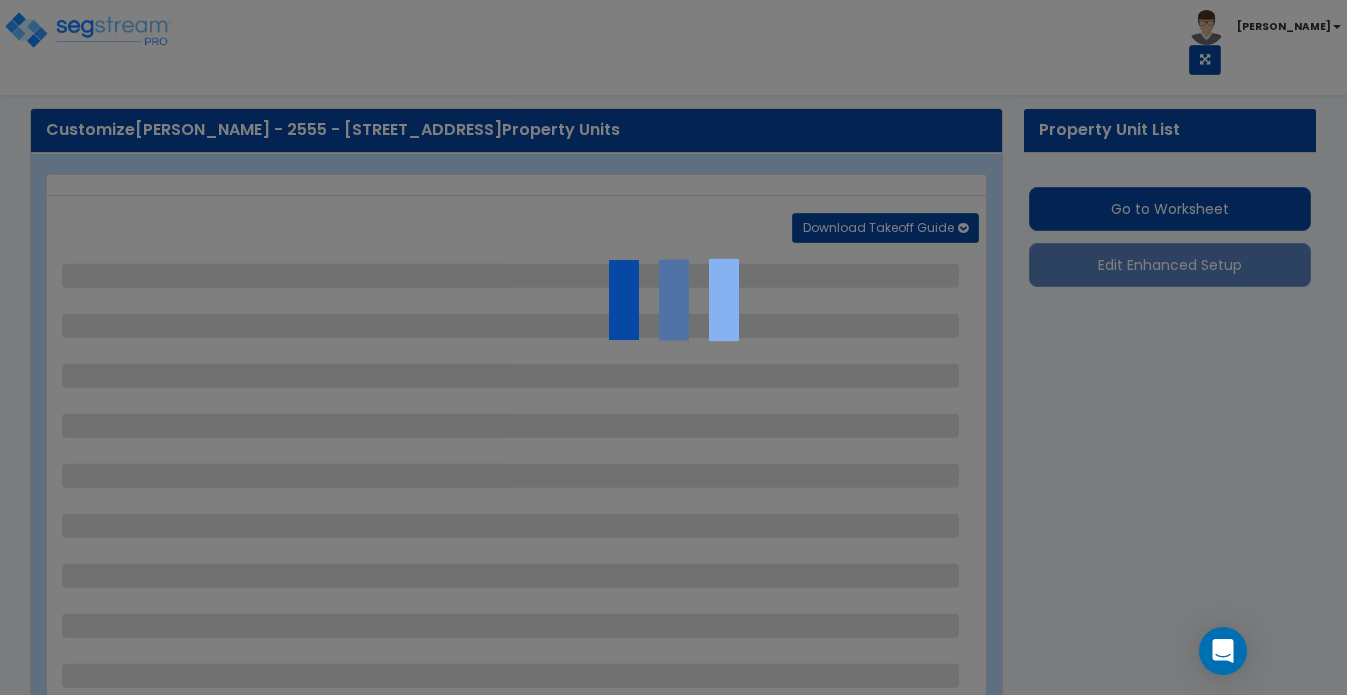 select on "10" 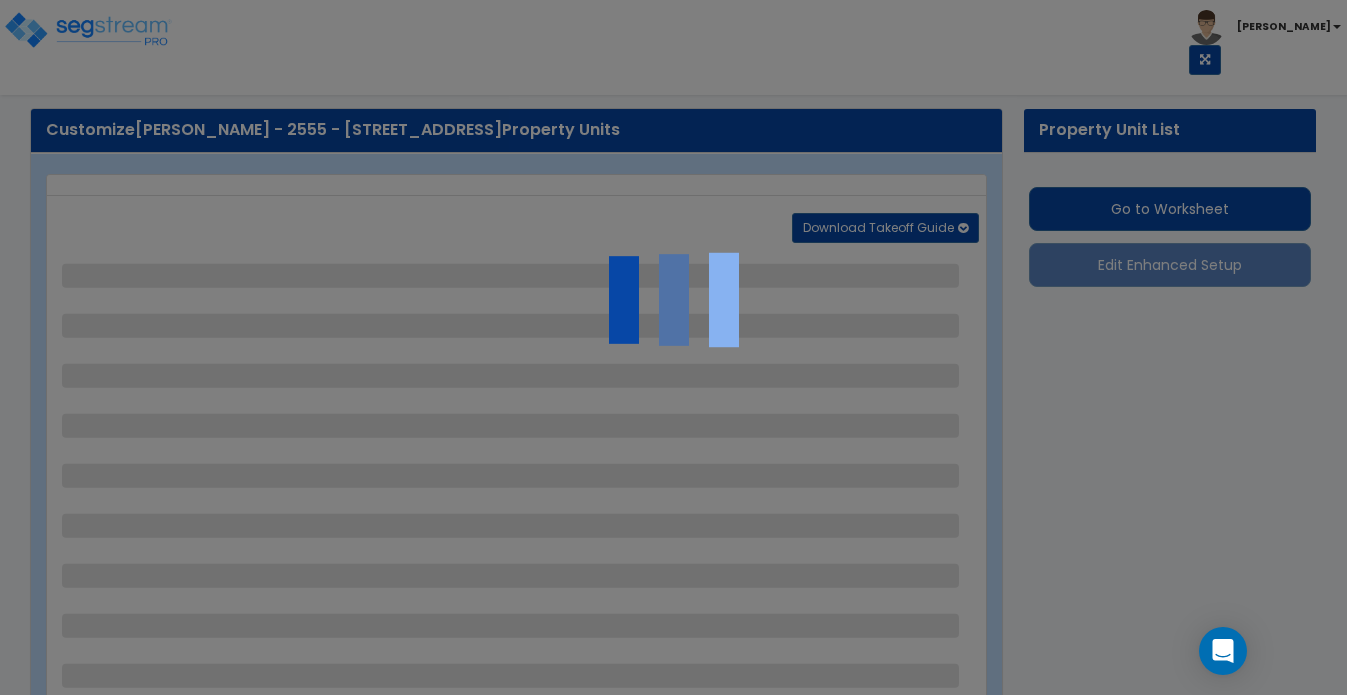 select on "2" 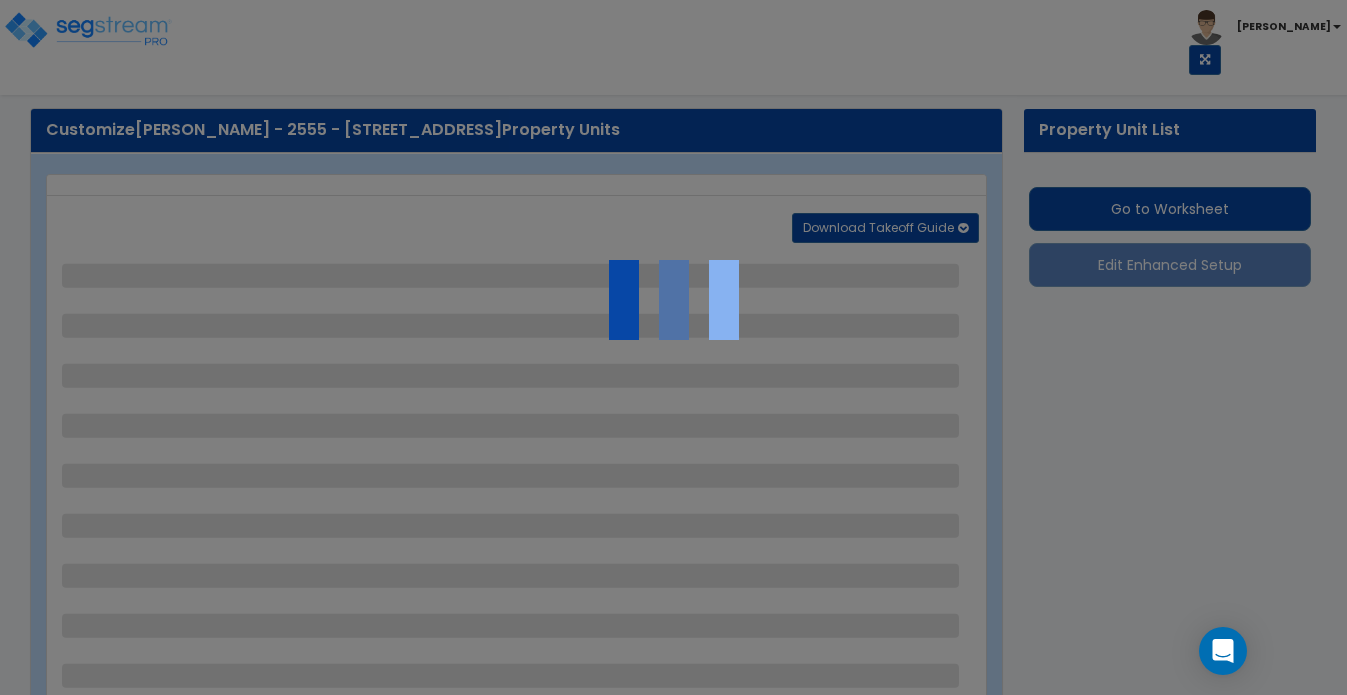 select on "4" 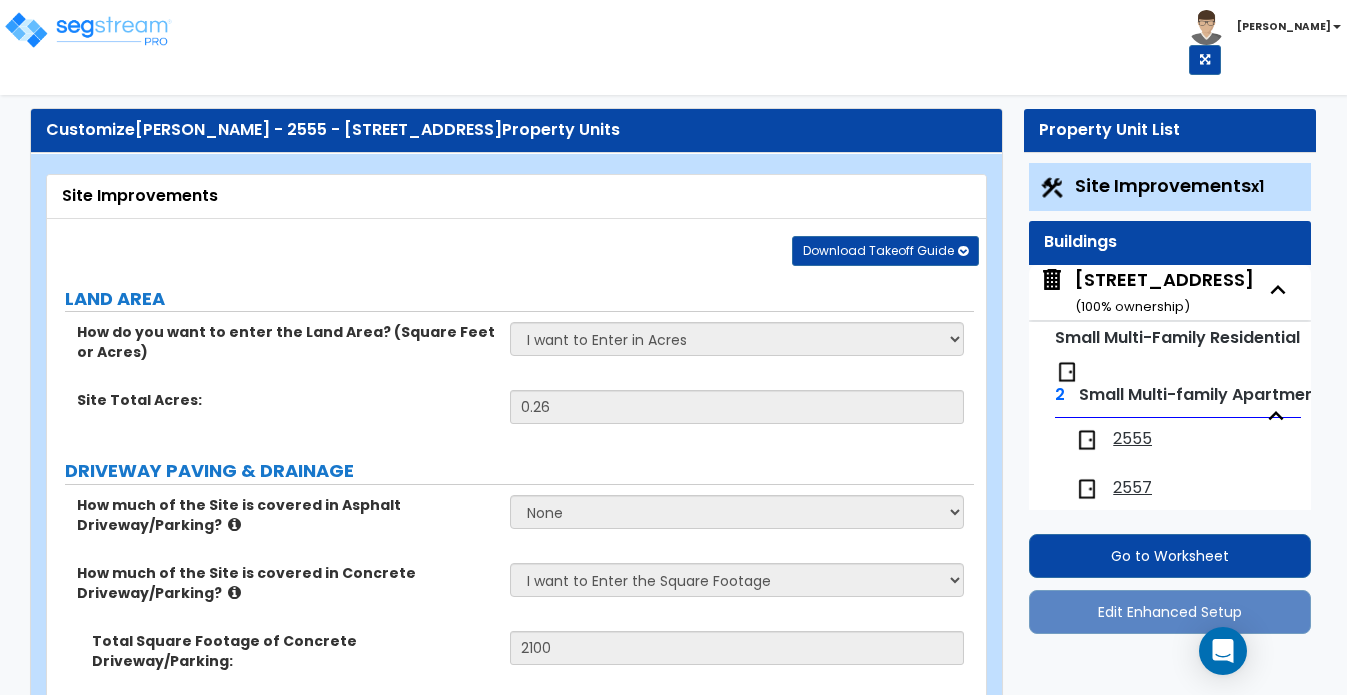 click on "Site Improvements  x1" at bounding box center (1170, 187) 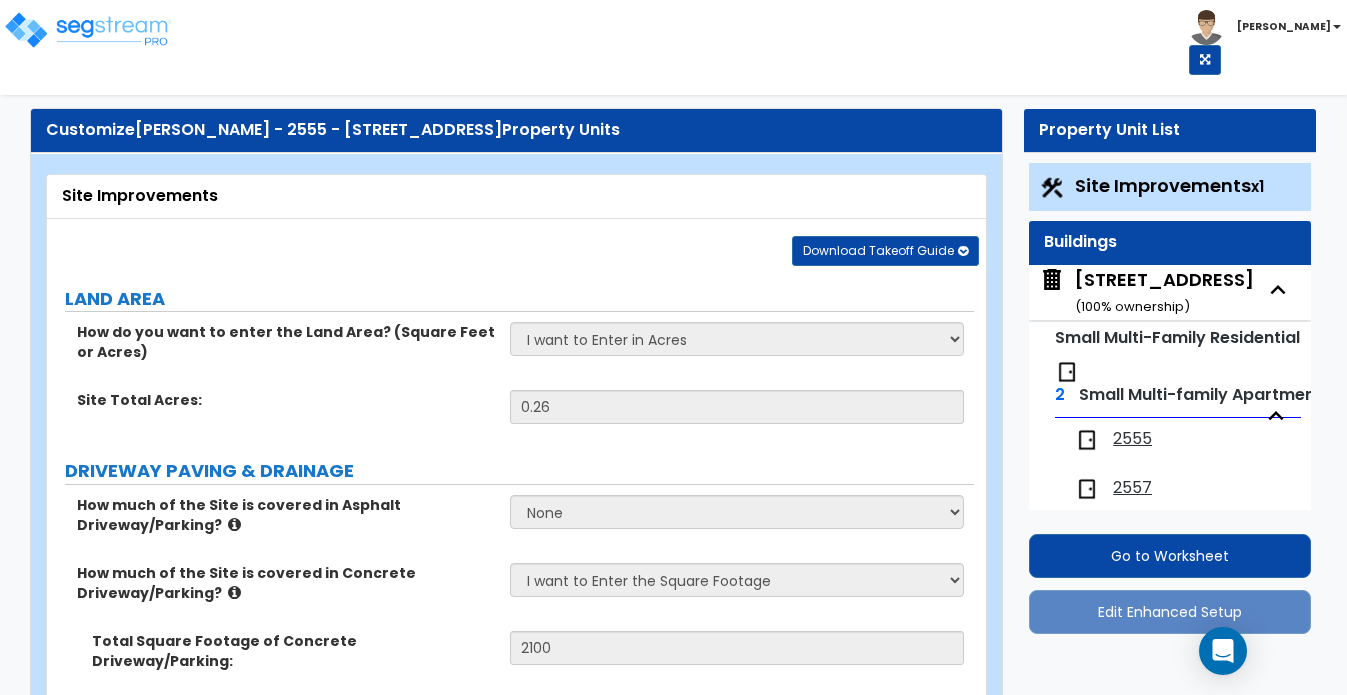click on "Site Improvements  x1" at bounding box center (1169, 185) 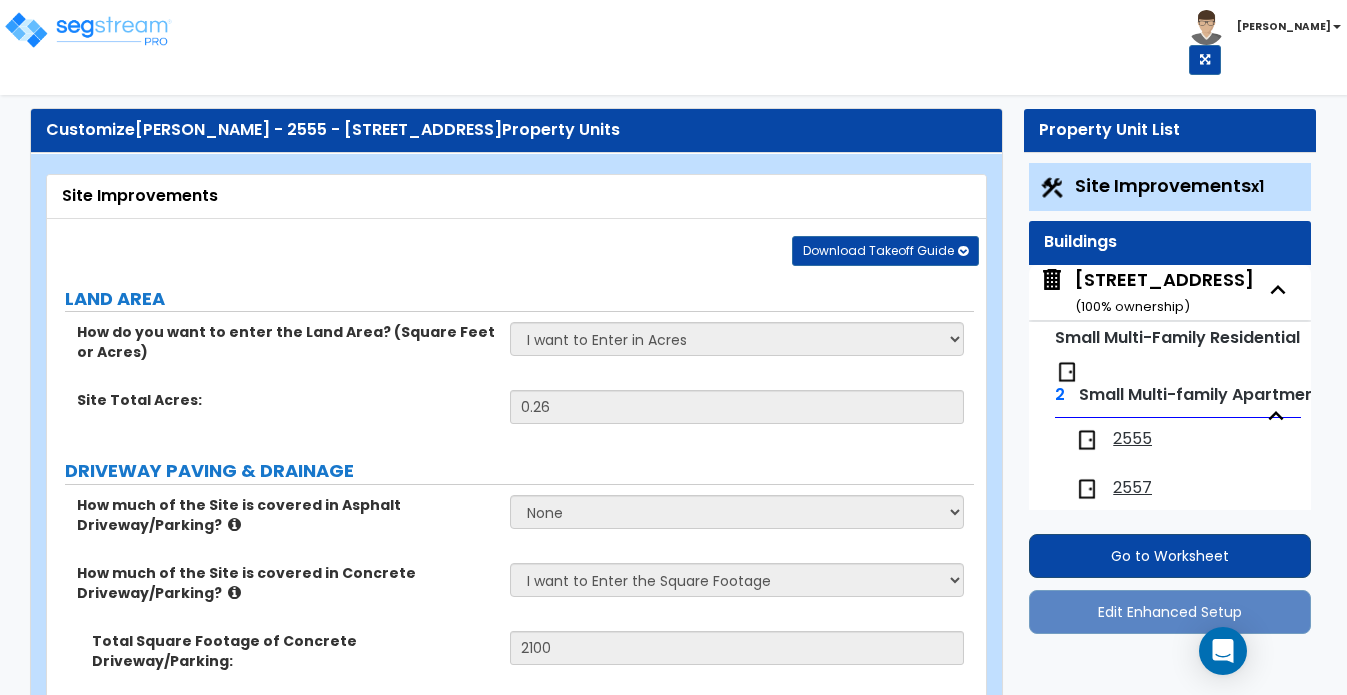 click on "Go to Worksheet" at bounding box center (1170, 556) 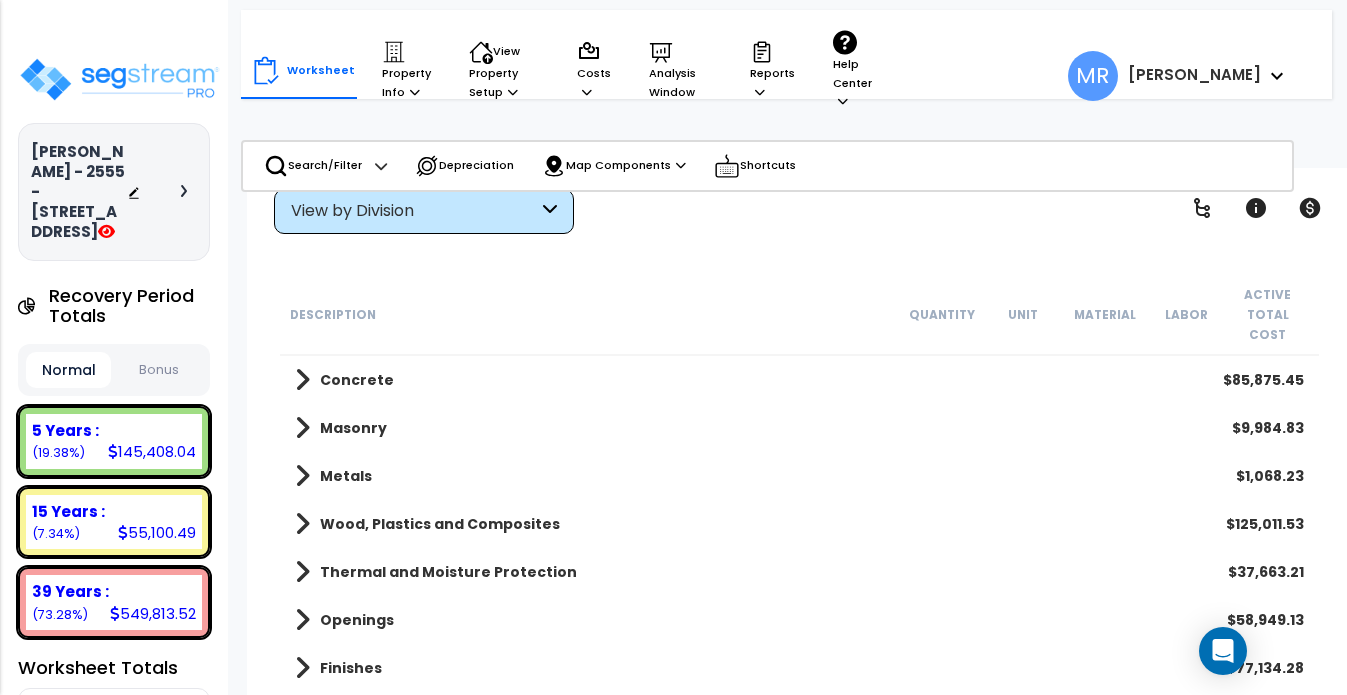 scroll, scrollTop: 88, scrollLeft: 0, axis: vertical 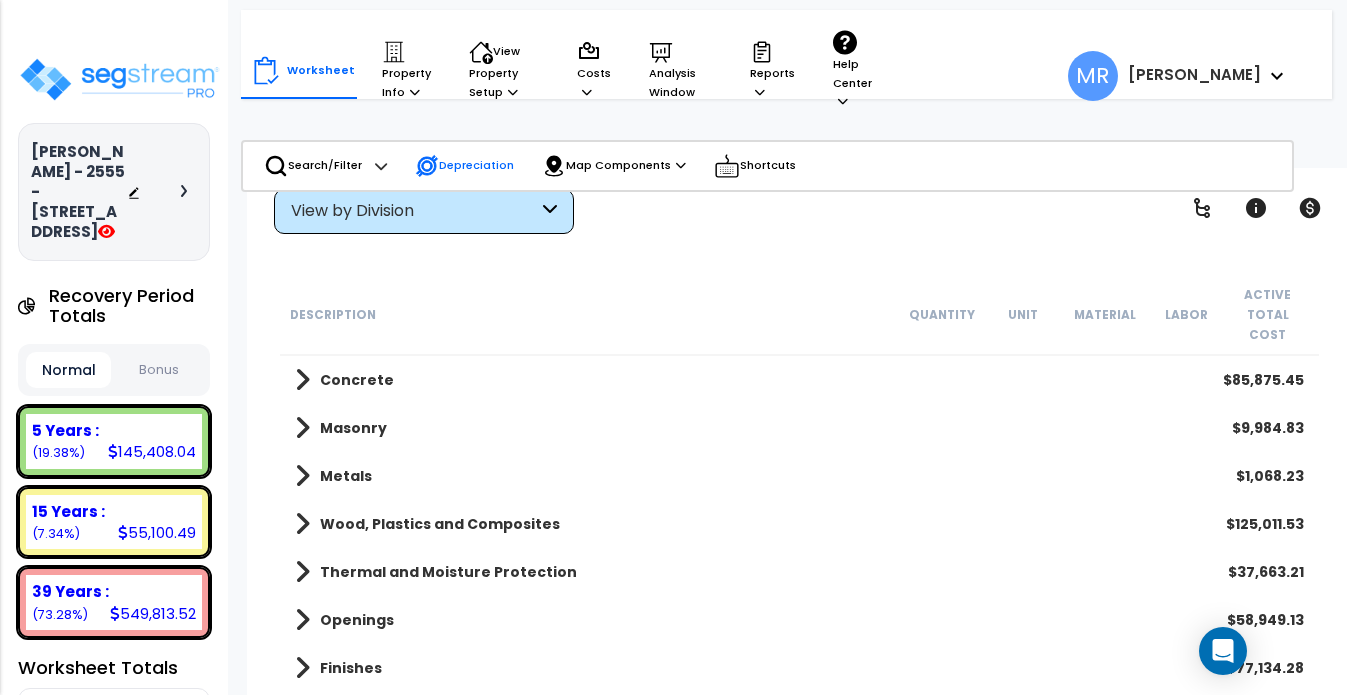 click on "Depreciation" at bounding box center [464, 166] 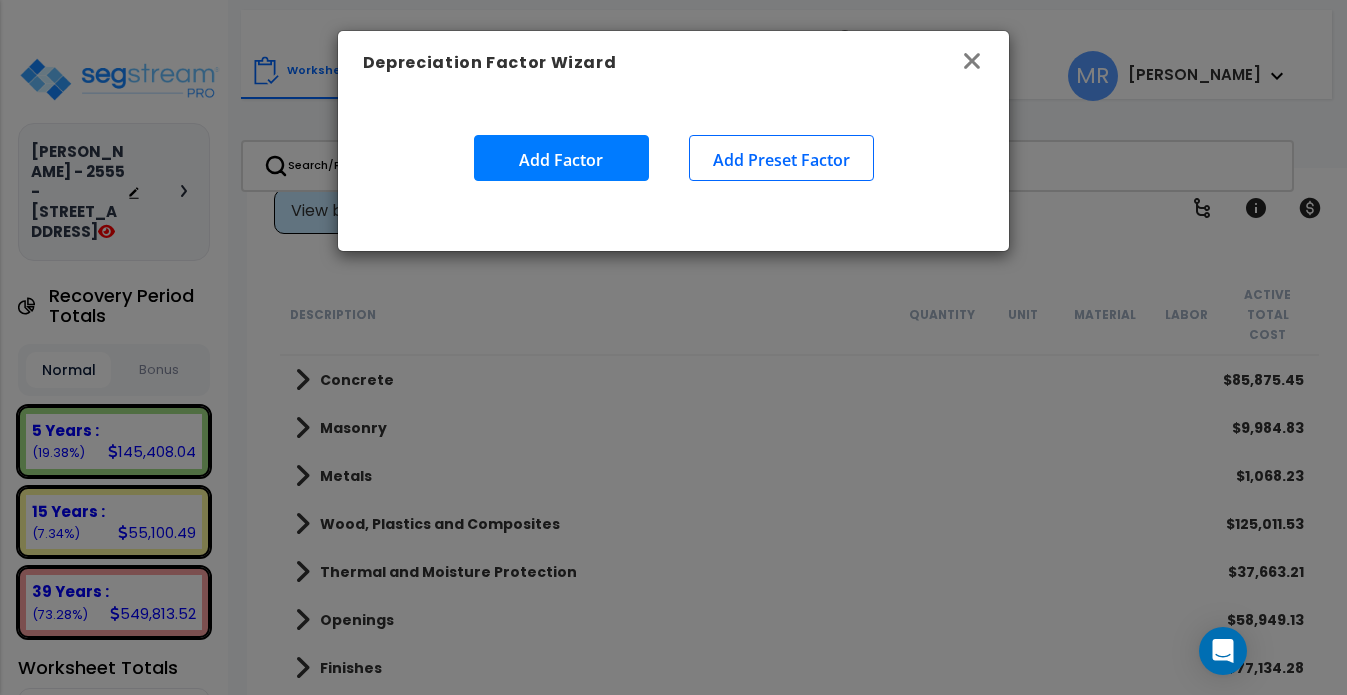 click 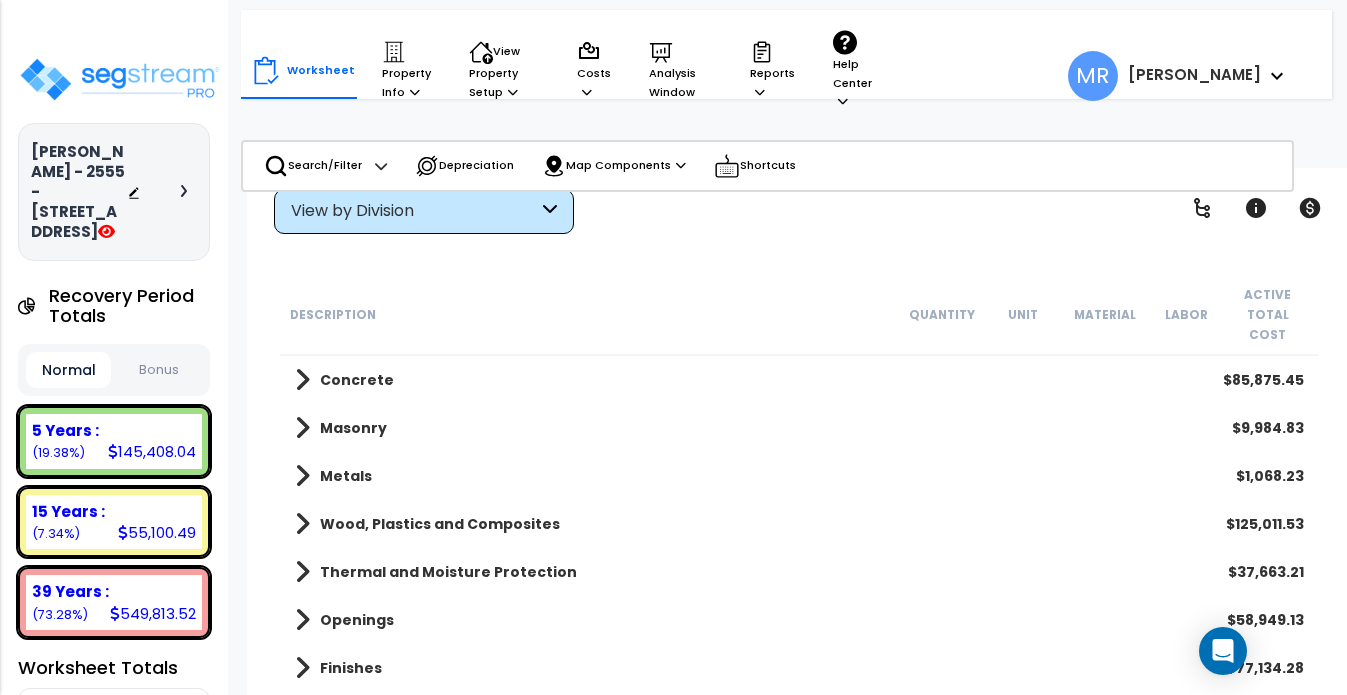 click 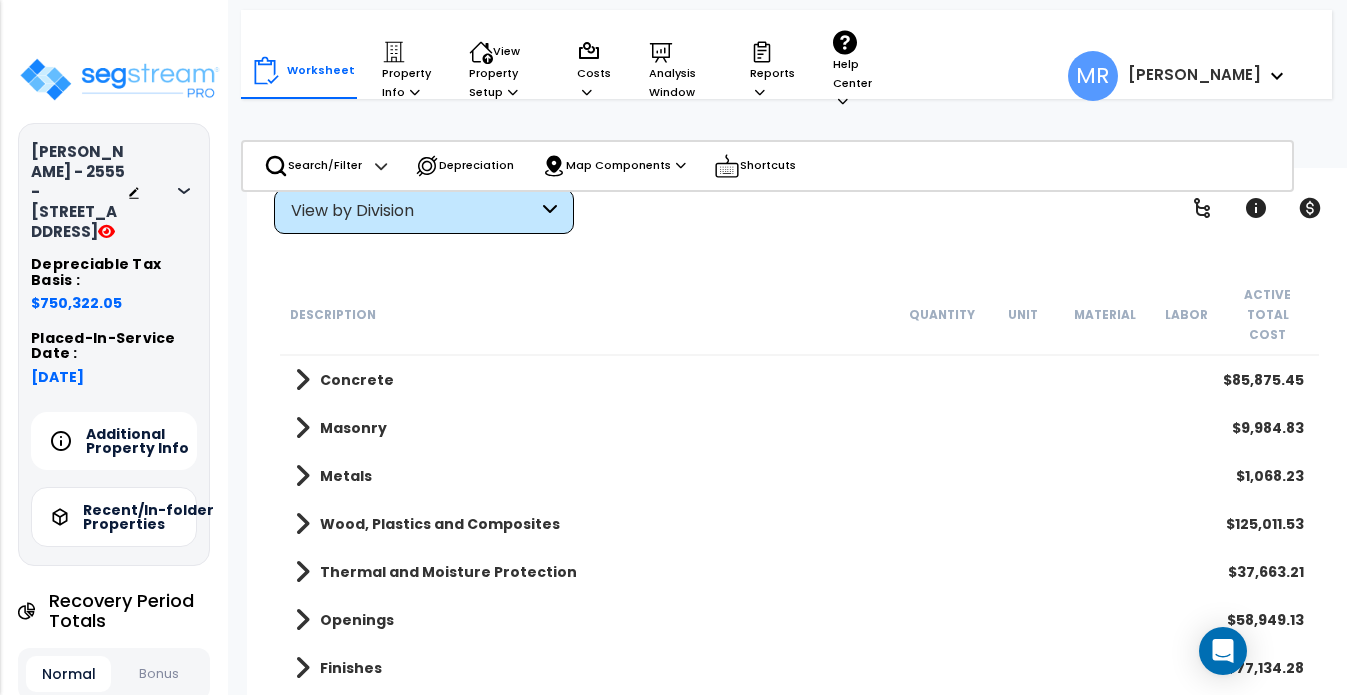 scroll, scrollTop: 0, scrollLeft: 0, axis: both 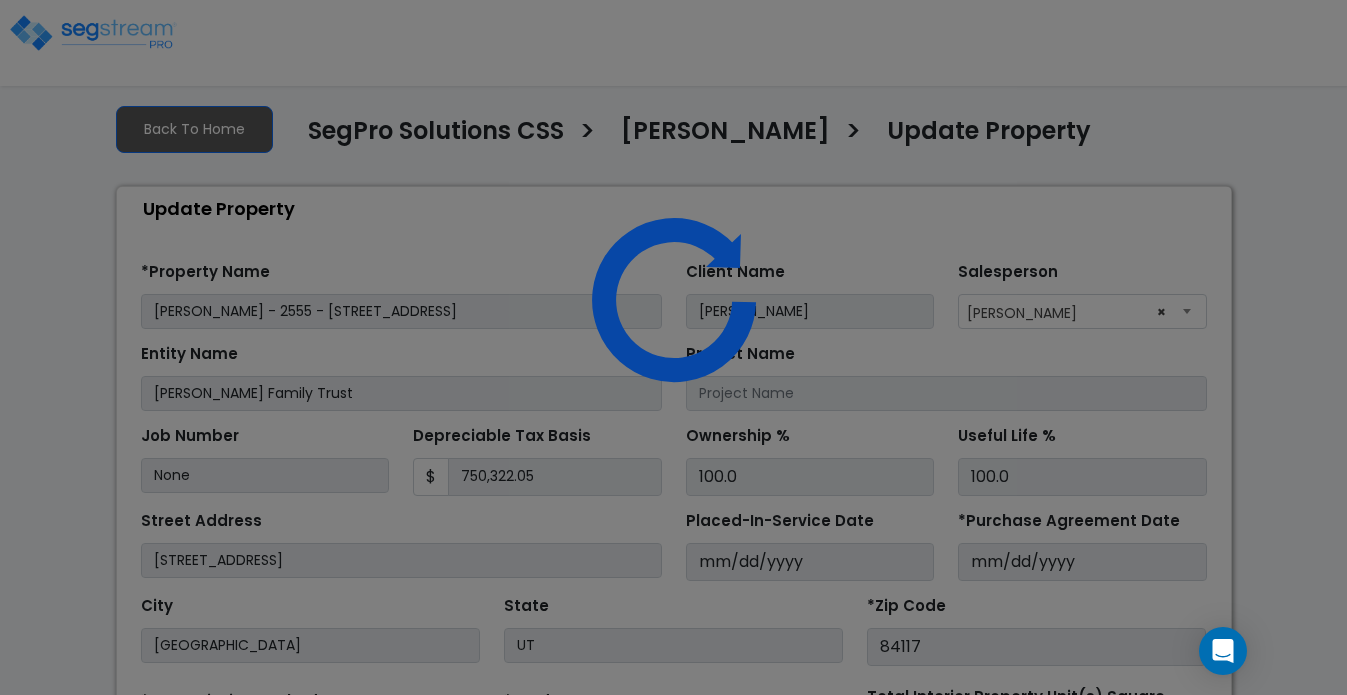 select on "2025" 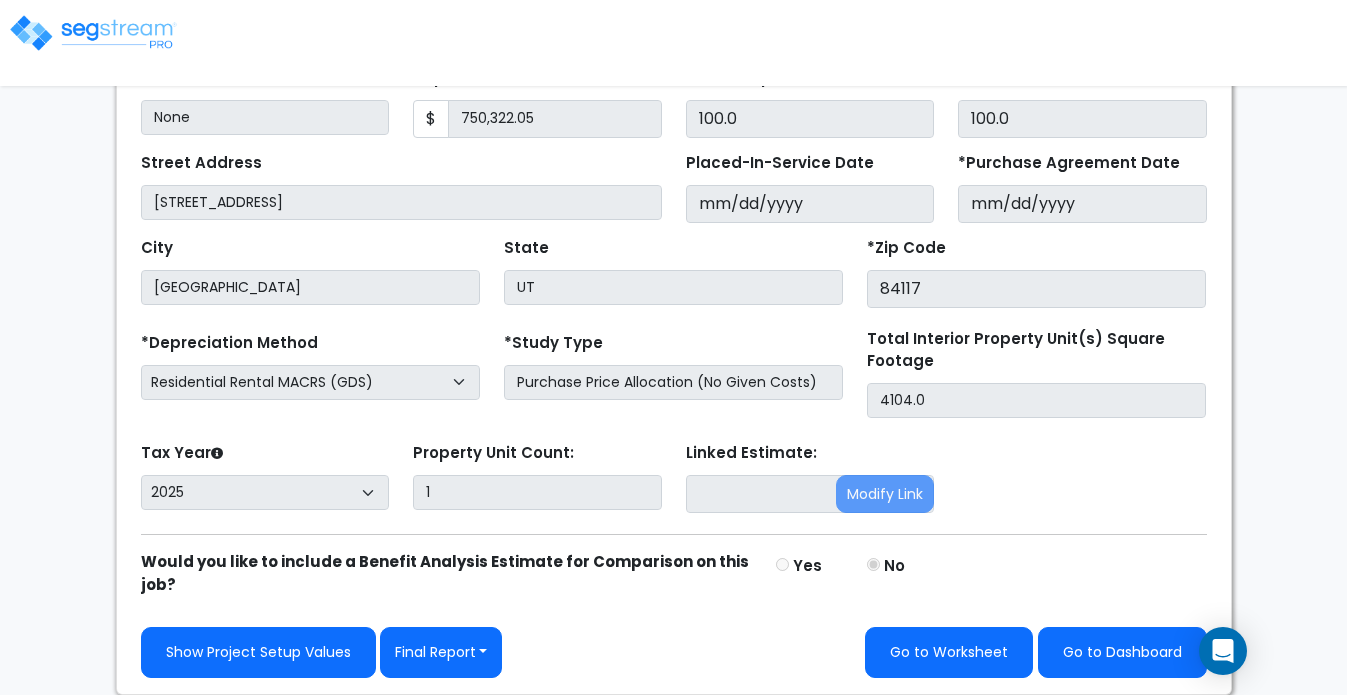 scroll, scrollTop: 367, scrollLeft: 0, axis: vertical 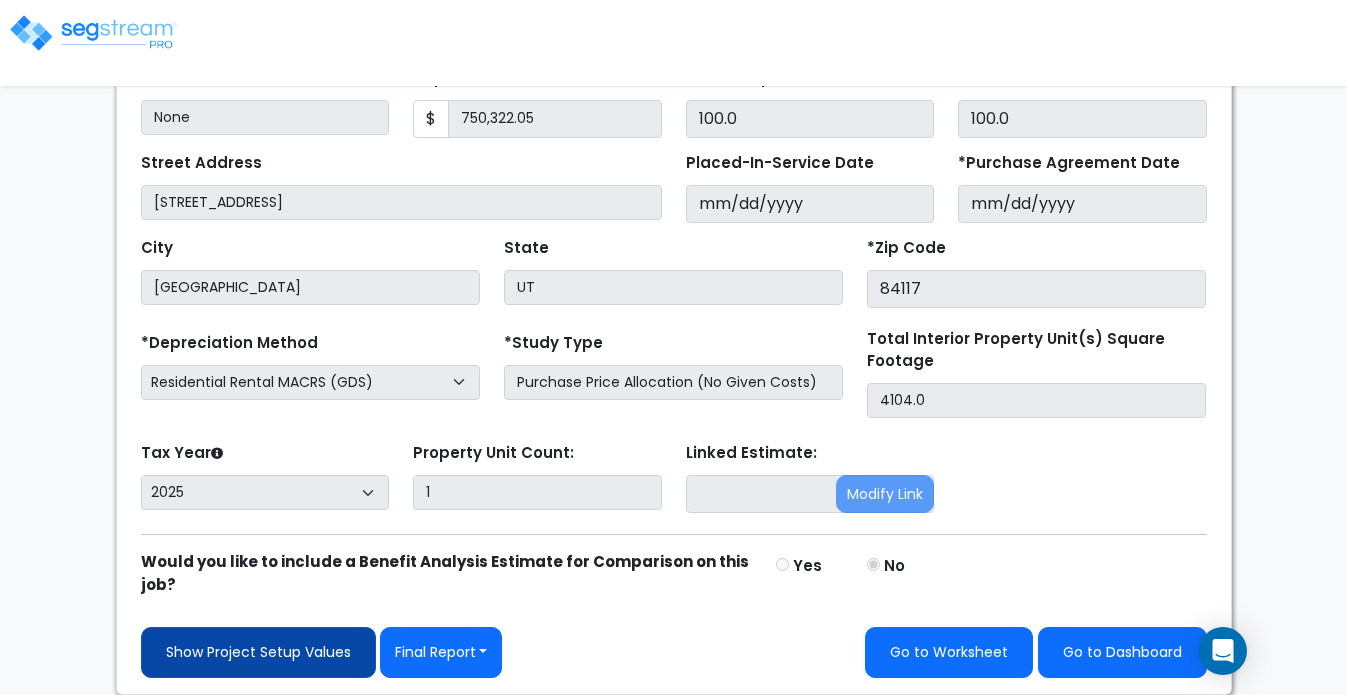 click on "Show Project Setup Values" at bounding box center [258, 652] 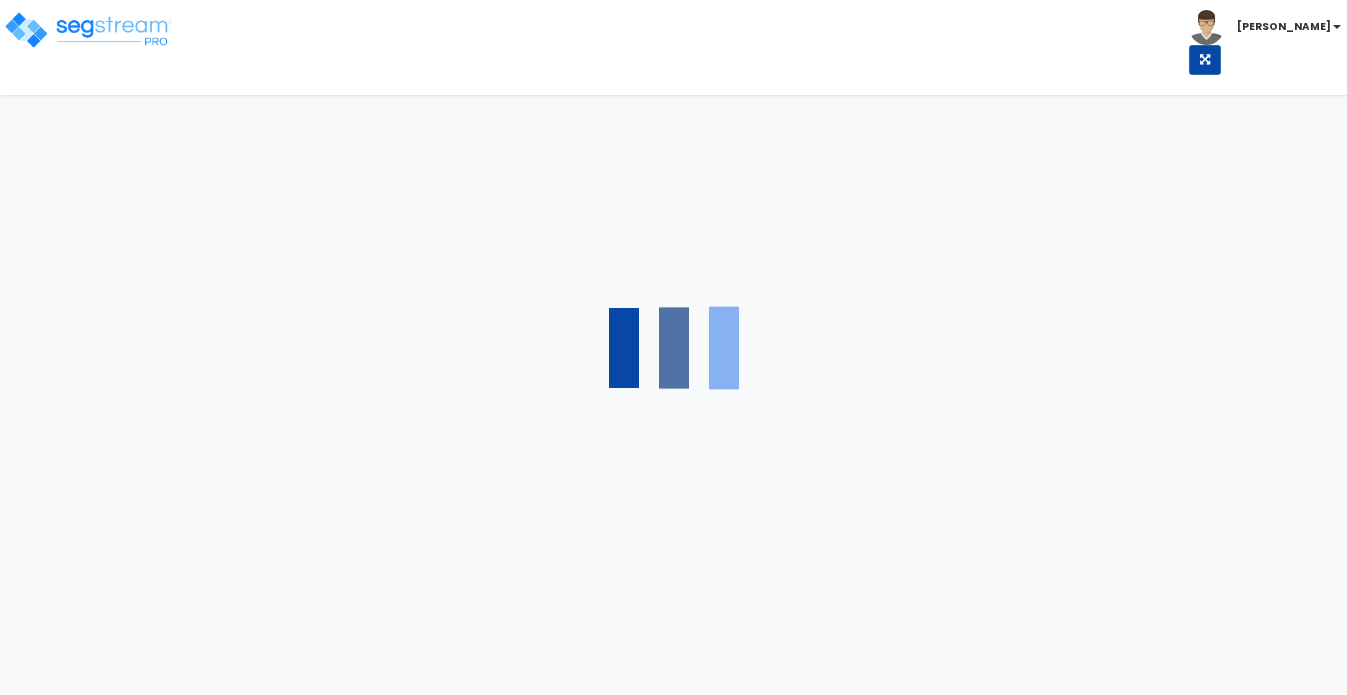 scroll, scrollTop: 0, scrollLeft: 0, axis: both 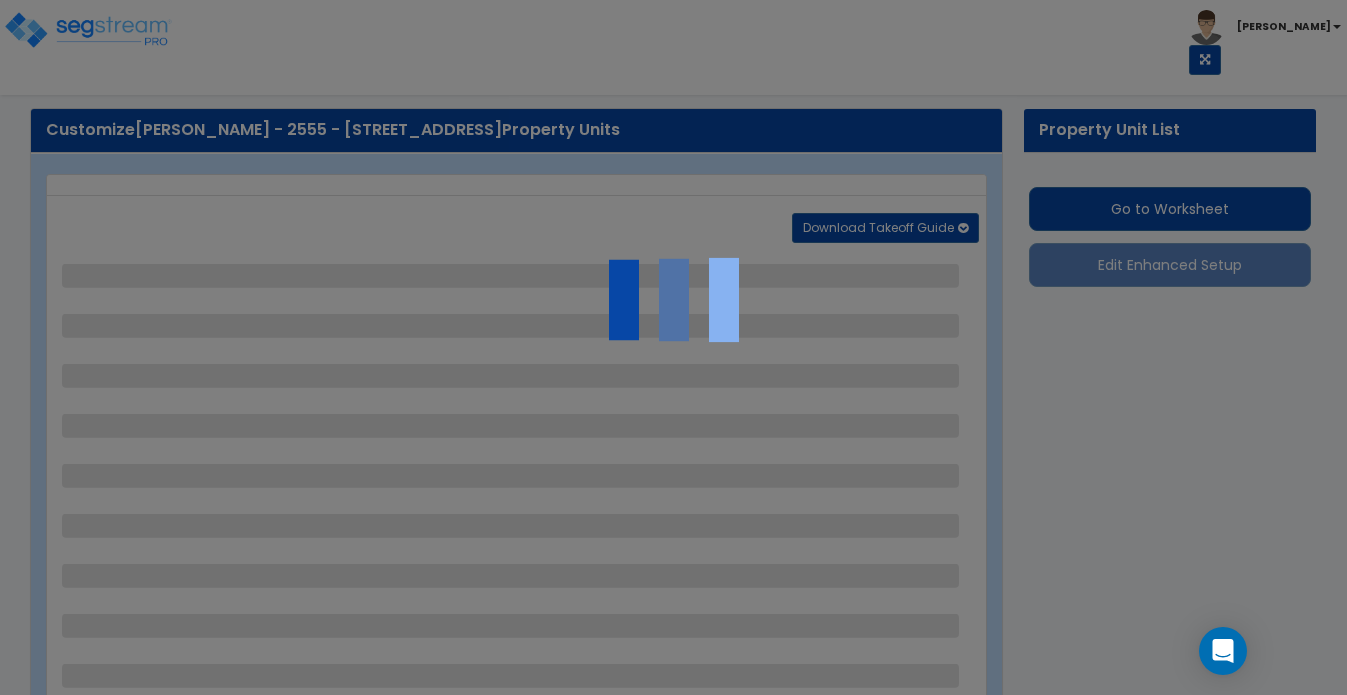 select on "2" 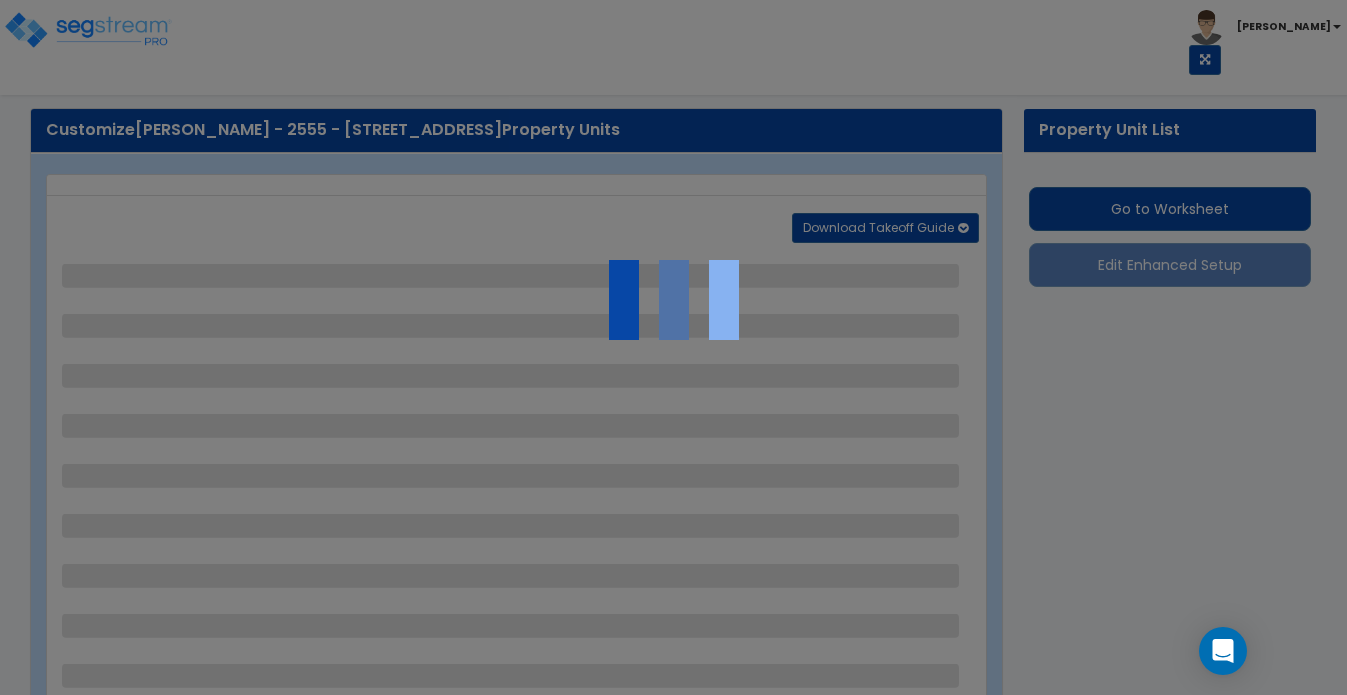 select on "2" 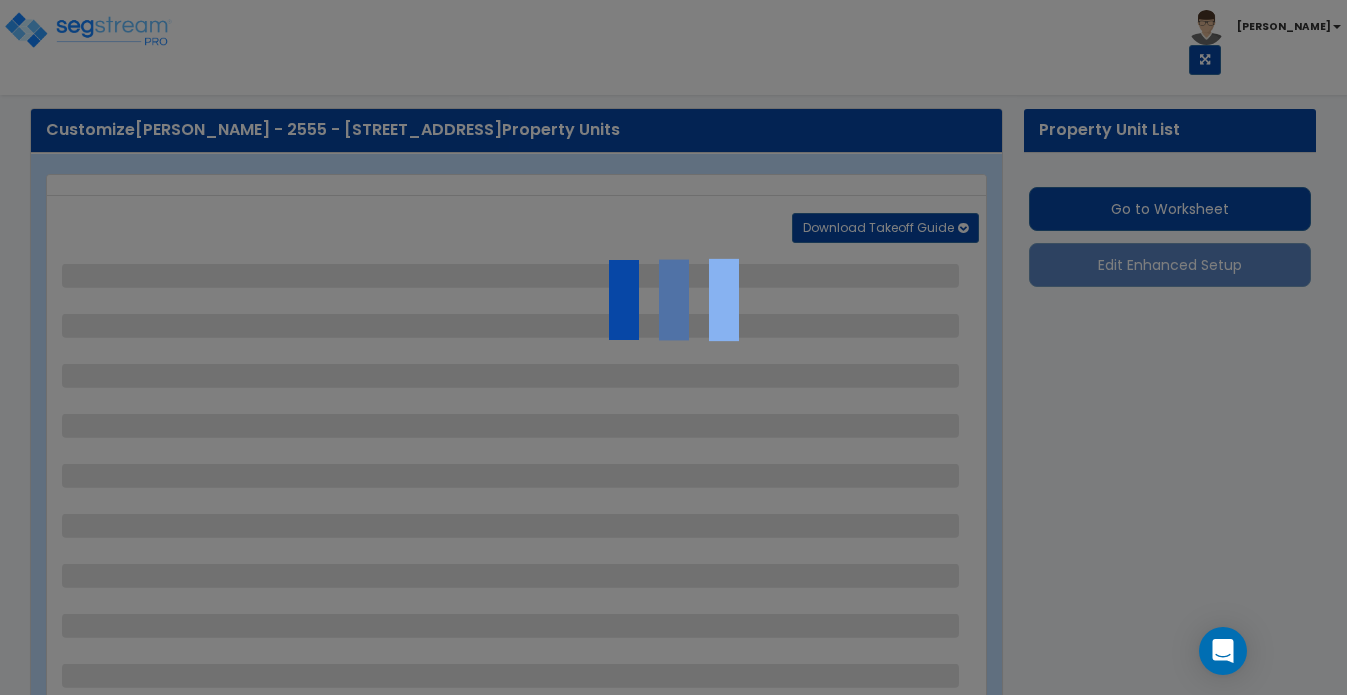 select on "1" 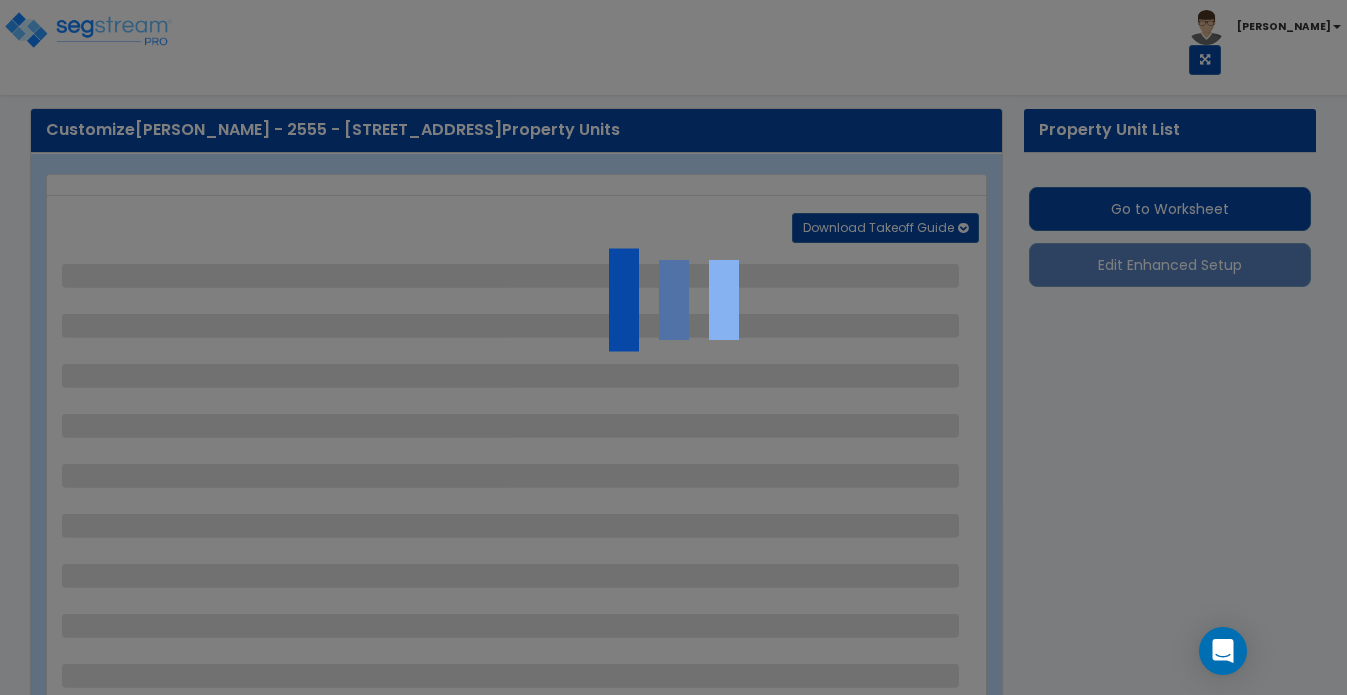 select on "1" 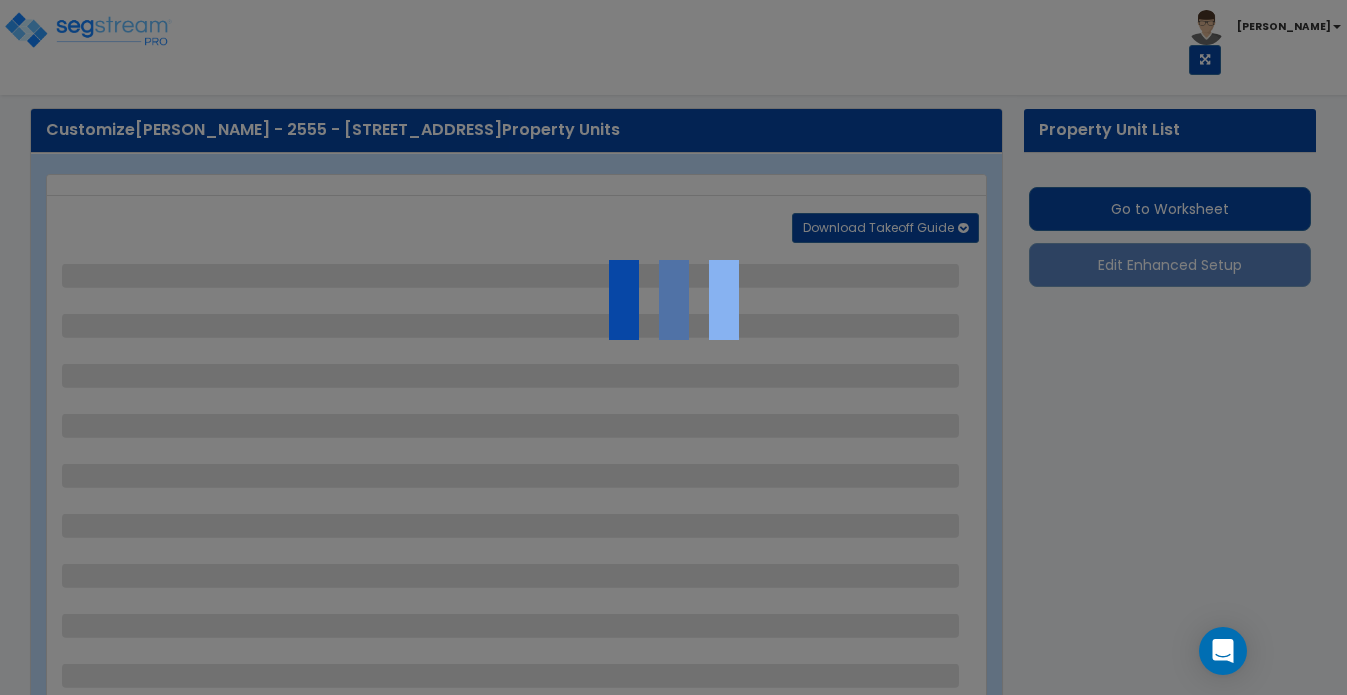 select on "2" 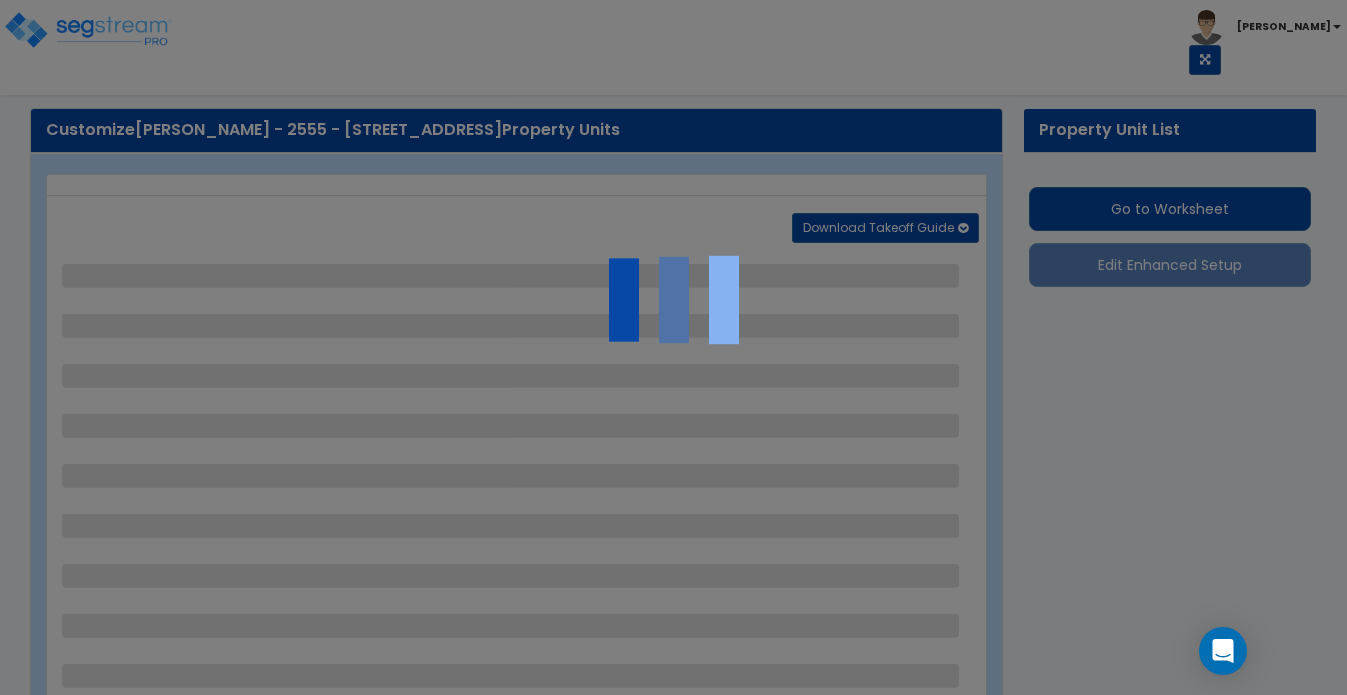 select on "3" 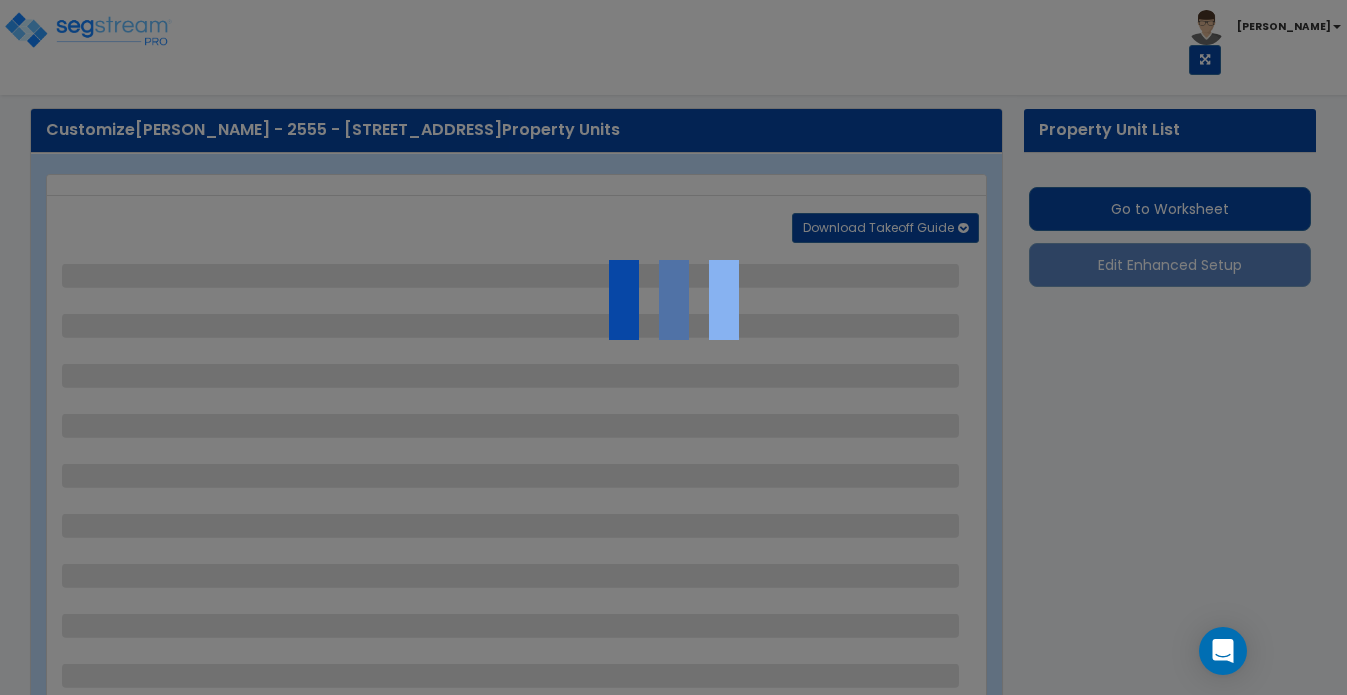 select on "6" 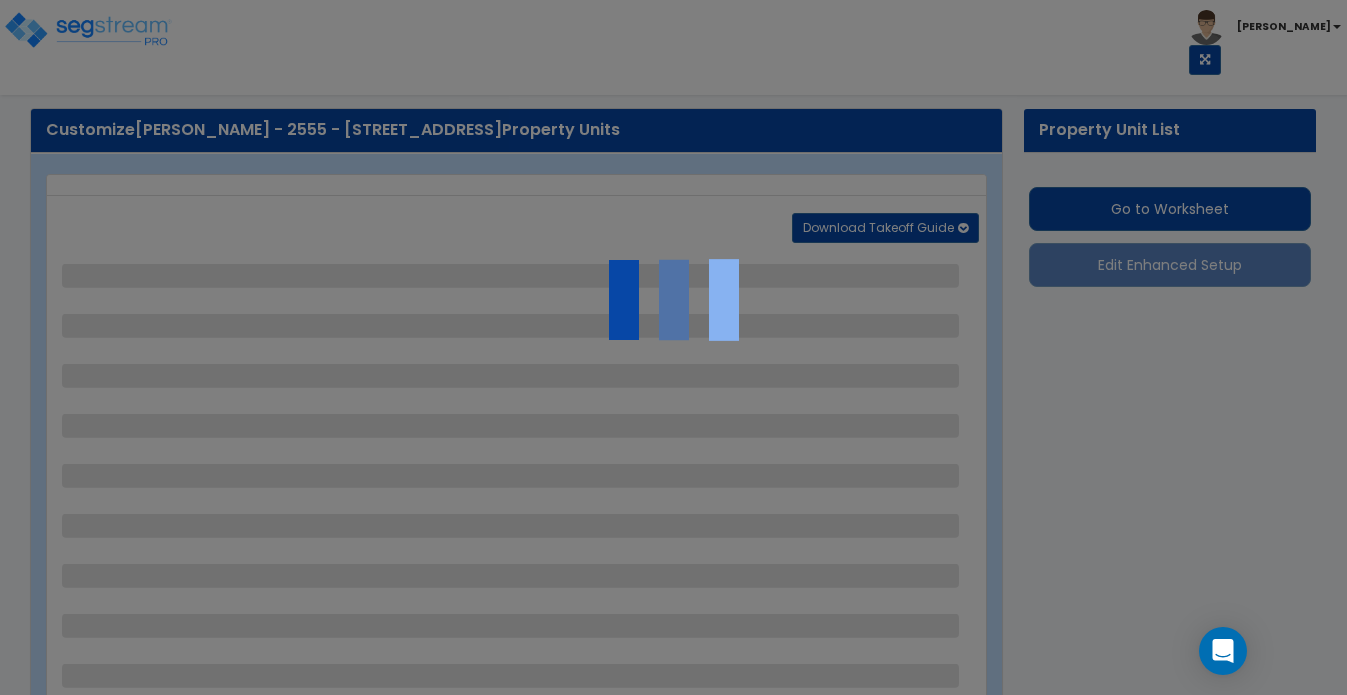 select on "2" 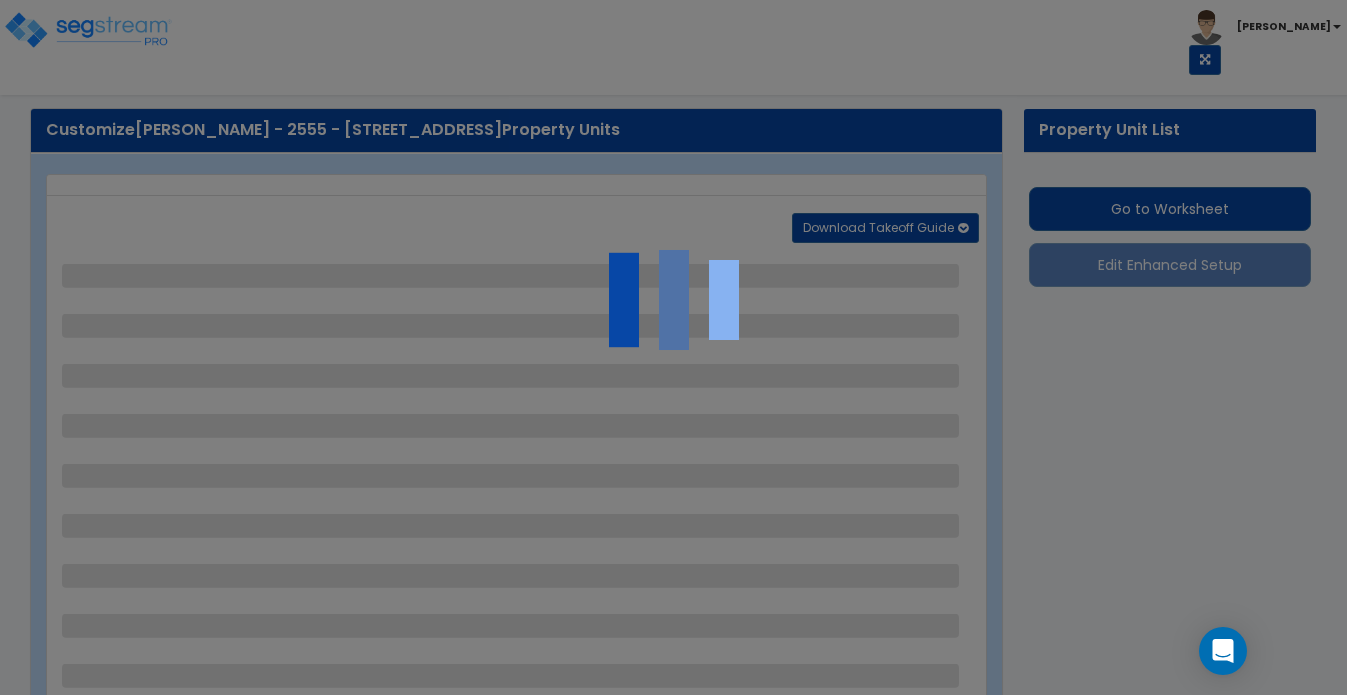 select on "2" 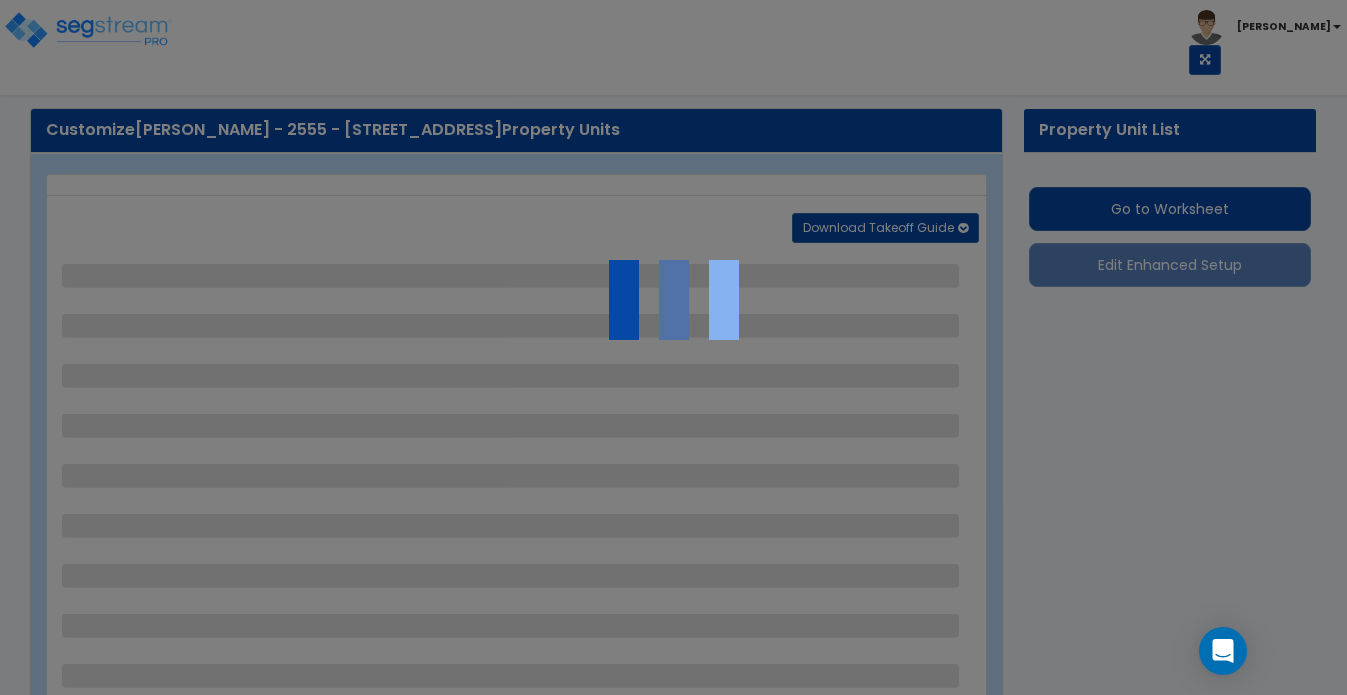 select on "2" 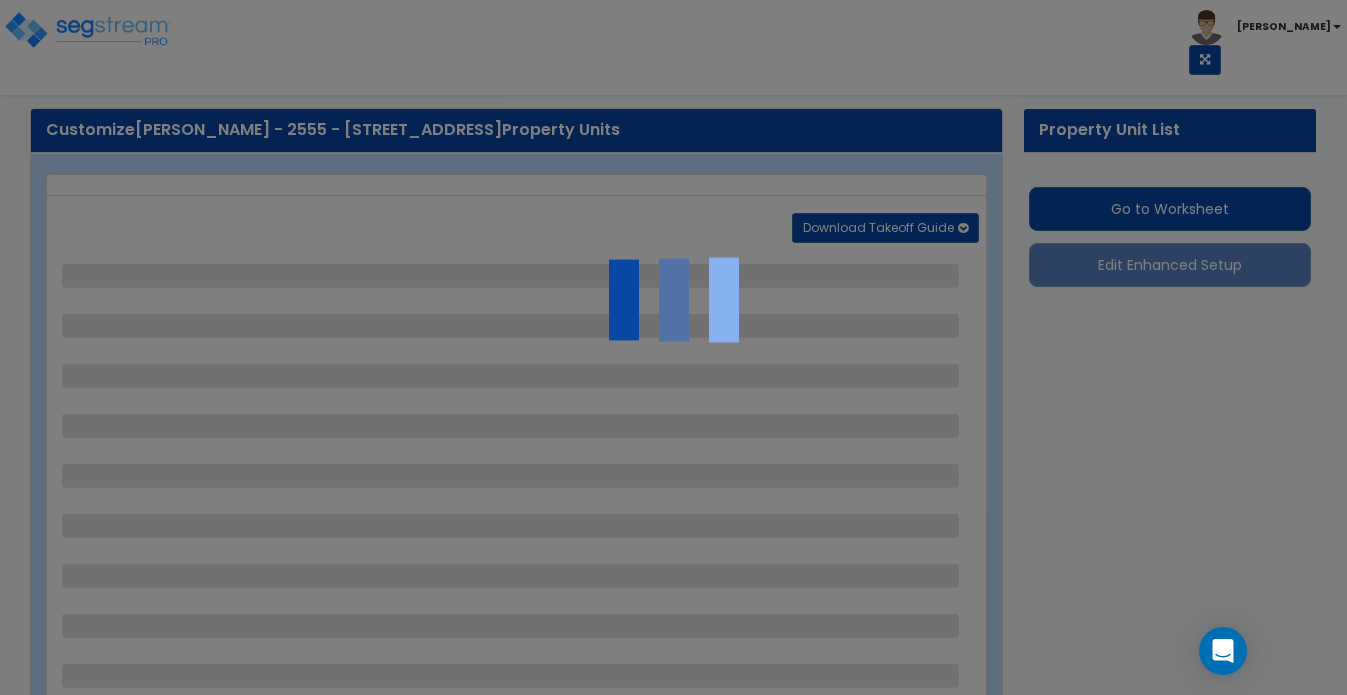 select on "3" 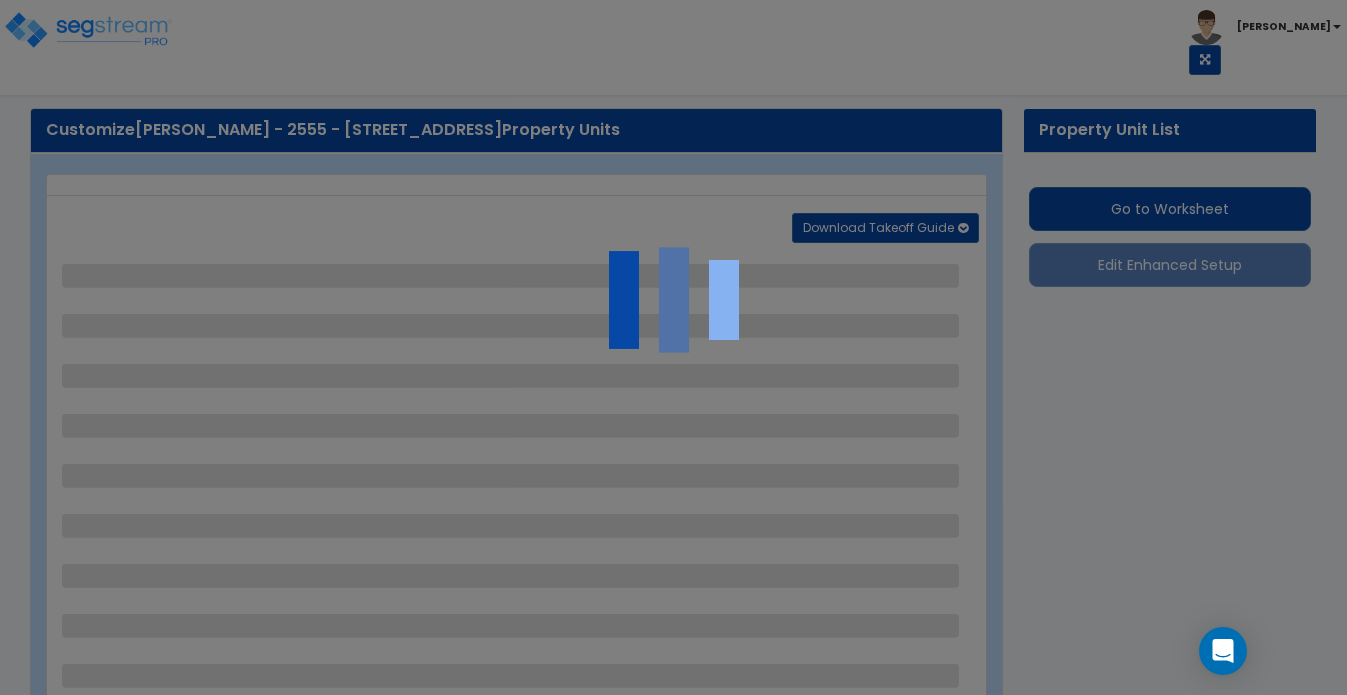 select on "10" 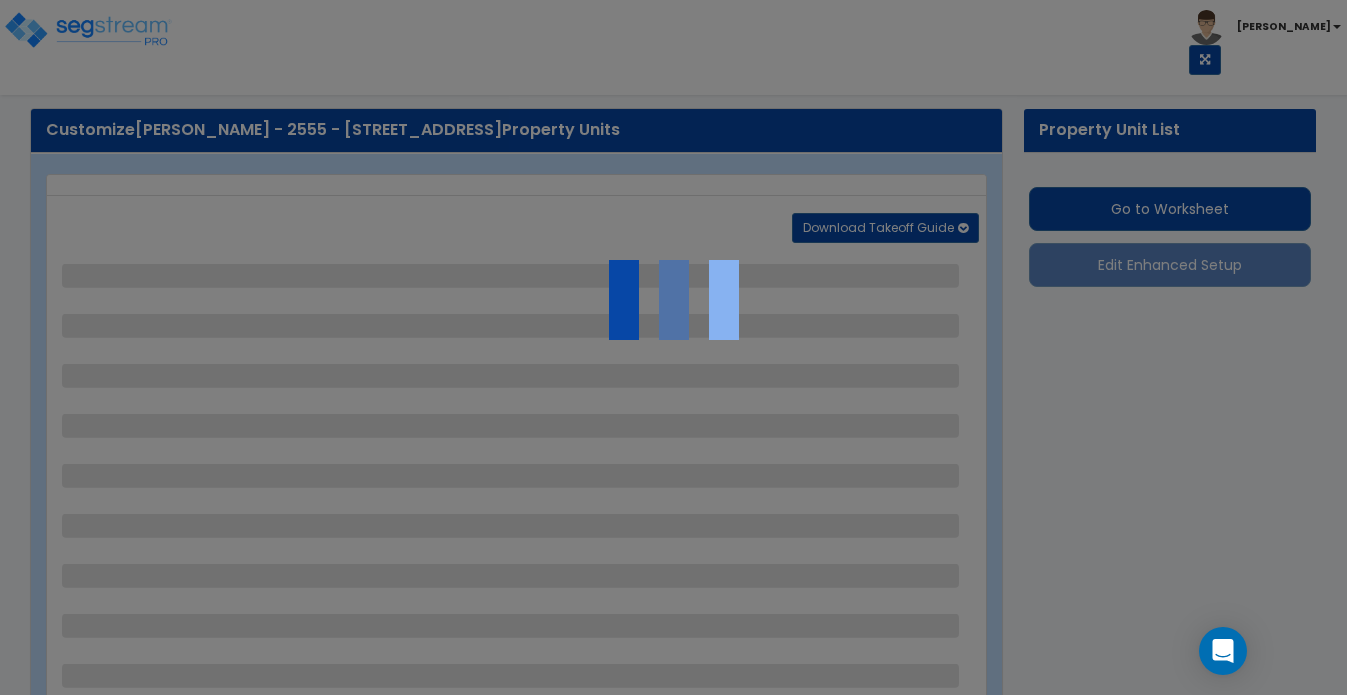 select on "3" 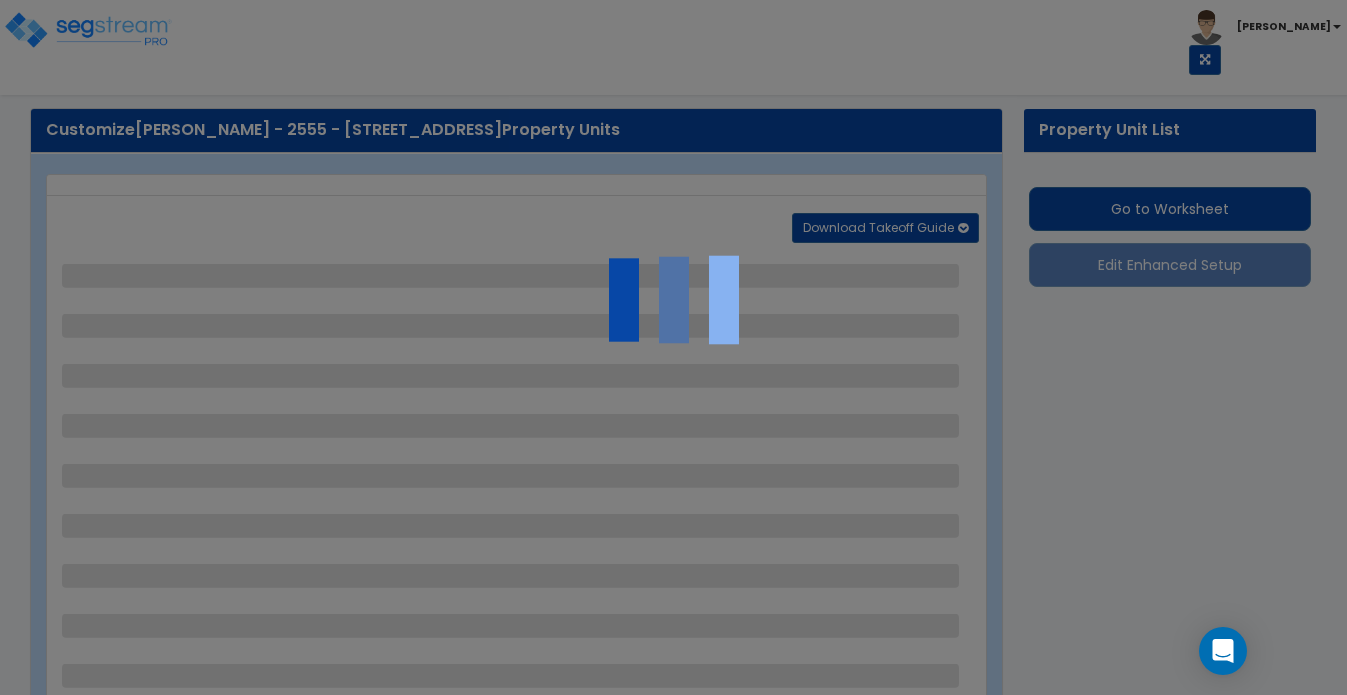 select on "10" 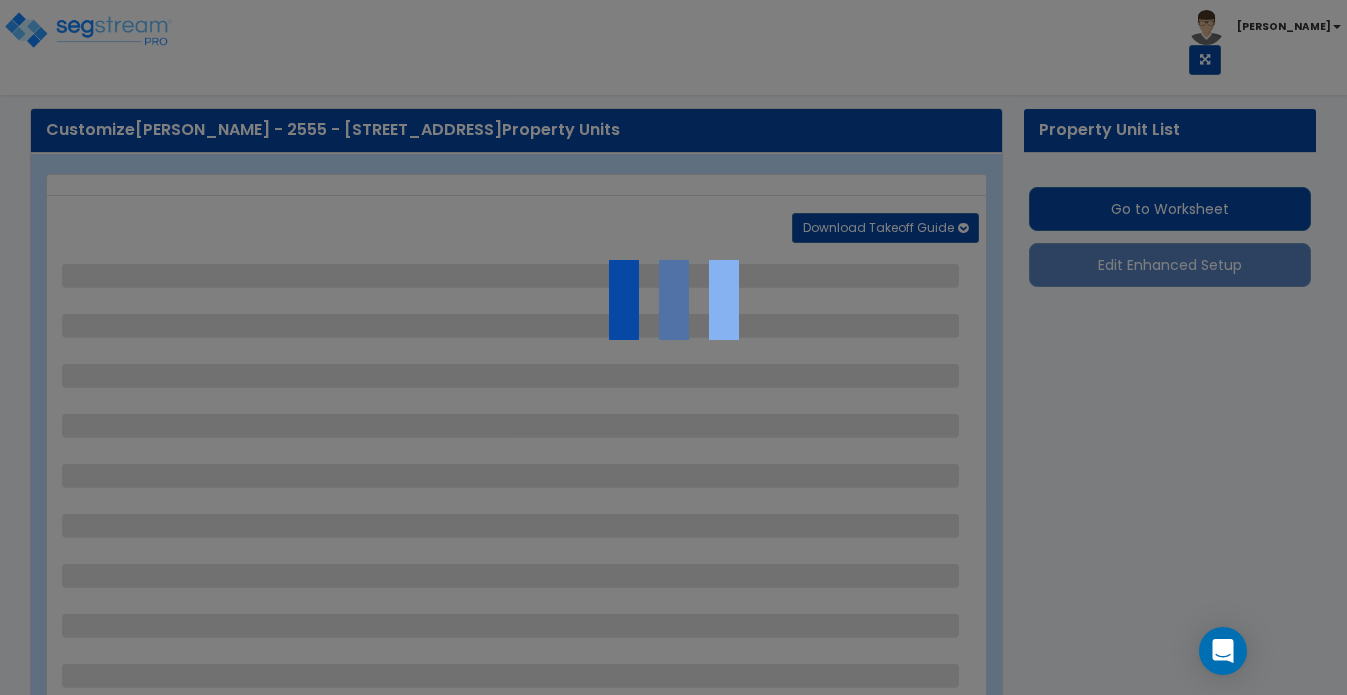 select on "2" 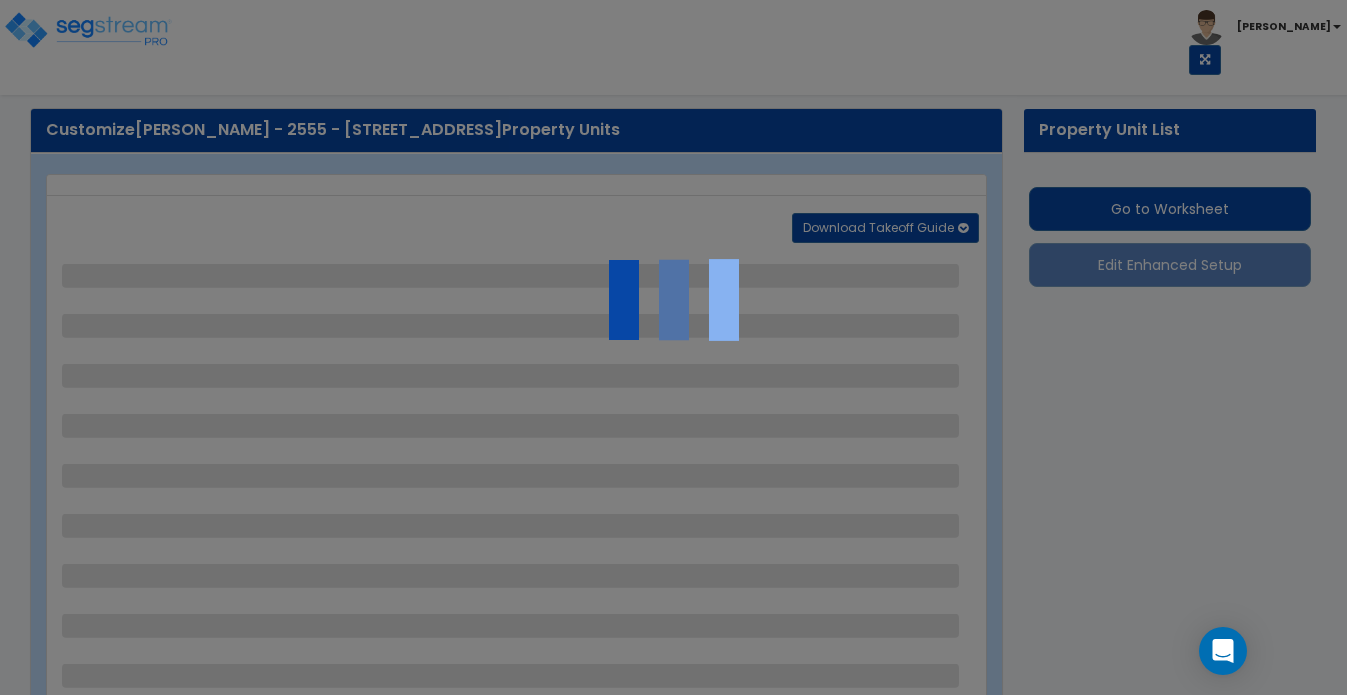 select on "4" 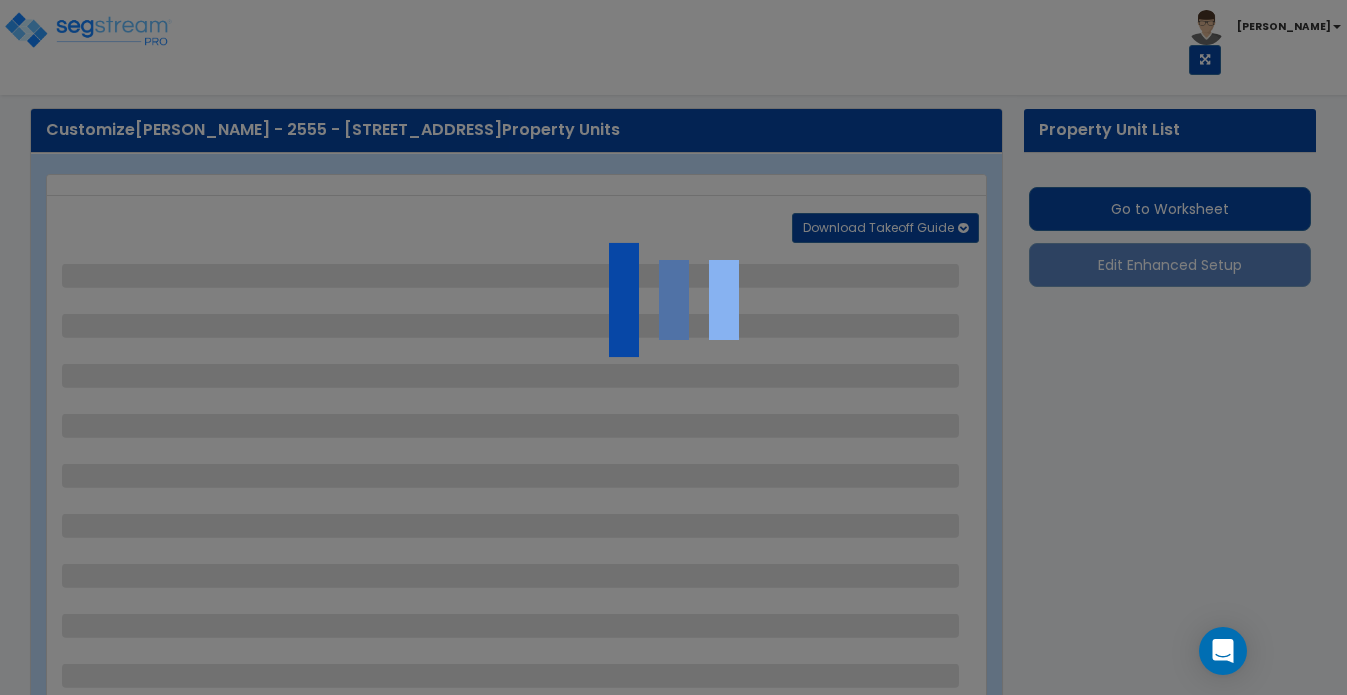 select on "4" 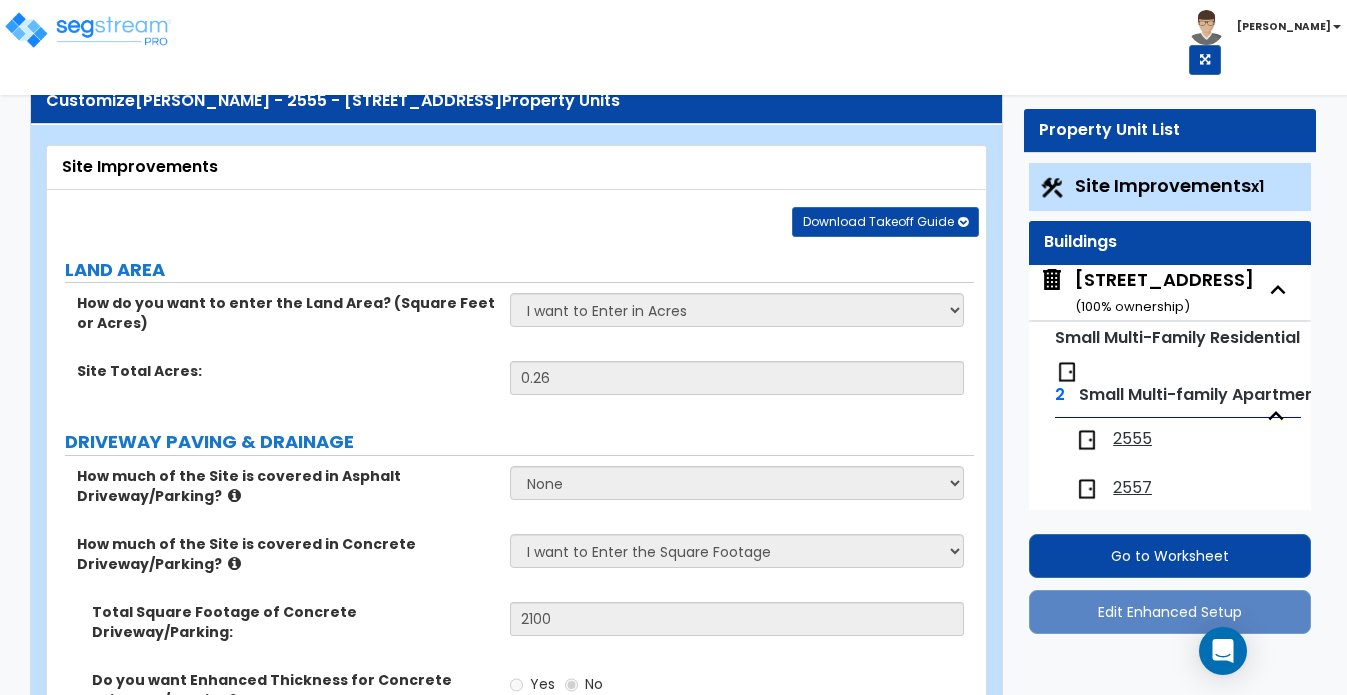 scroll, scrollTop: 32, scrollLeft: 0, axis: vertical 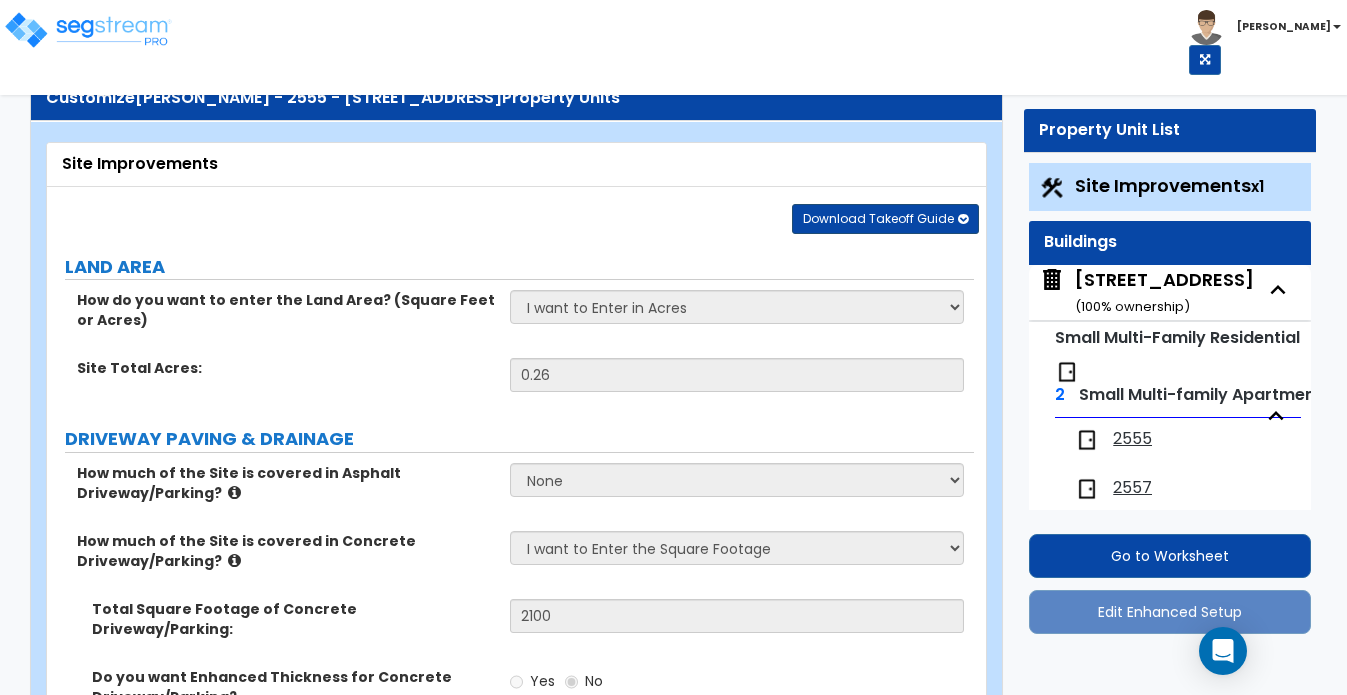 click at bounding box center (963, 219) 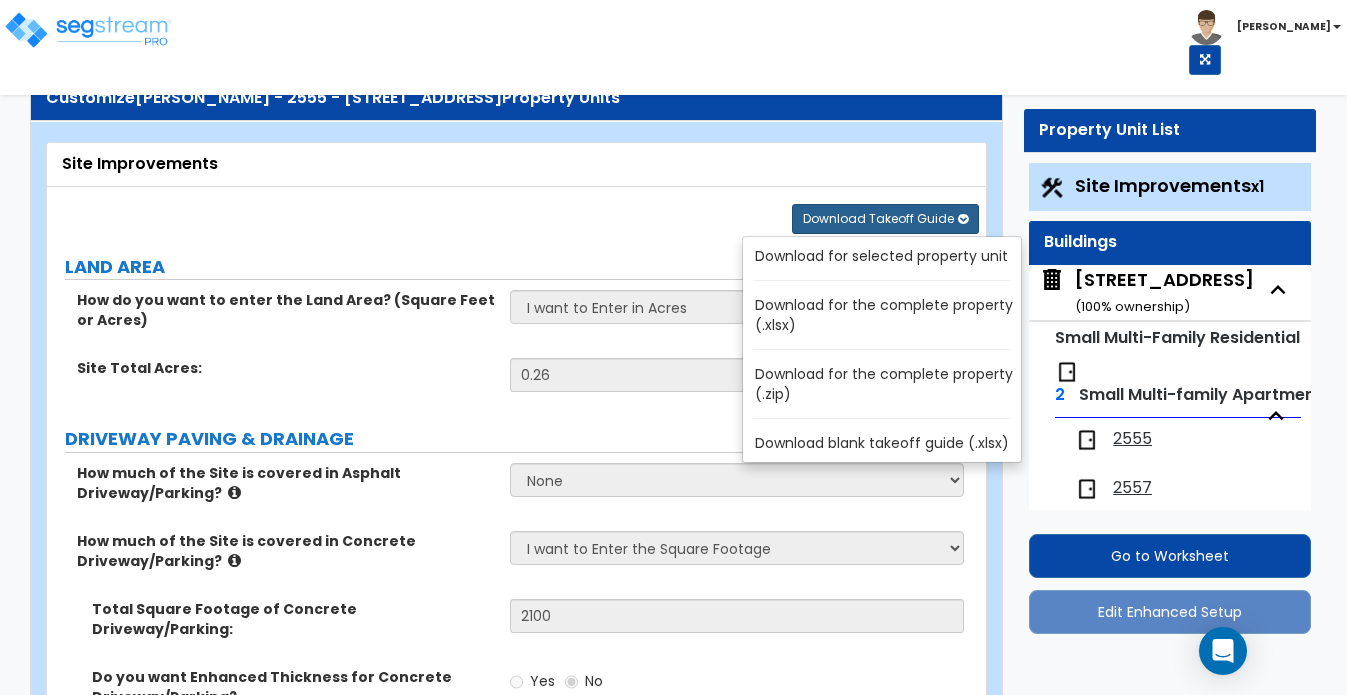 click on "Download for the complete property (.xlsx)" at bounding box center [886, 315] 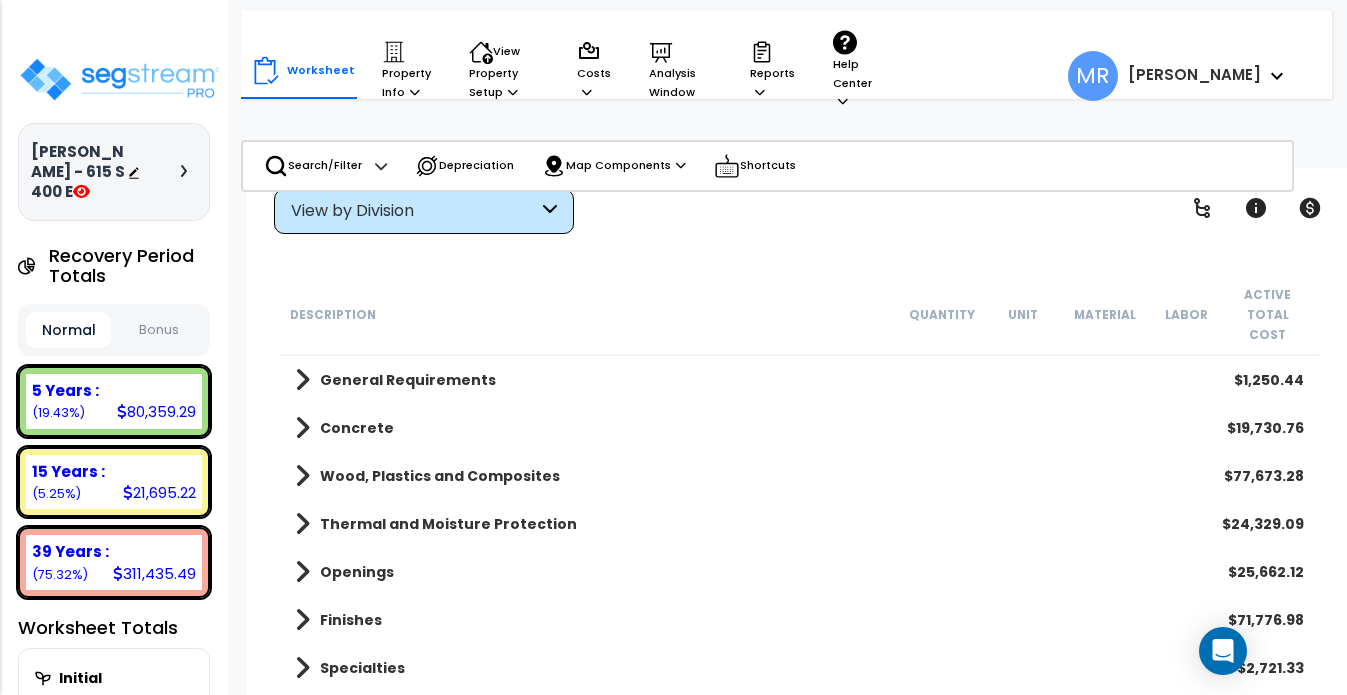 scroll, scrollTop: 0, scrollLeft: 0, axis: both 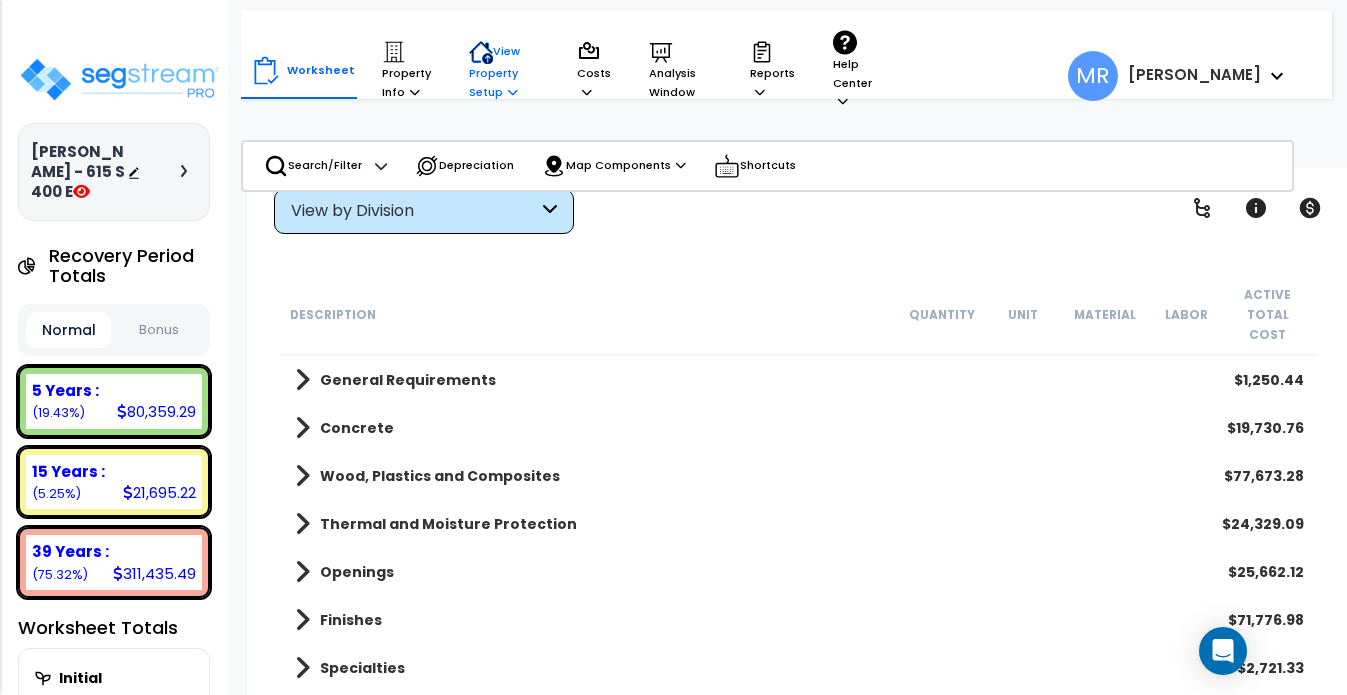 click on "View Property Setup" at bounding box center (406, 70) 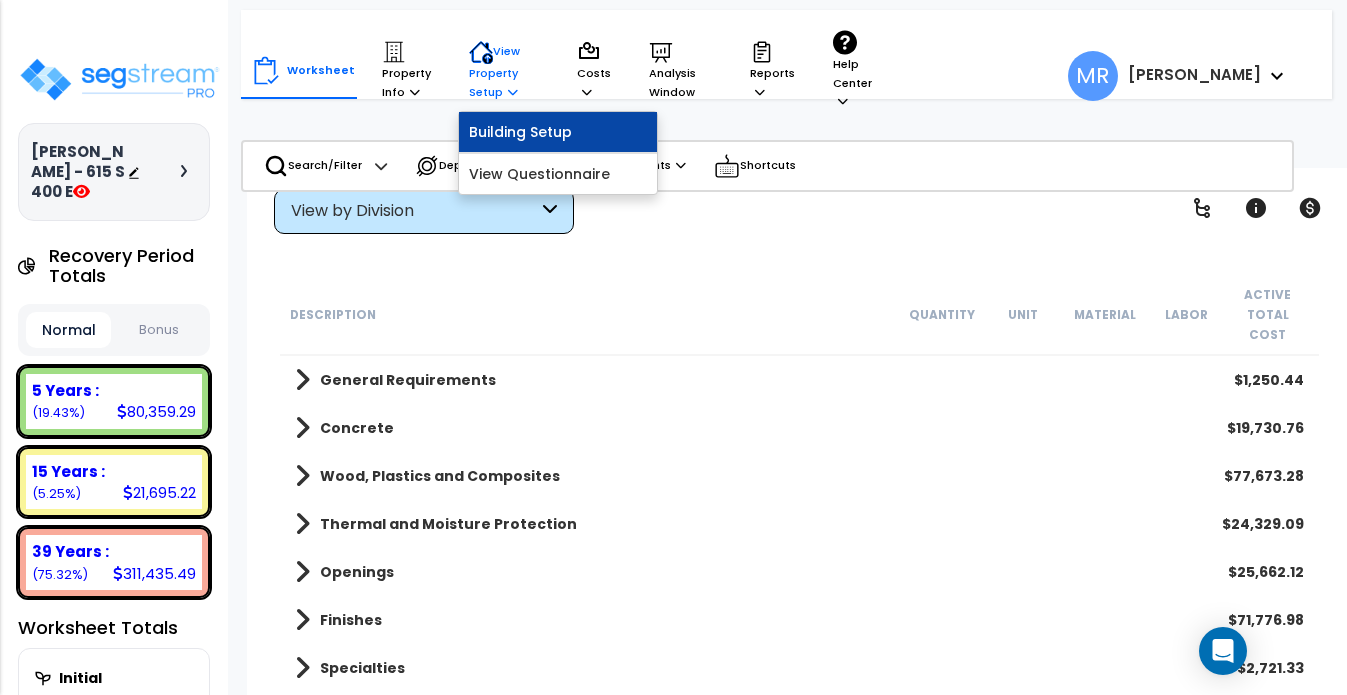 click on "Building Setup" at bounding box center (558, 132) 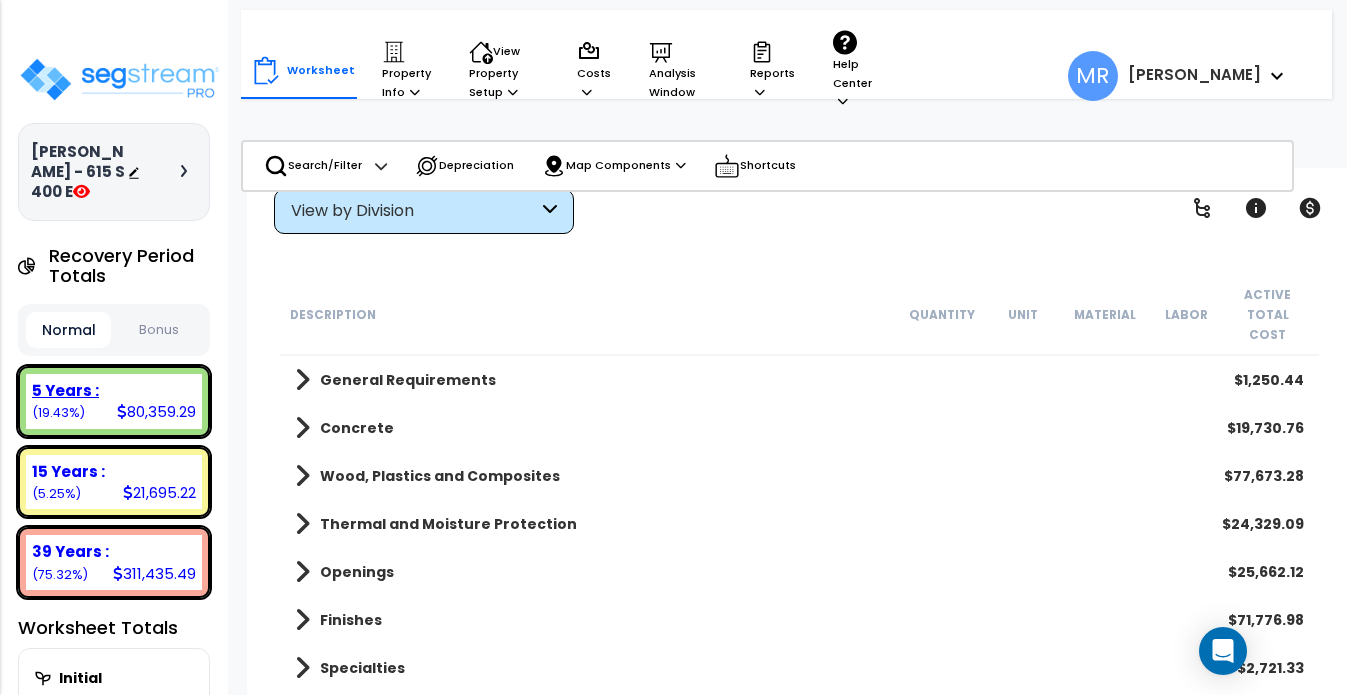 click on "80,359.29" at bounding box center [156, 411] 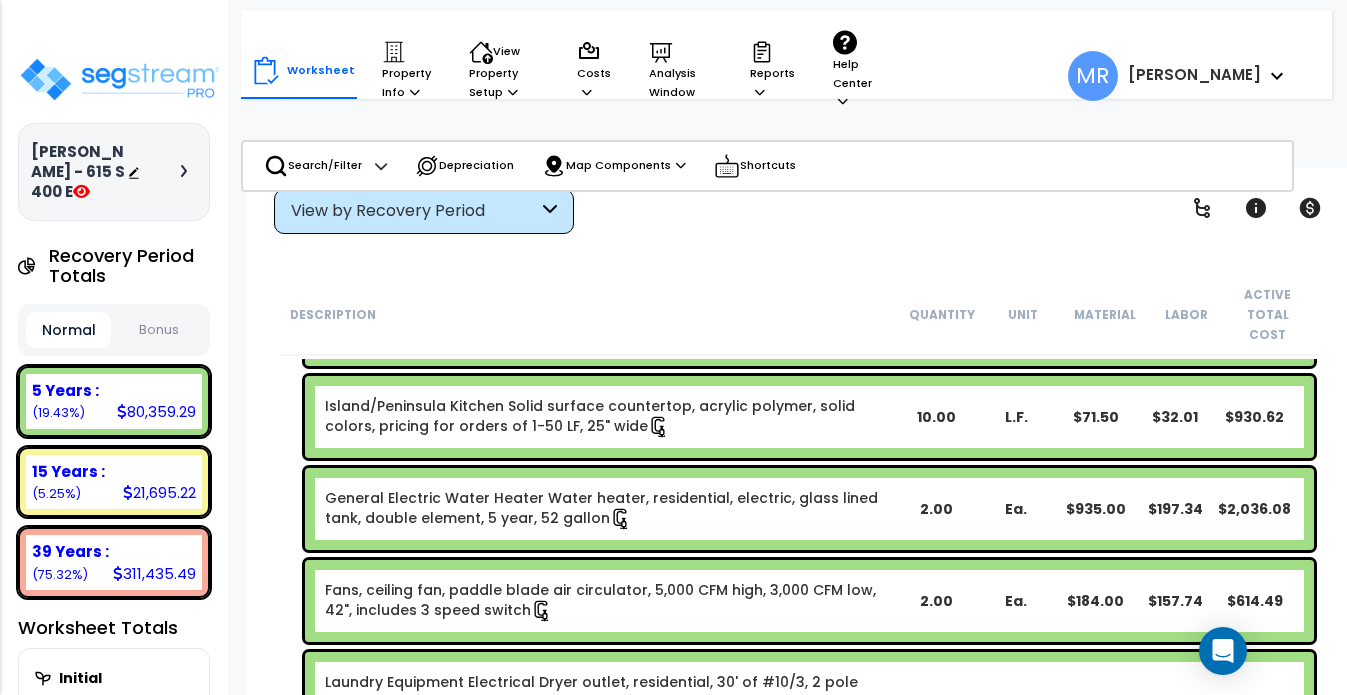 scroll, scrollTop: 3317, scrollLeft: 0, axis: vertical 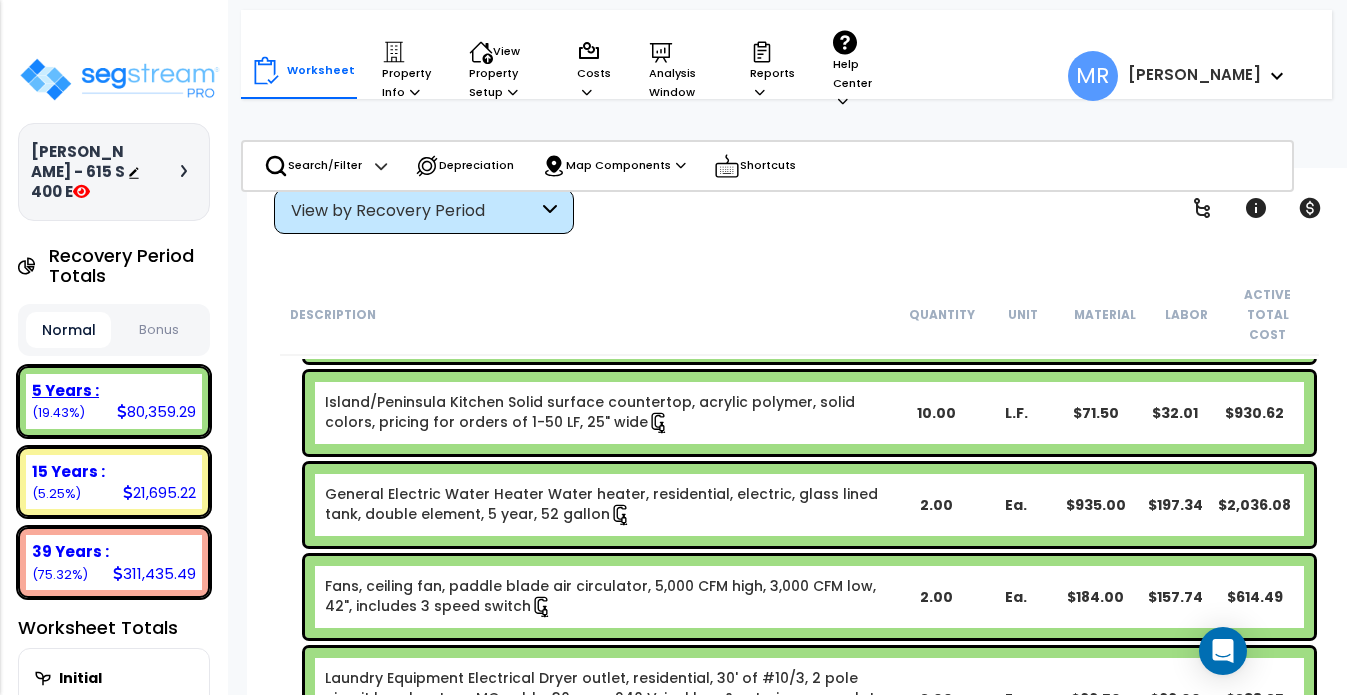 click on "5 Years :" at bounding box center (114, 390) 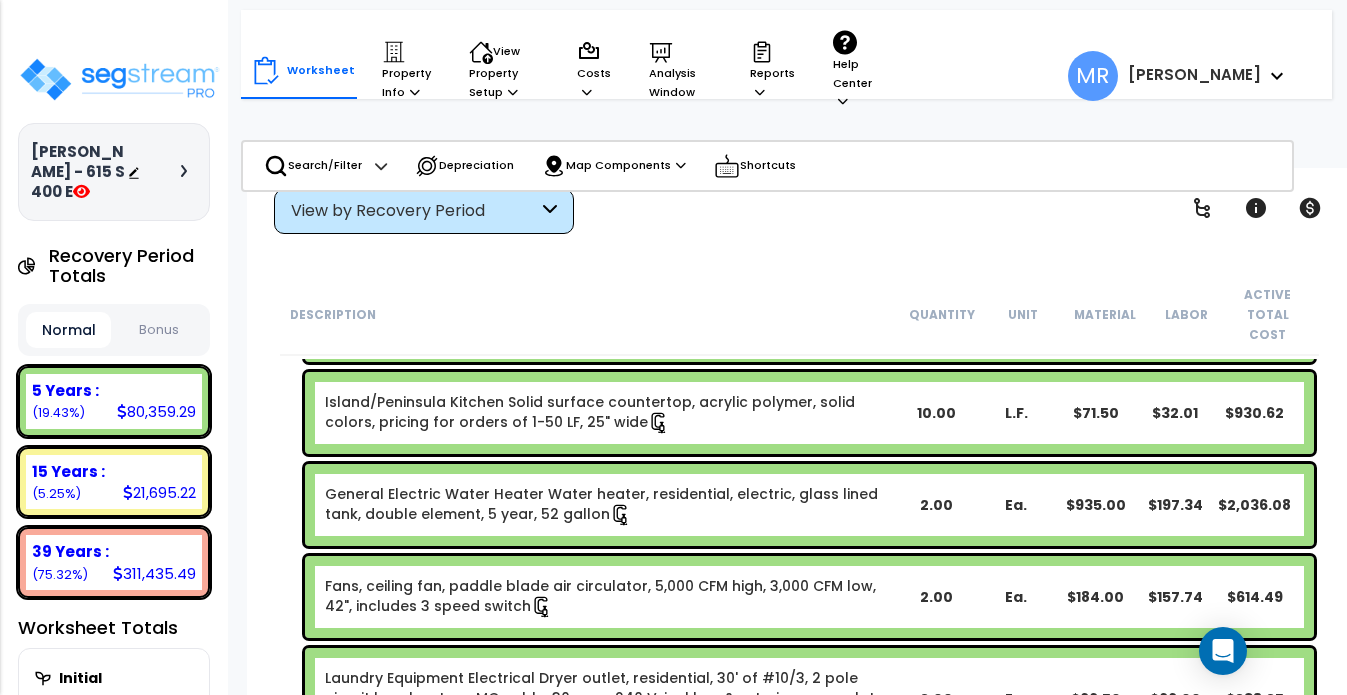 scroll, scrollTop: 0, scrollLeft: 0, axis: both 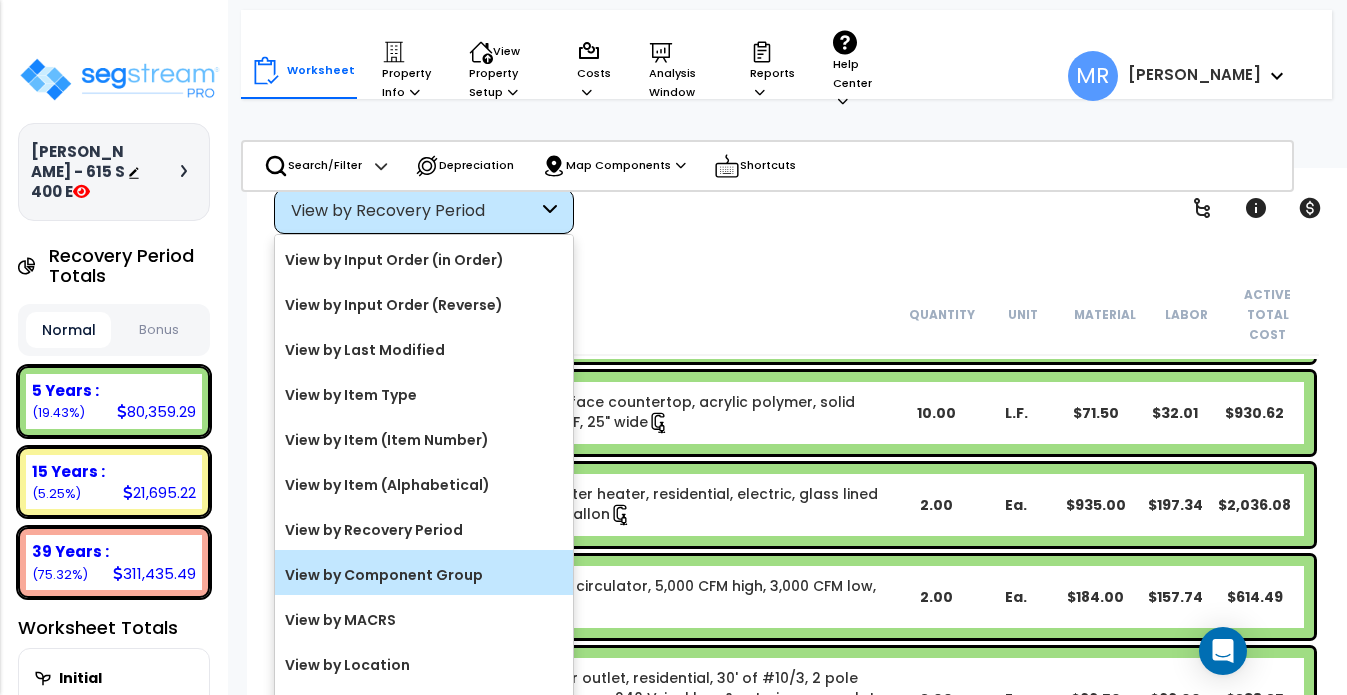 click on "View by Component Group" at bounding box center [424, 575] 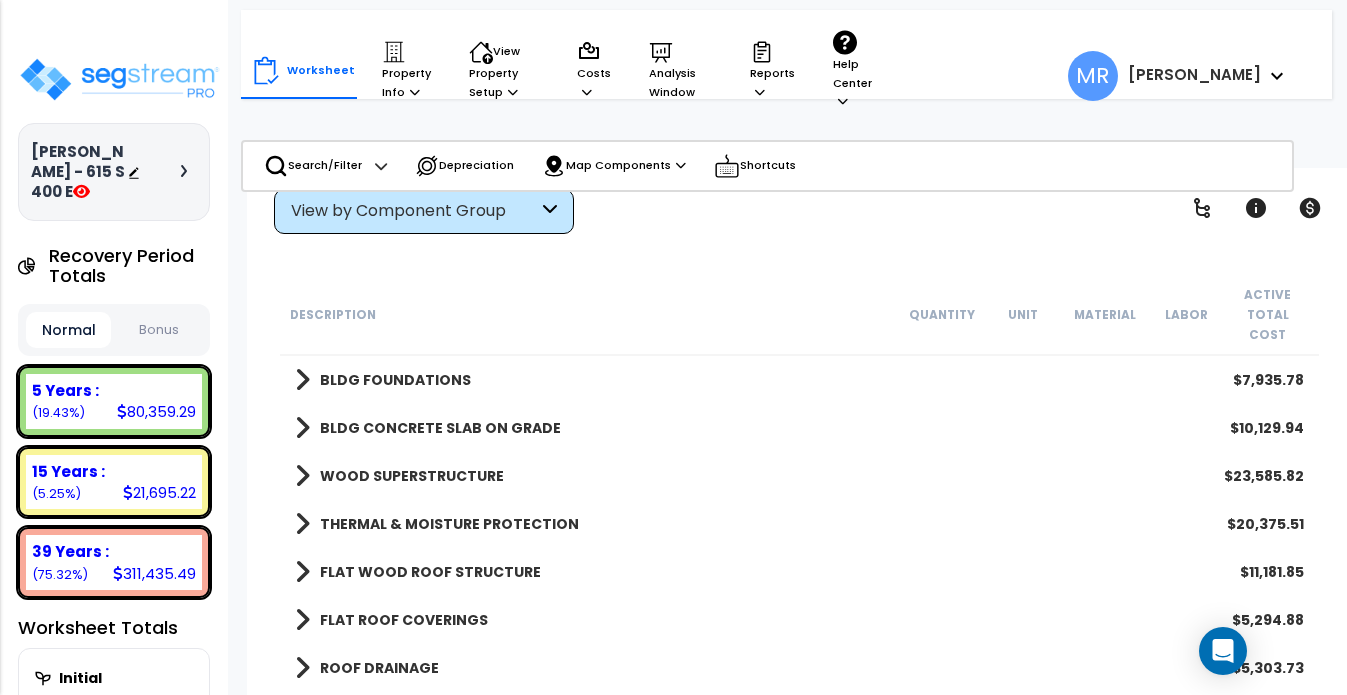 scroll, scrollTop: 0, scrollLeft: 0, axis: both 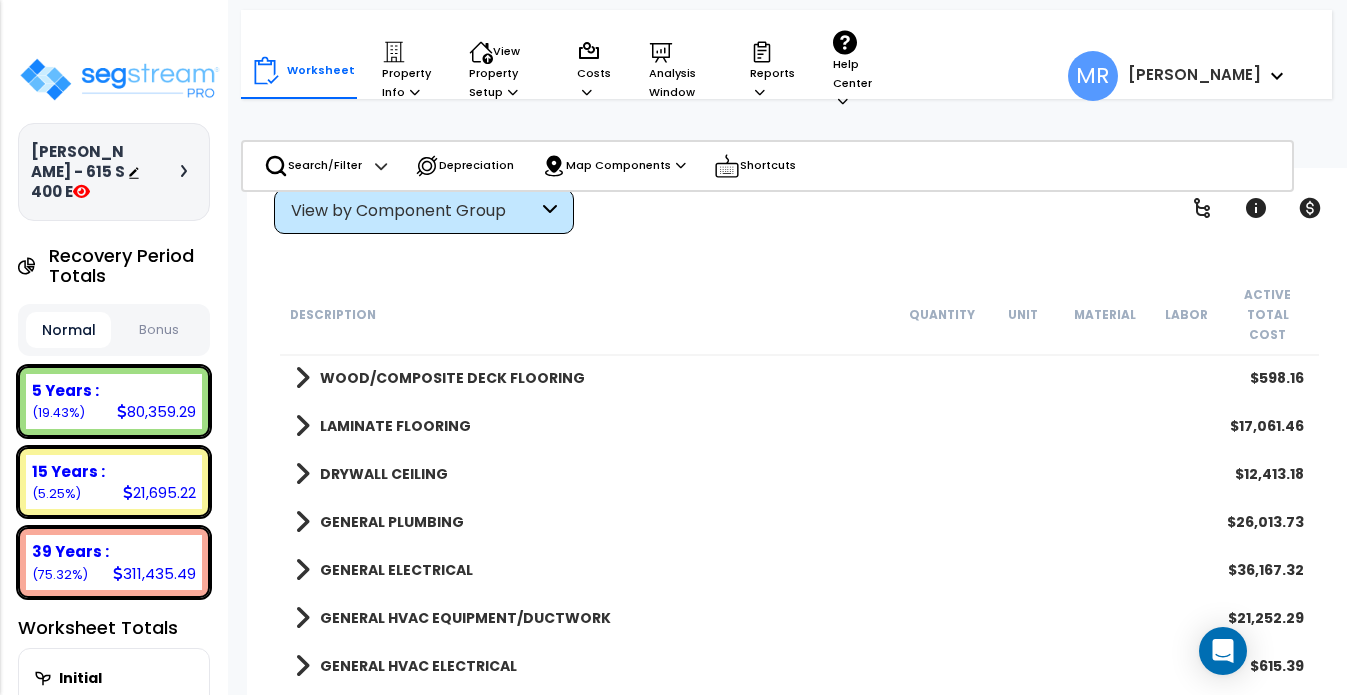 click on "GENERAL PLUMBING" at bounding box center (392, 522) 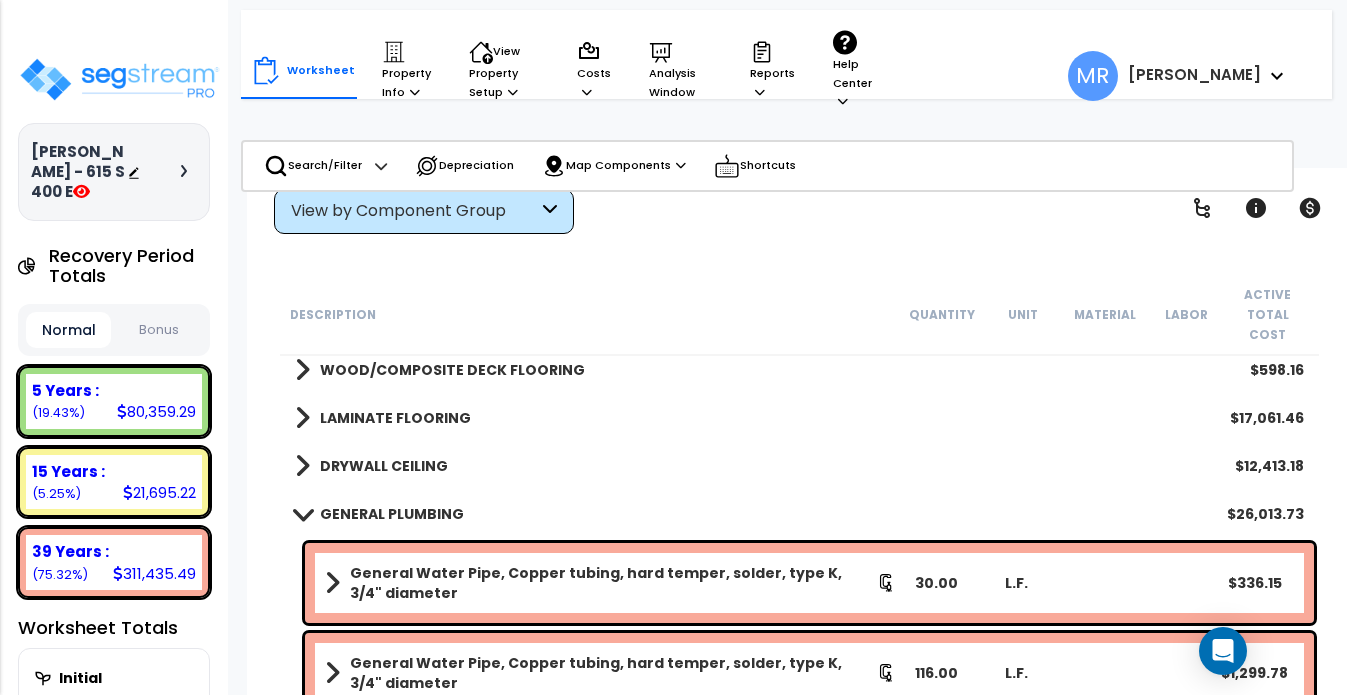 scroll, scrollTop: 1665, scrollLeft: 0, axis: vertical 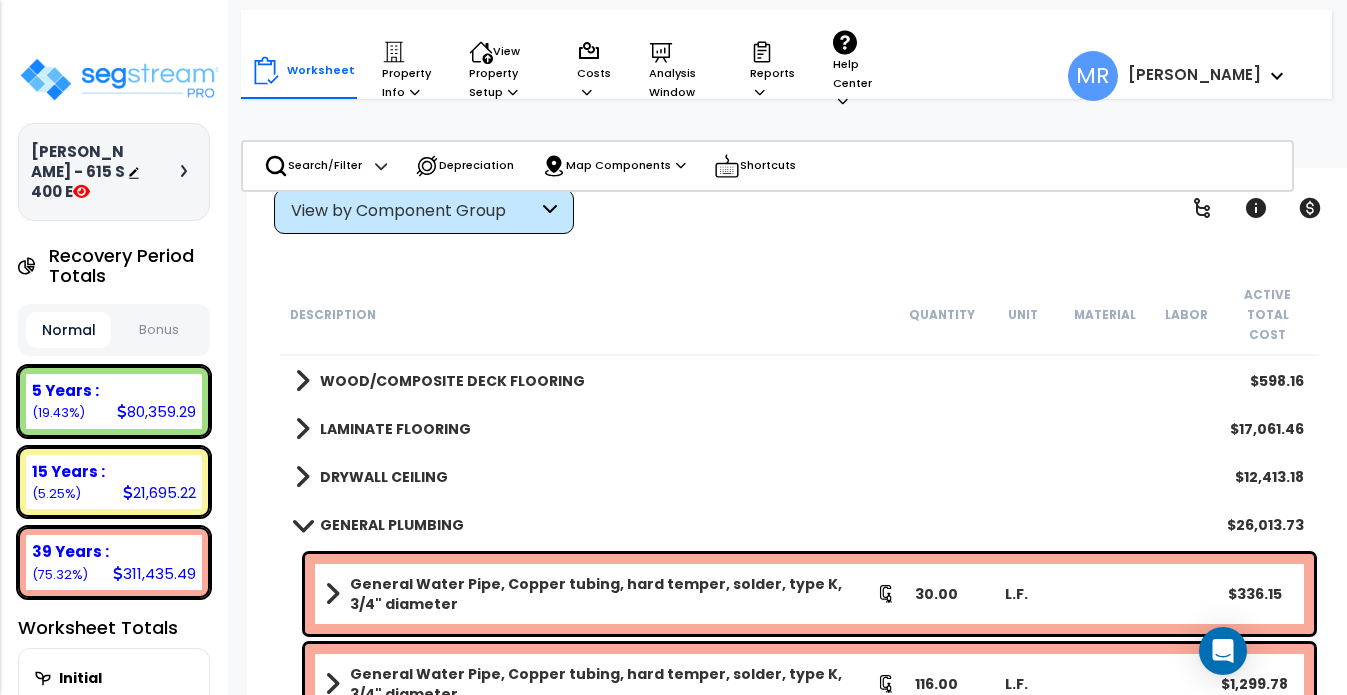 click on "GENERAL PLUMBING" at bounding box center (392, 525) 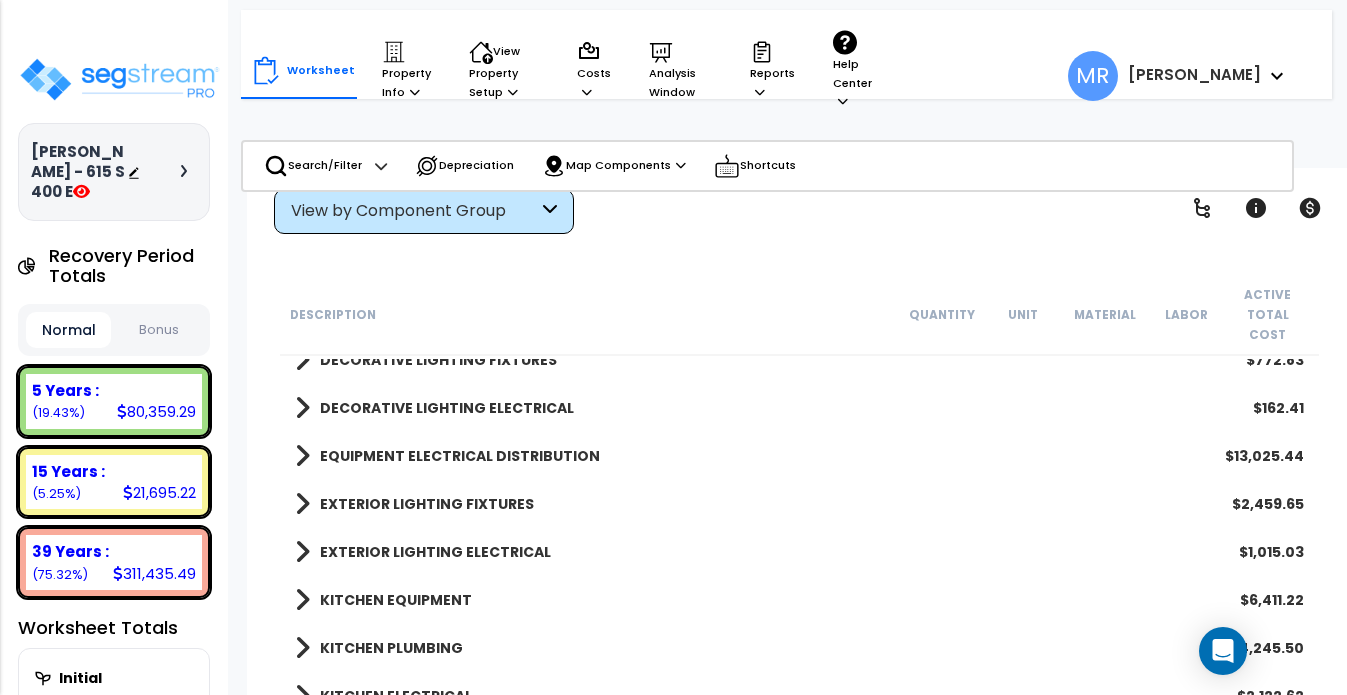 scroll, scrollTop: 2707, scrollLeft: 0, axis: vertical 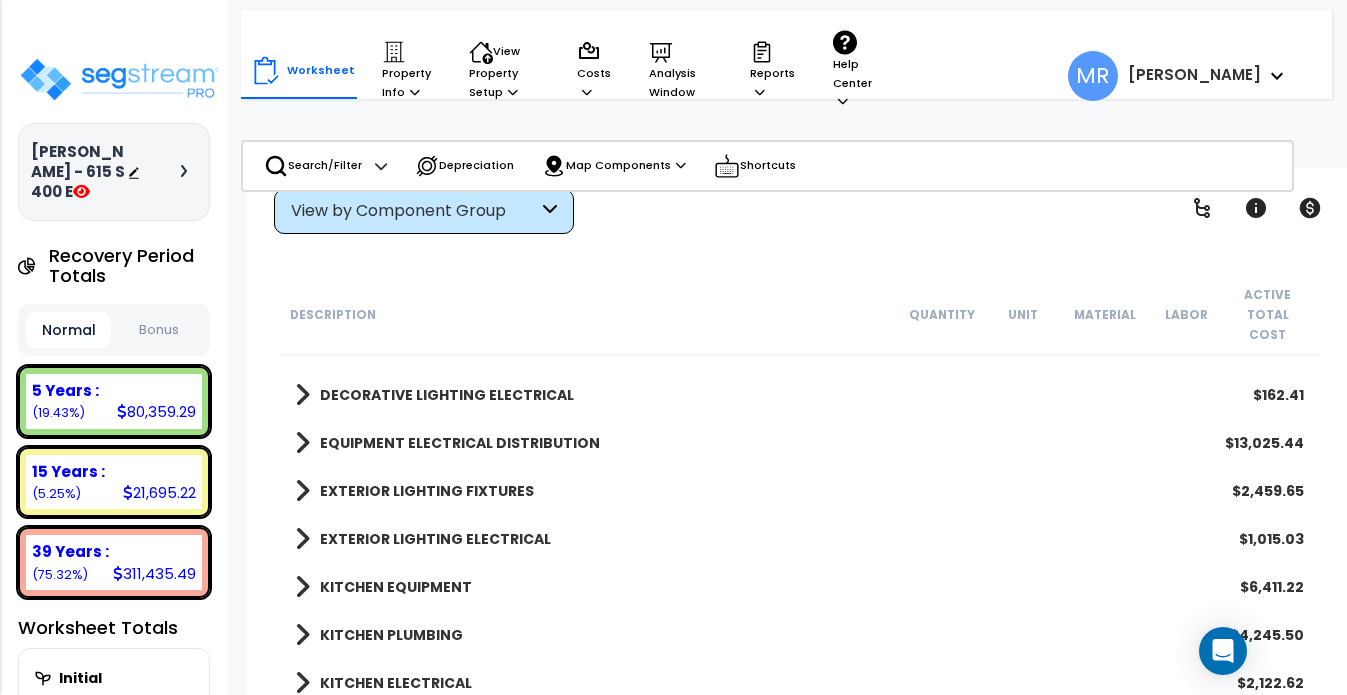 click on "KITCHEN PLUMBING" at bounding box center (391, 635) 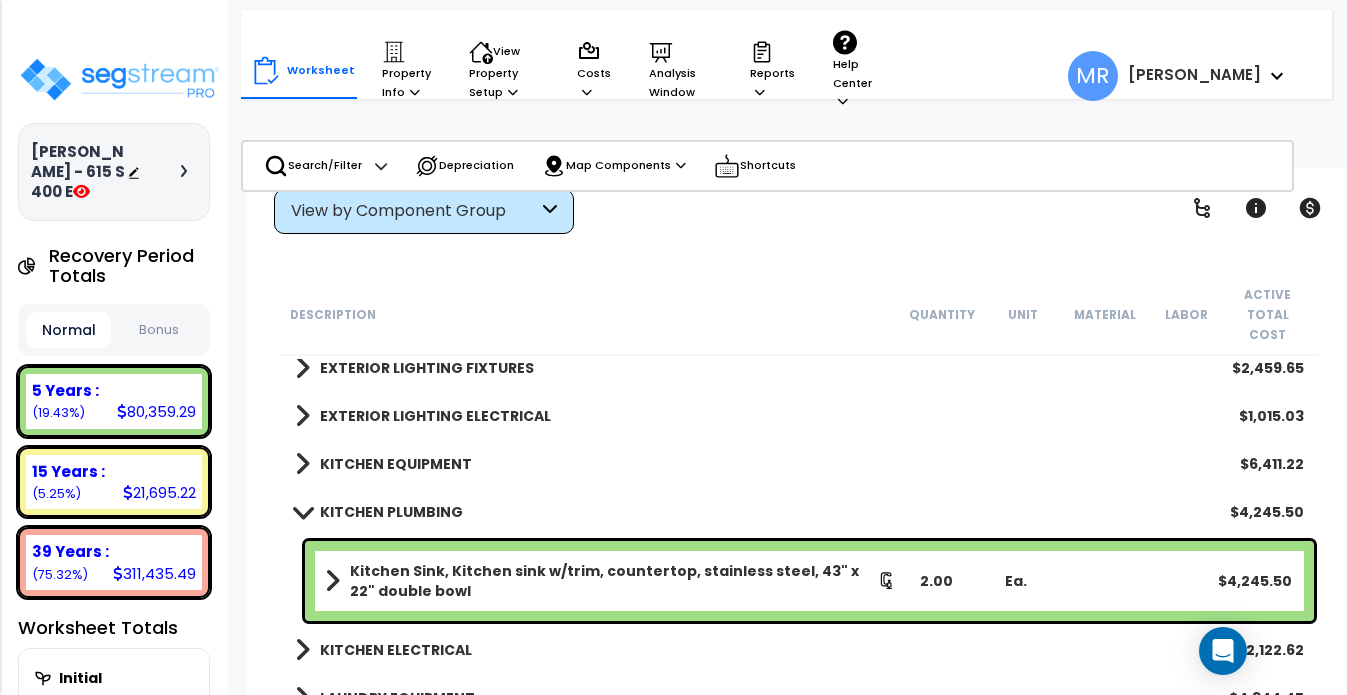 scroll, scrollTop: 2825, scrollLeft: 0, axis: vertical 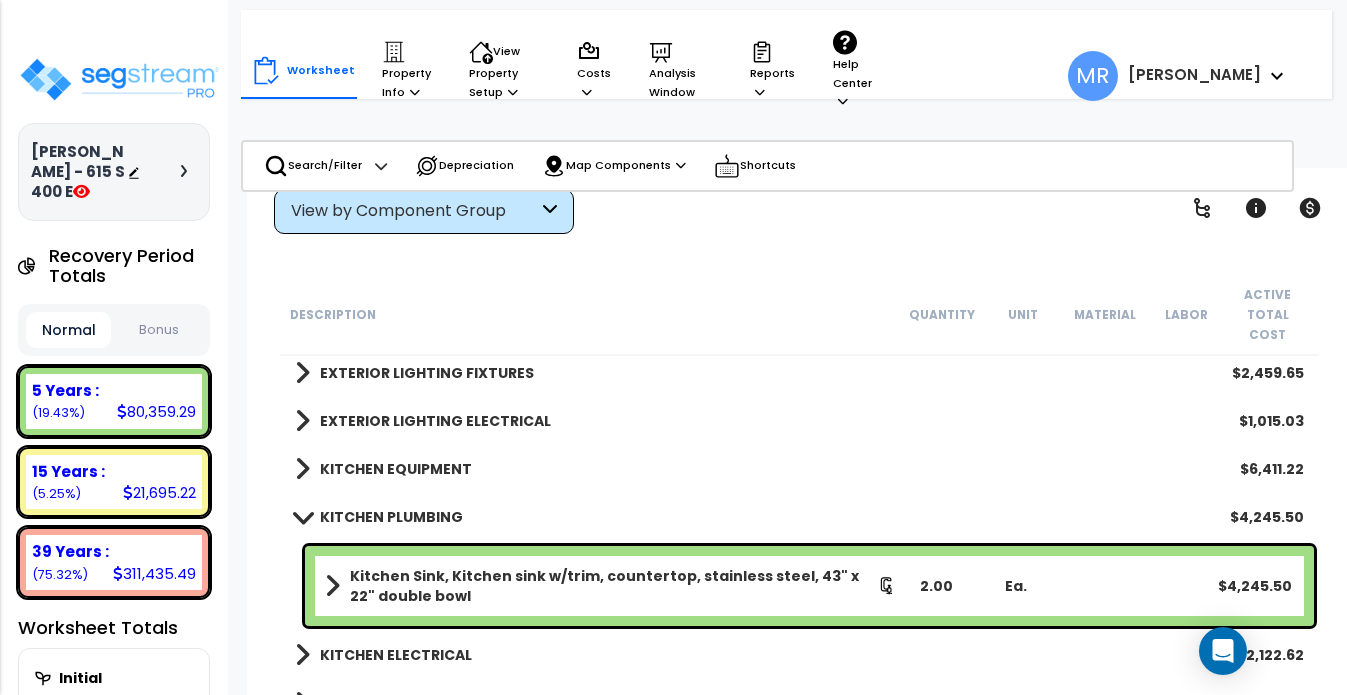 click on "KITCHEN EQUIPMENT" at bounding box center [396, 469] 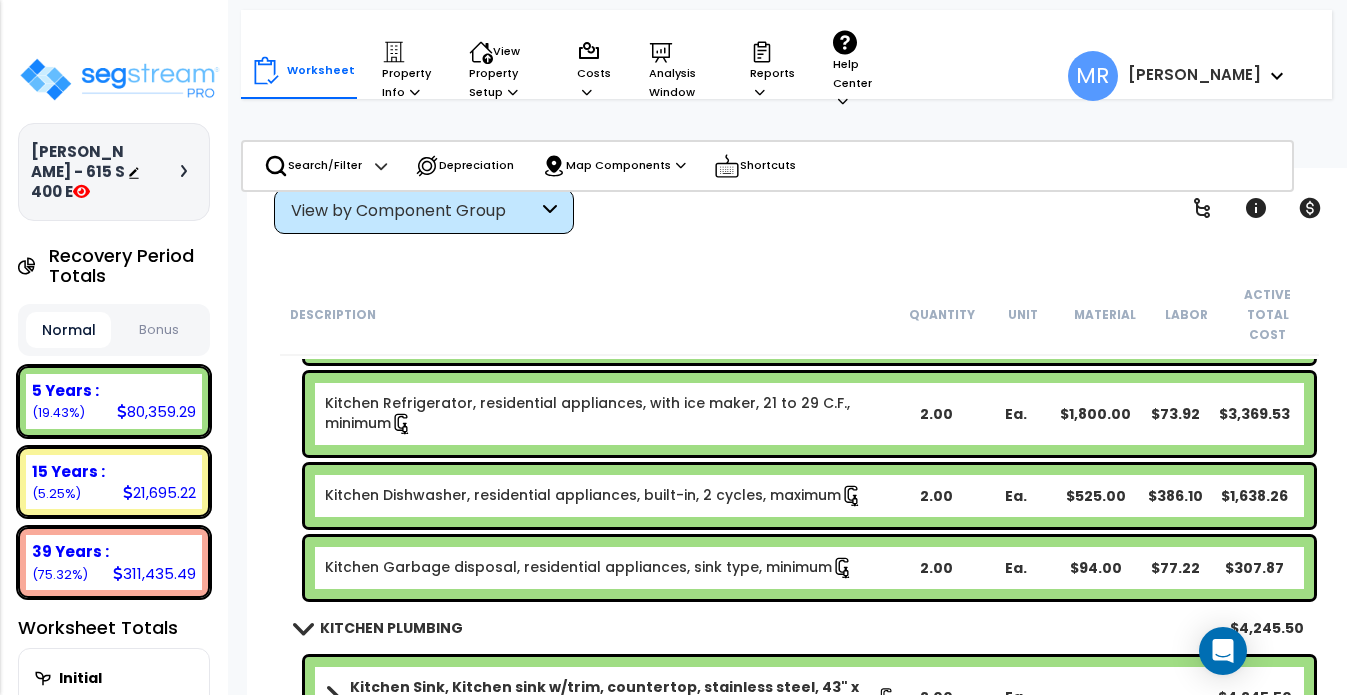 scroll, scrollTop: 3141, scrollLeft: 0, axis: vertical 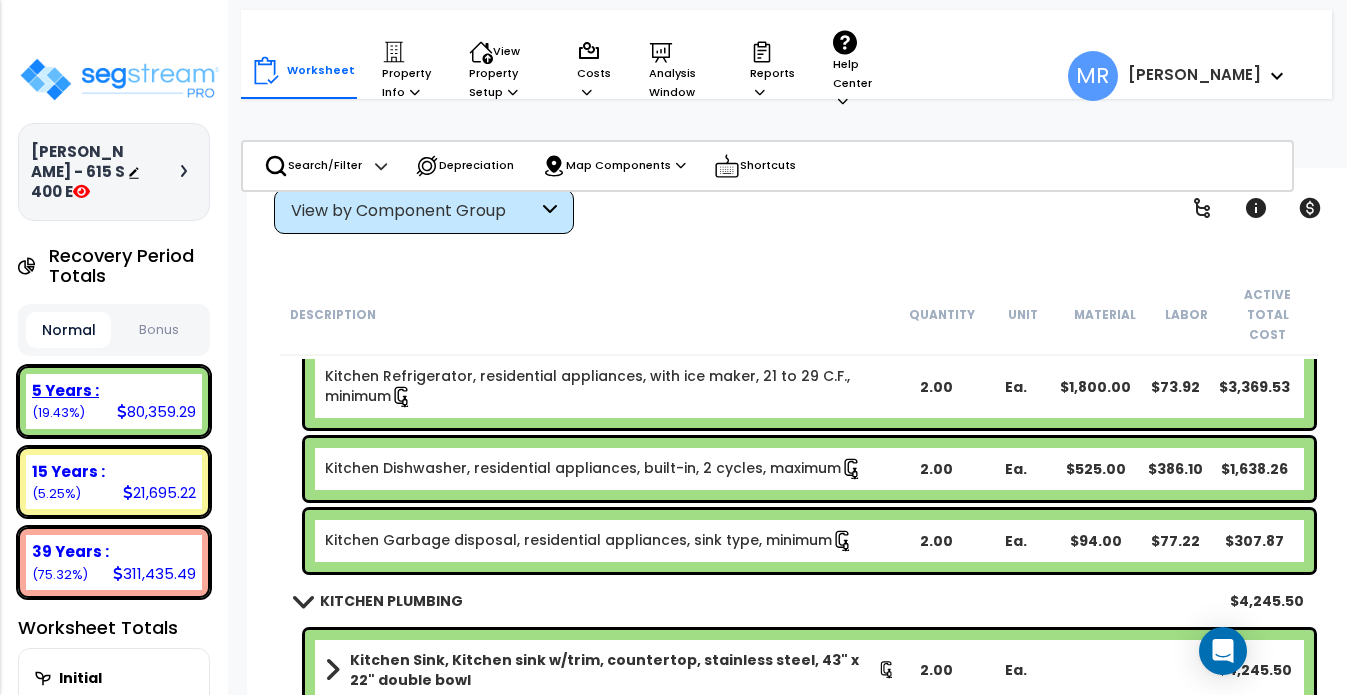 click on "80,359.29" at bounding box center (156, 411) 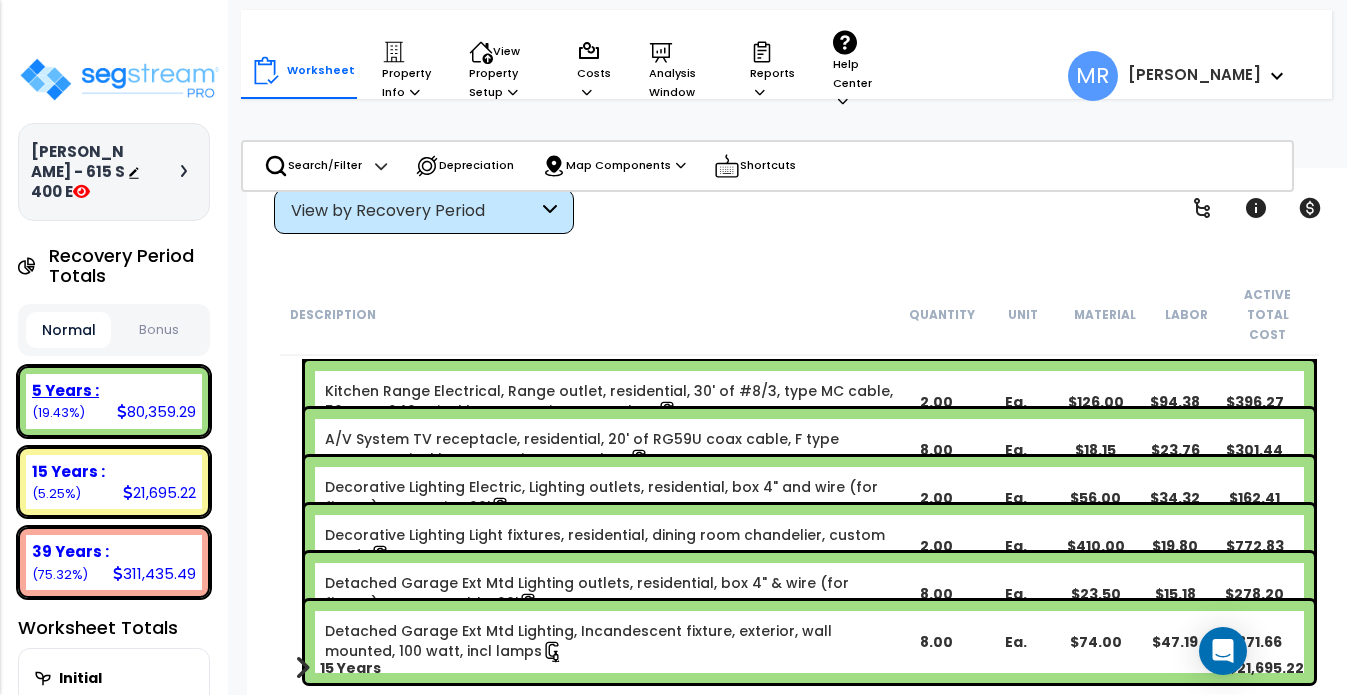 scroll, scrollTop: 2270, scrollLeft: 0, axis: vertical 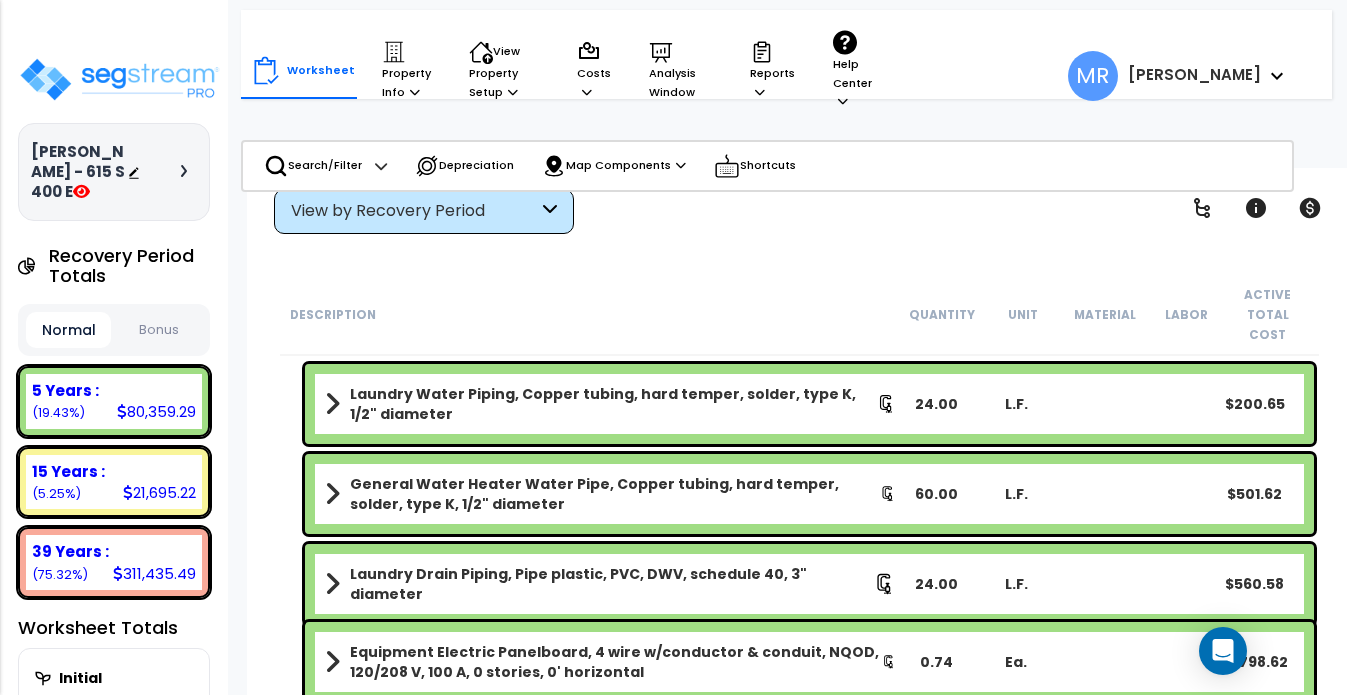 click at bounding box center [332, 494] 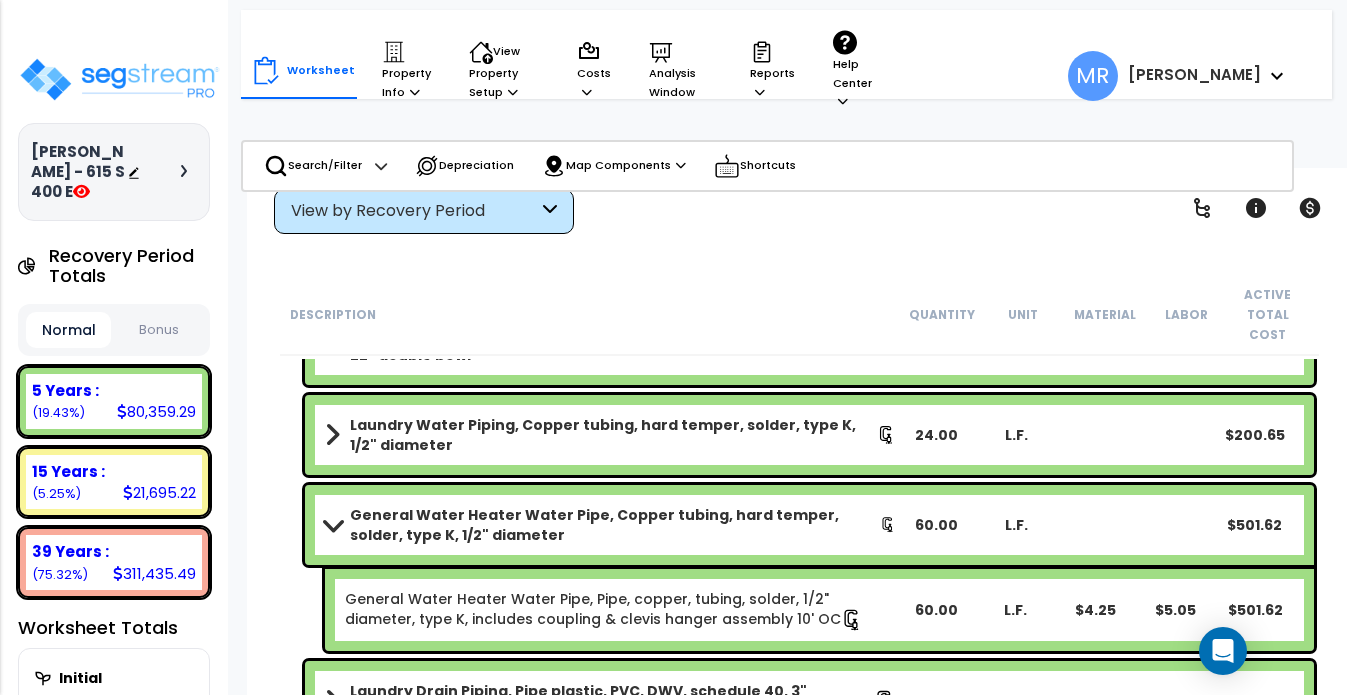 scroll, scrollTop: 829, scrollLeft: 0, axis: vertical 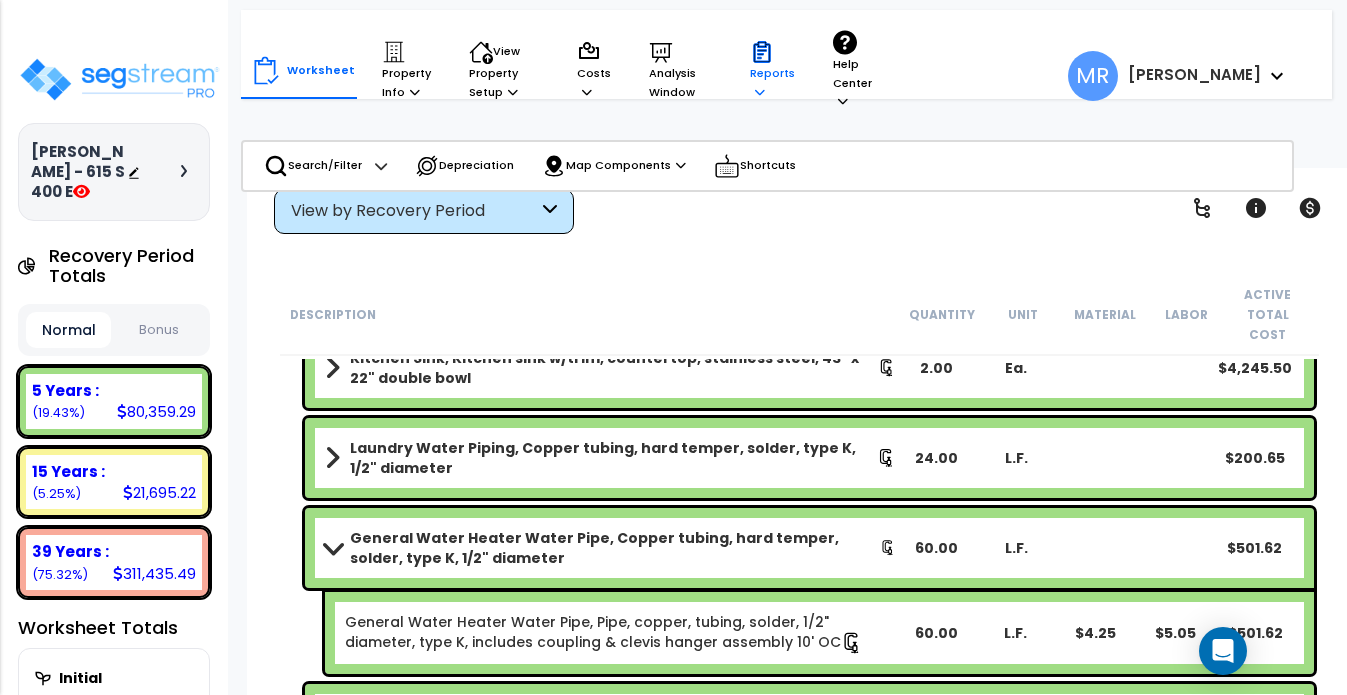 click on "Reports" at bounding box center (772, 70) 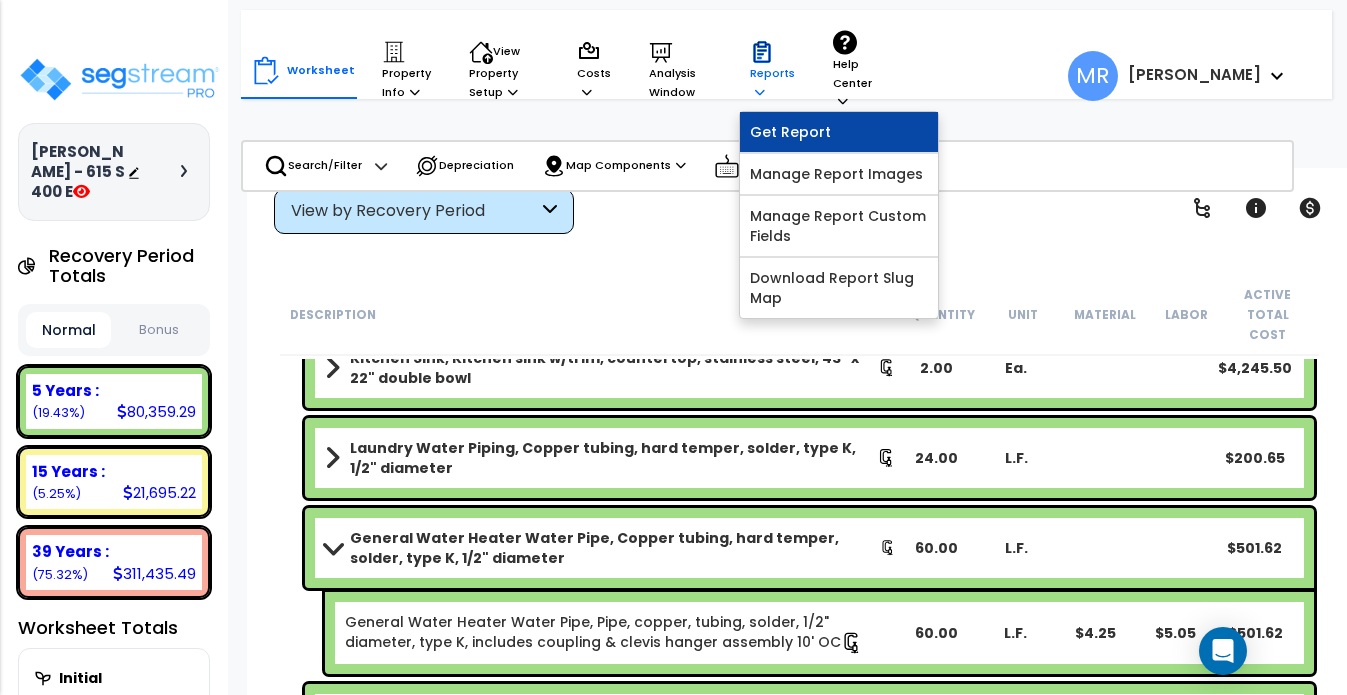 click on "Get Report" at bounding box center [839, 132] 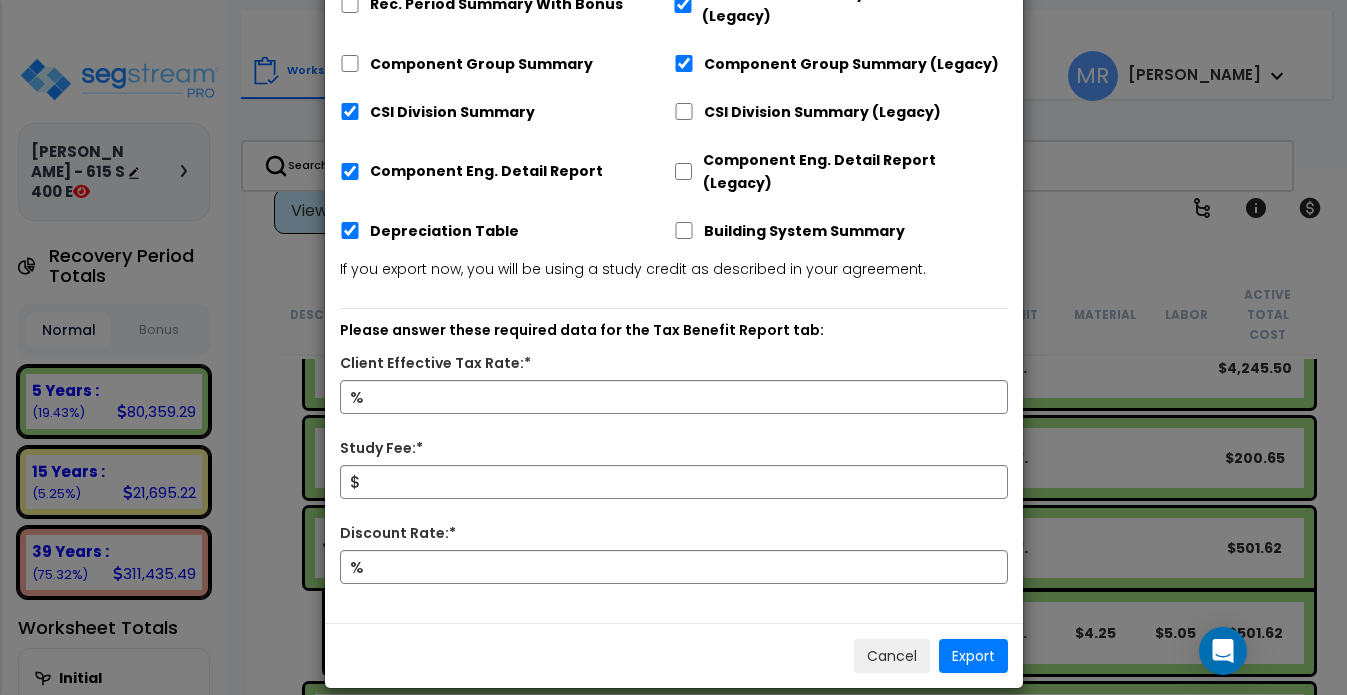 scroll, scrollTop: 356, scrollLeft: 0, axis: vertical 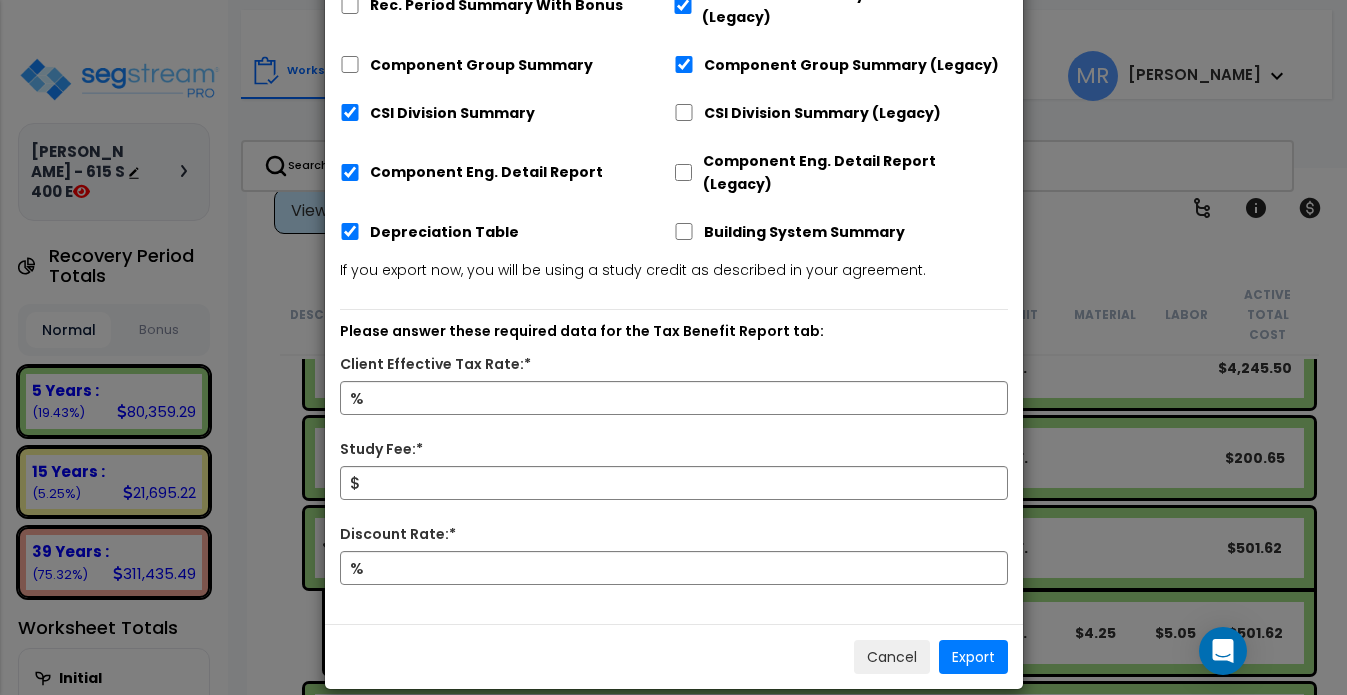 click on "Export" at bounding box center (973, 657) 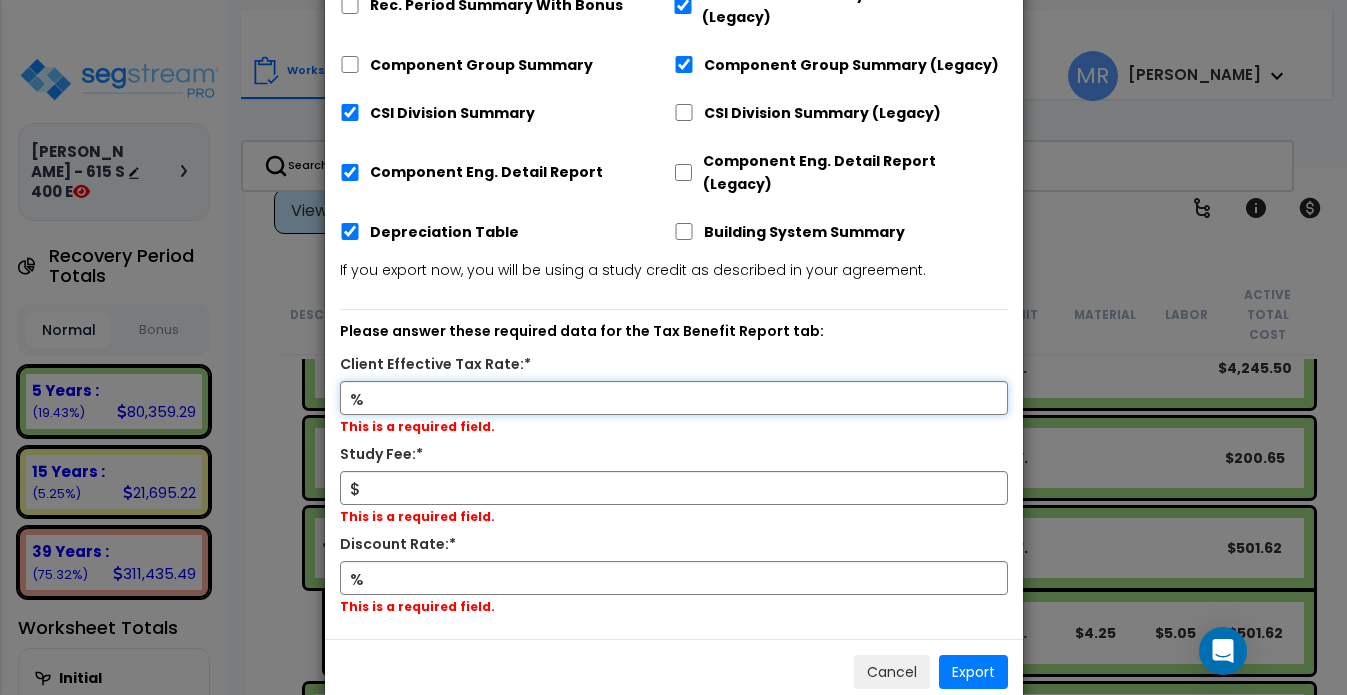 click on "Client Effective Tax Rate:*" at bounding box center (674, 398) 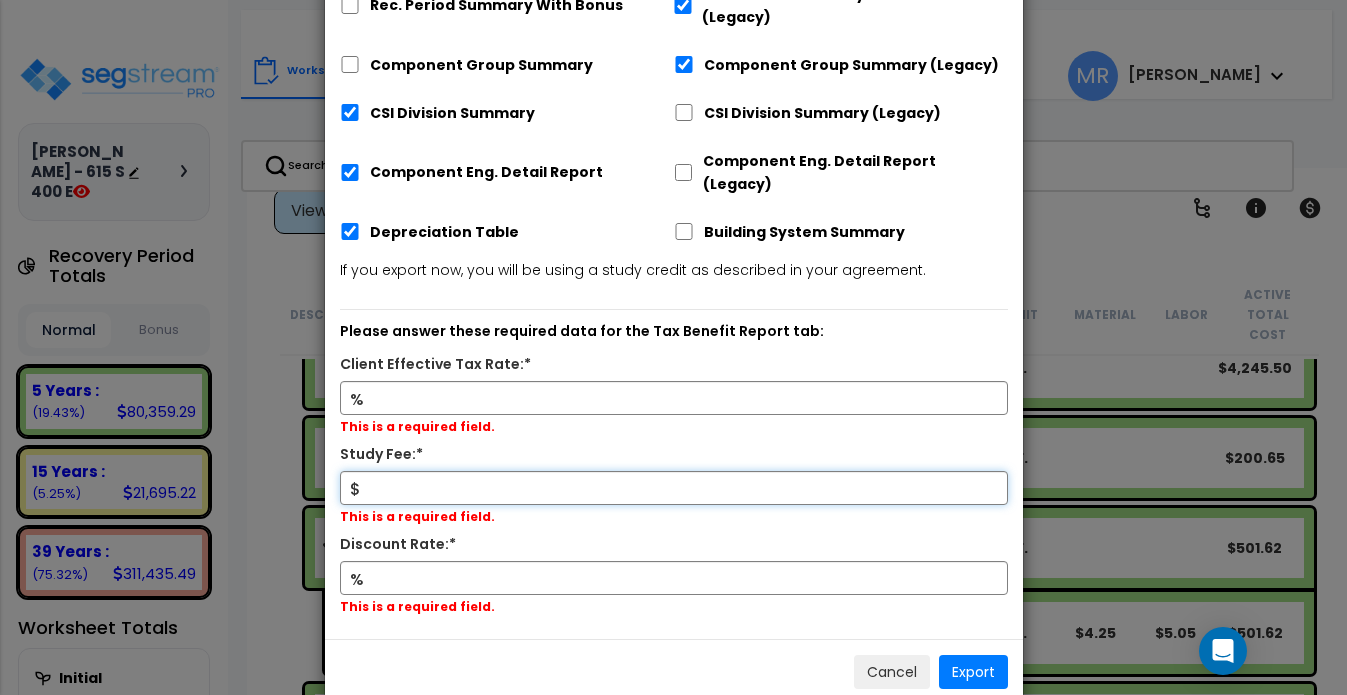 click on "Study Fee:*" at bounding box center (674, 488) 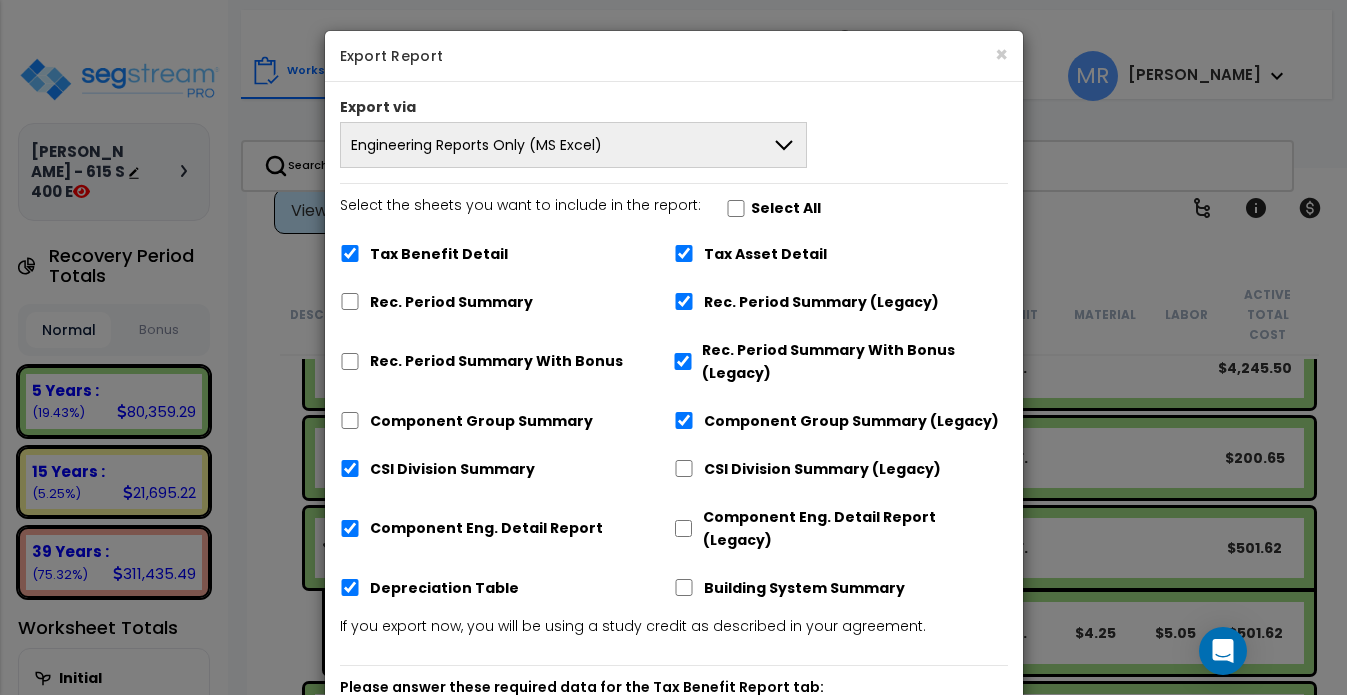 scroll, scrollTop: 0, scrollLeft: 0, axis: both 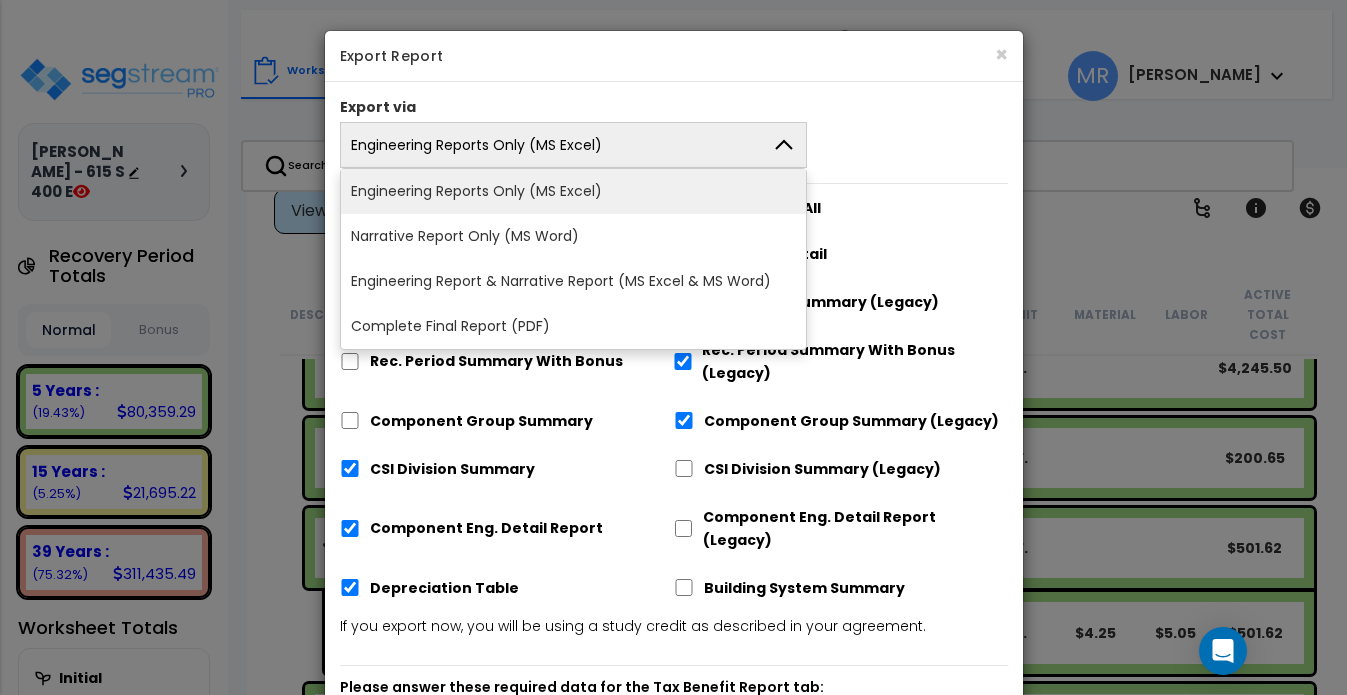 click on "Export via" at bounding box center [674, 109] 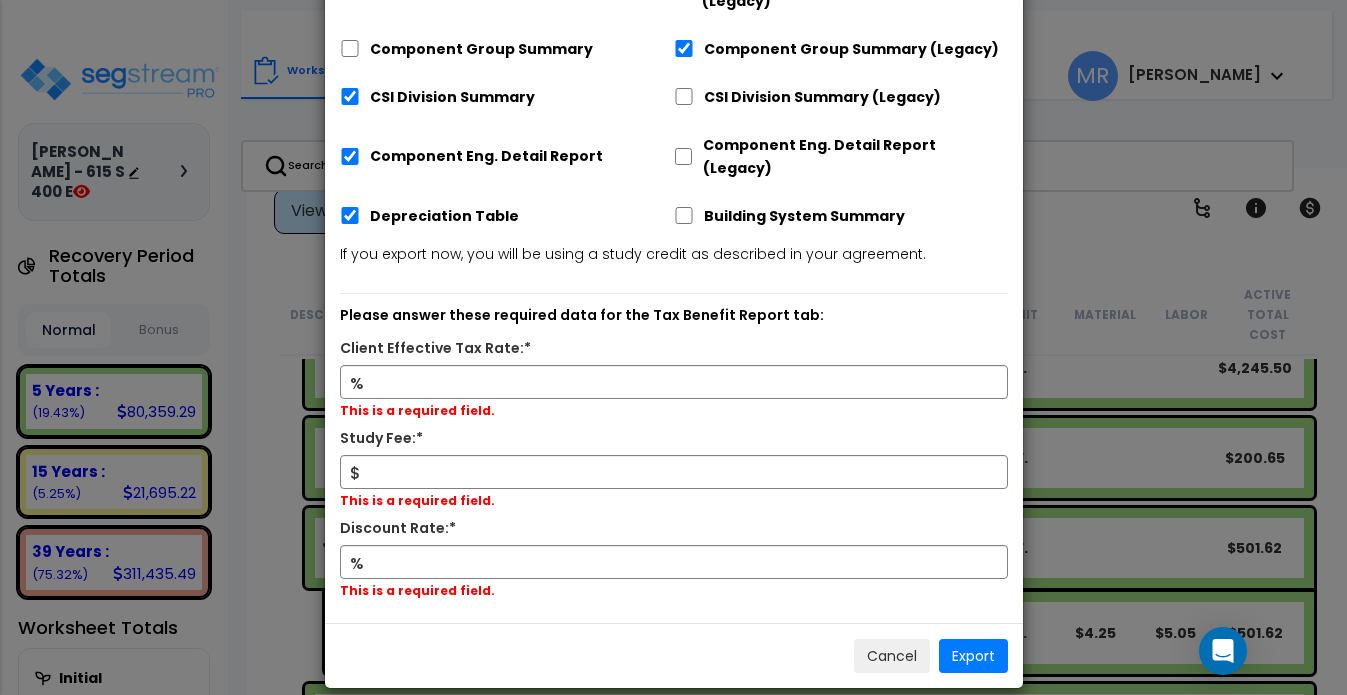scroll, scrollTop: 371, scrollLeft: 0, axis: vertical 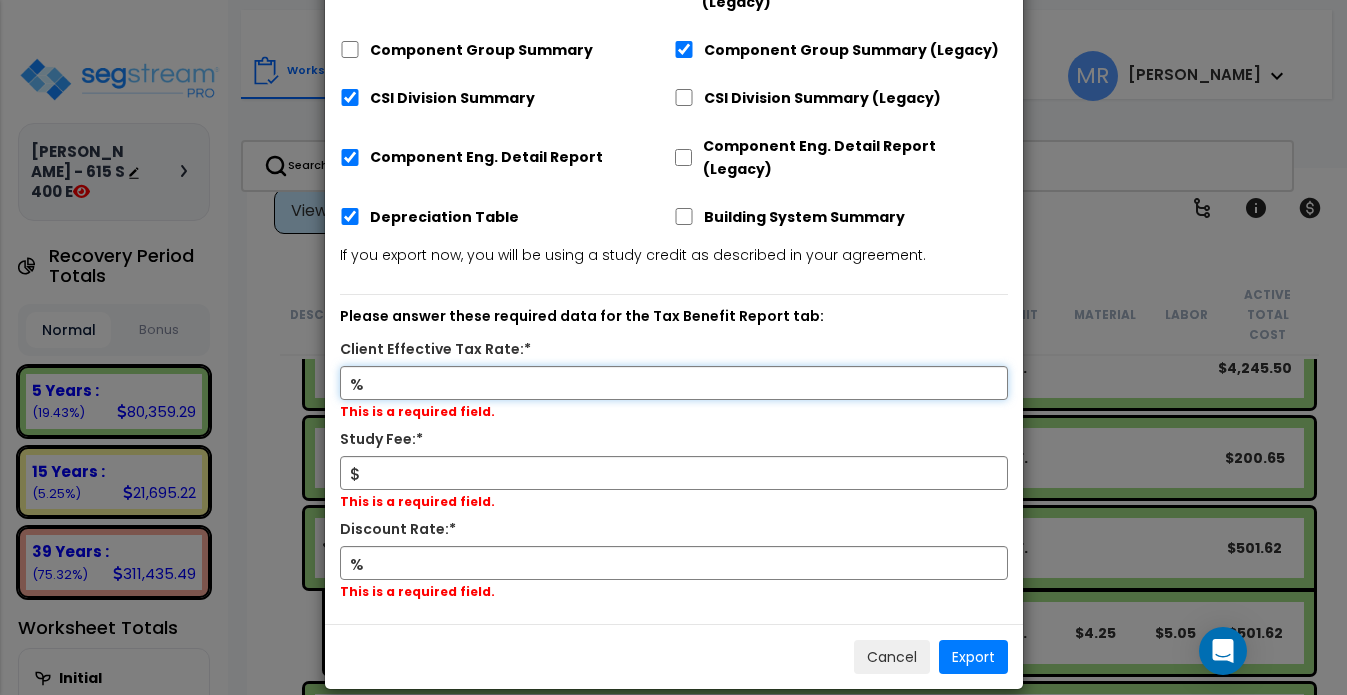 click on "Client Effective Tax Rate:*" at bounding box center [674, 383] 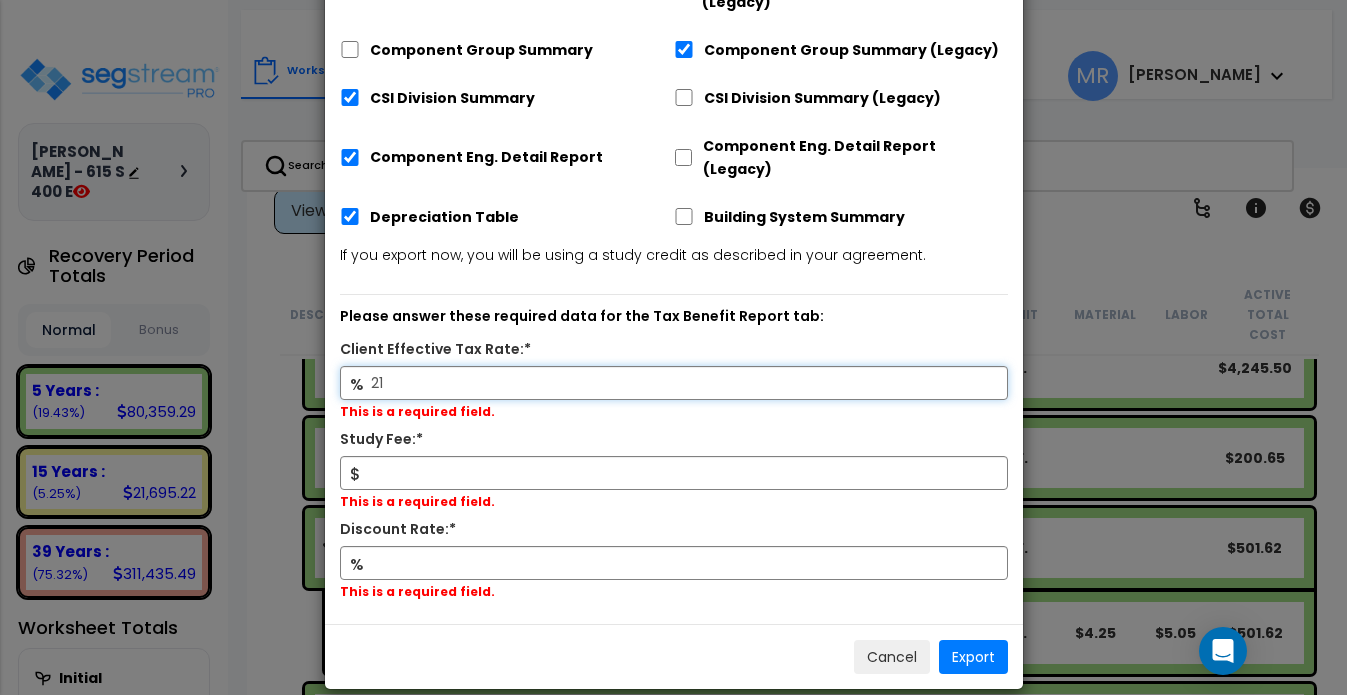 type on "21" 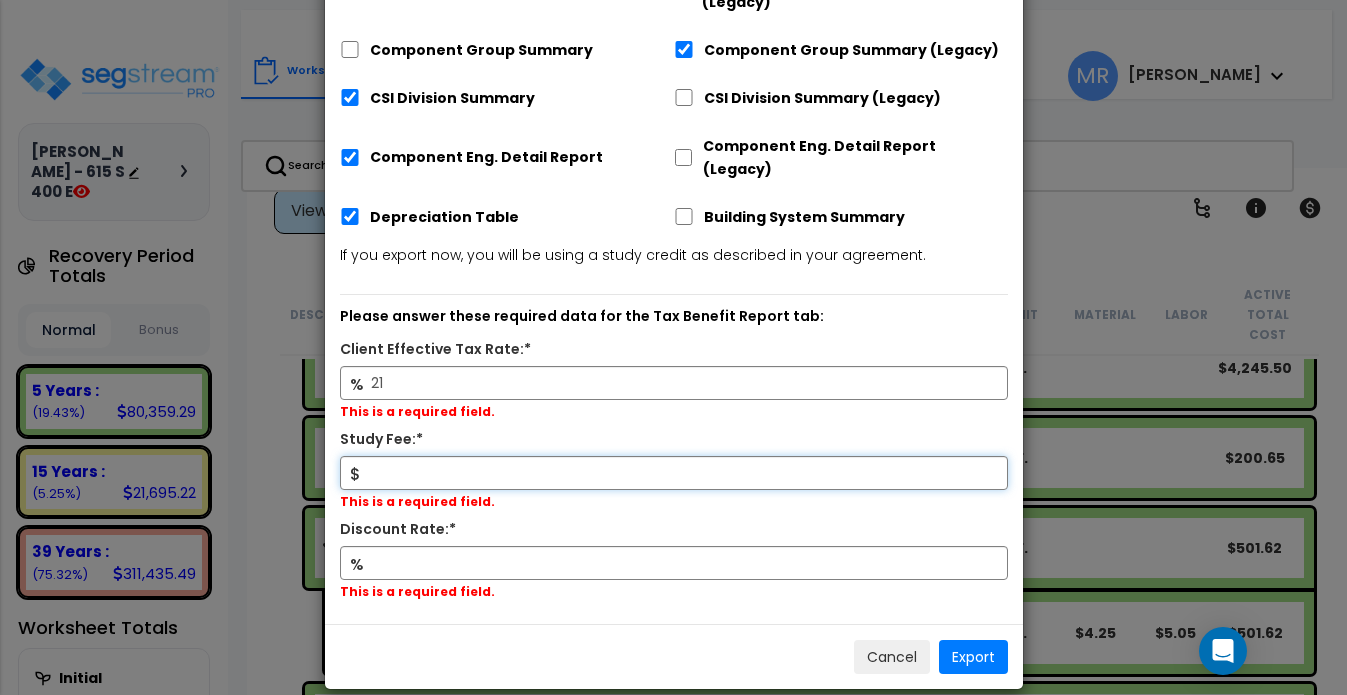 scroll, scrollTop: 366, scrollLeft: 0, axis: vertical 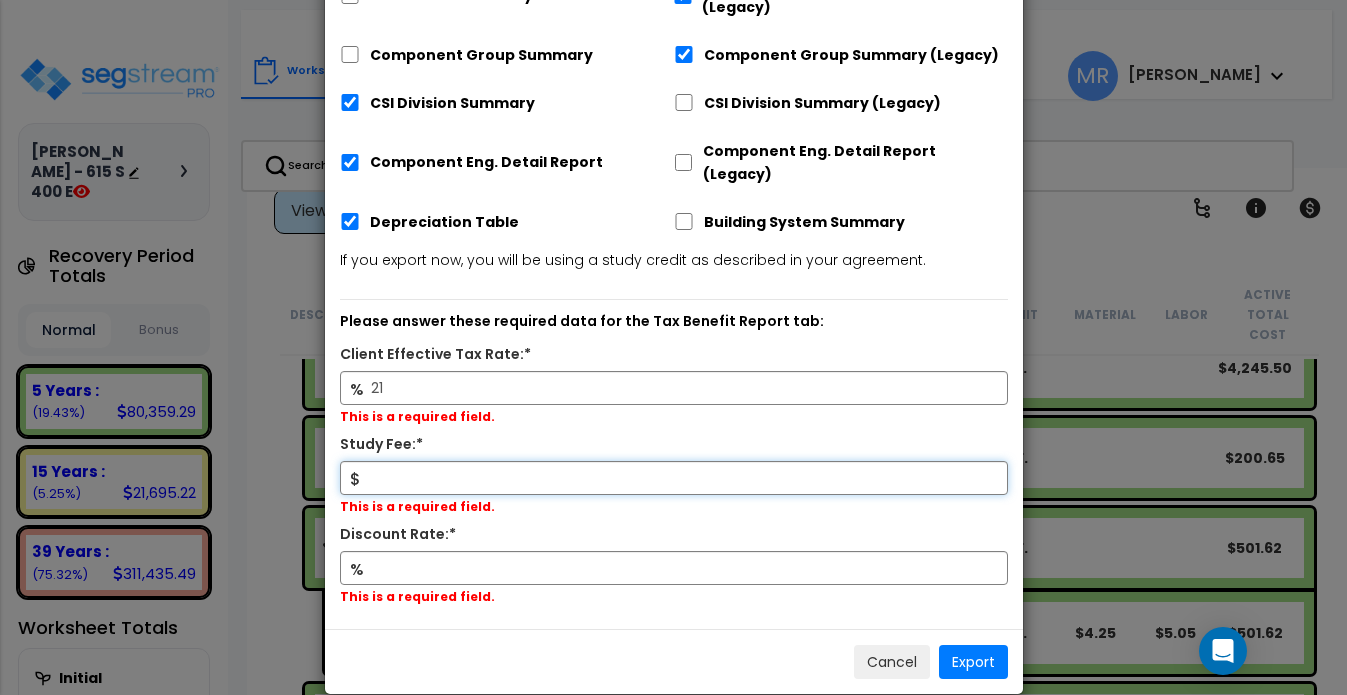 click on "Study Fee:*" at bounding box center [674, 478] 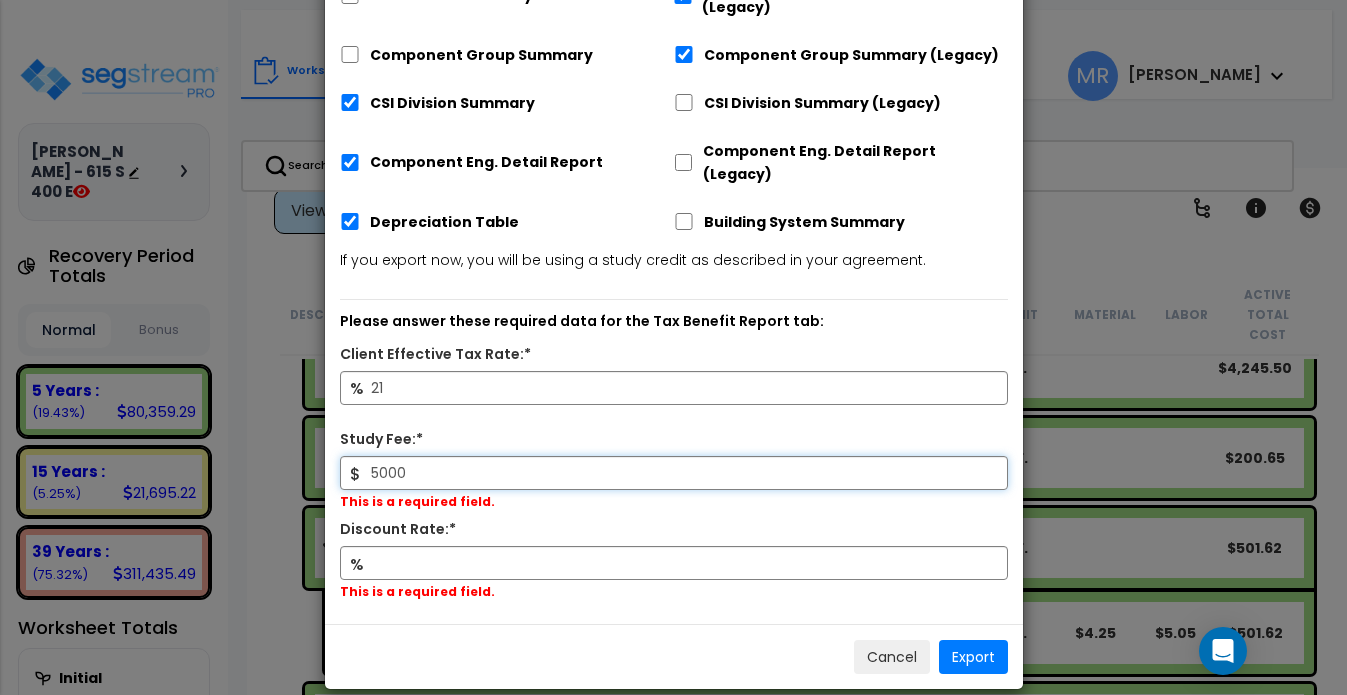 type on "5,000" 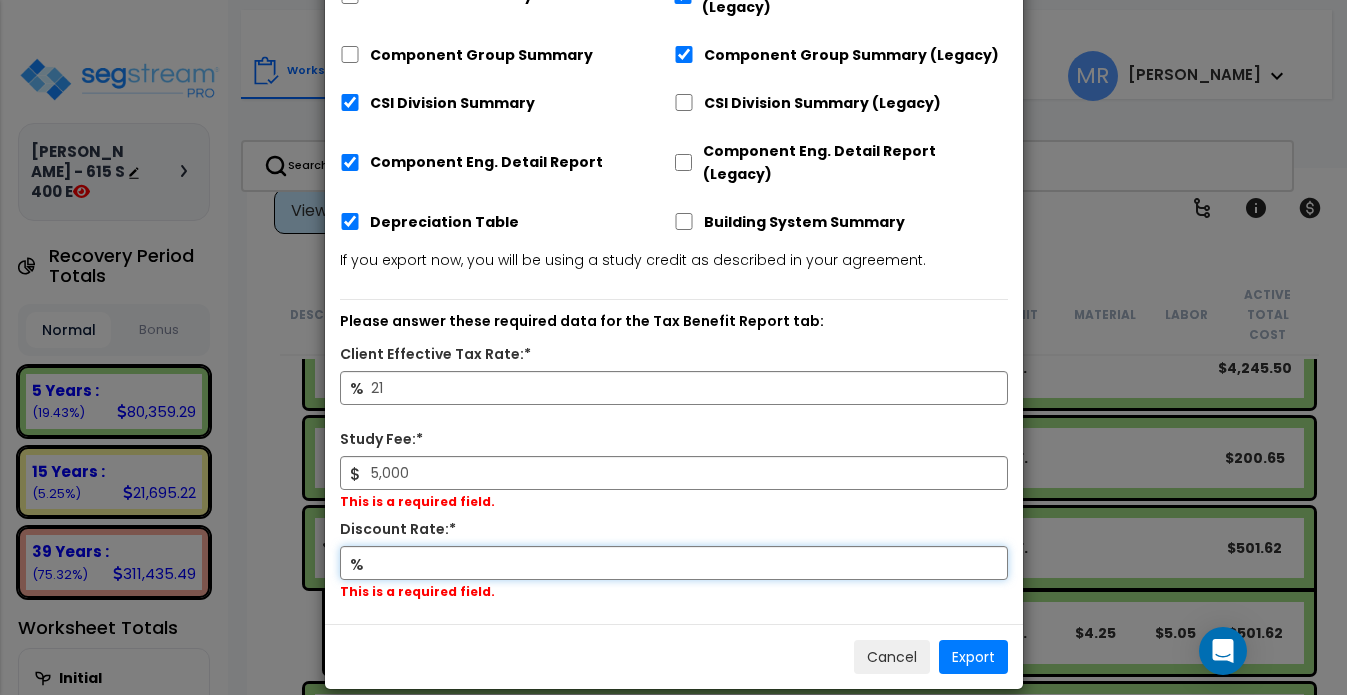 click on "Discount Rate:*" at bounding box center [674, 563] 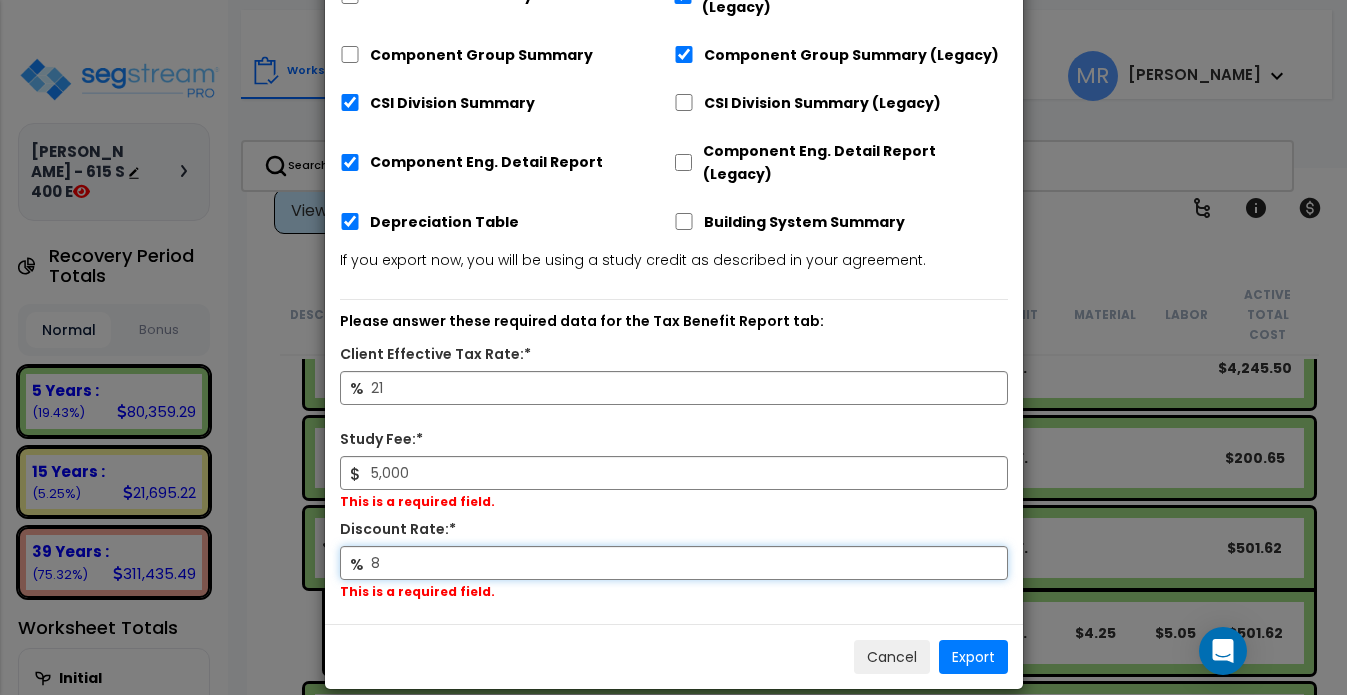 type on "8" 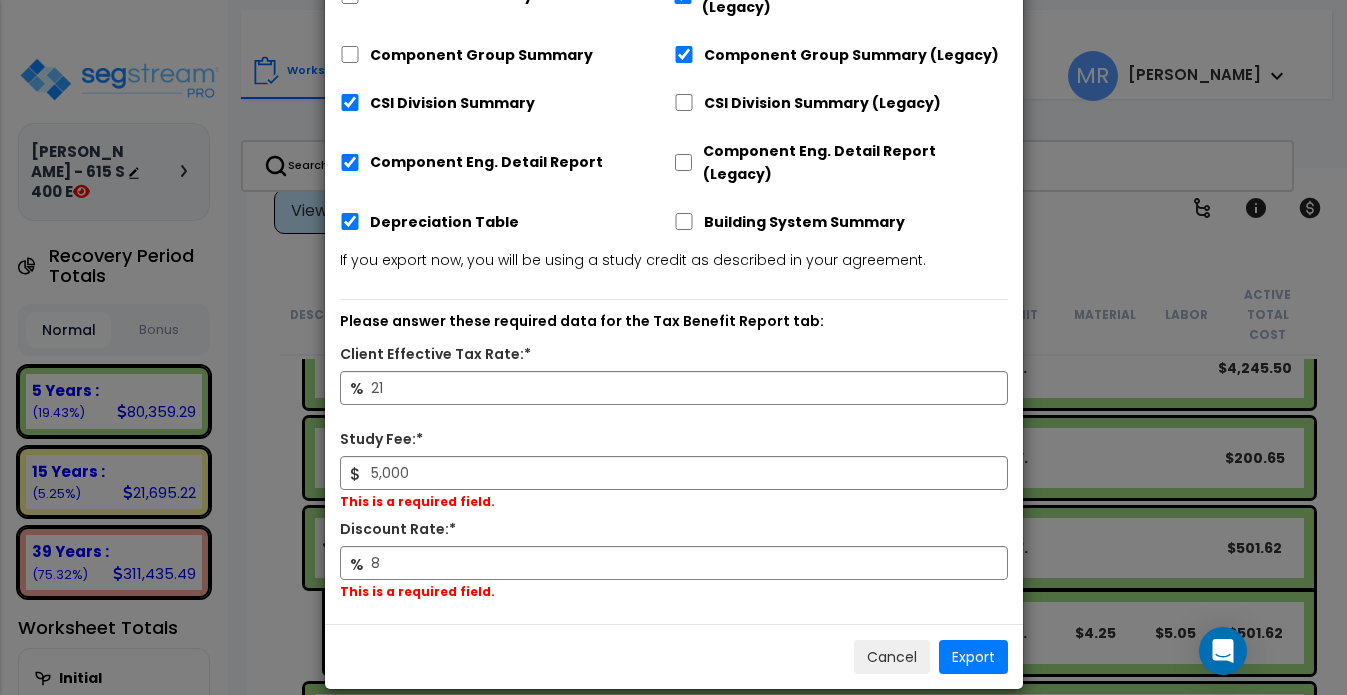 click on "Export" at bounding box center [973, 657] 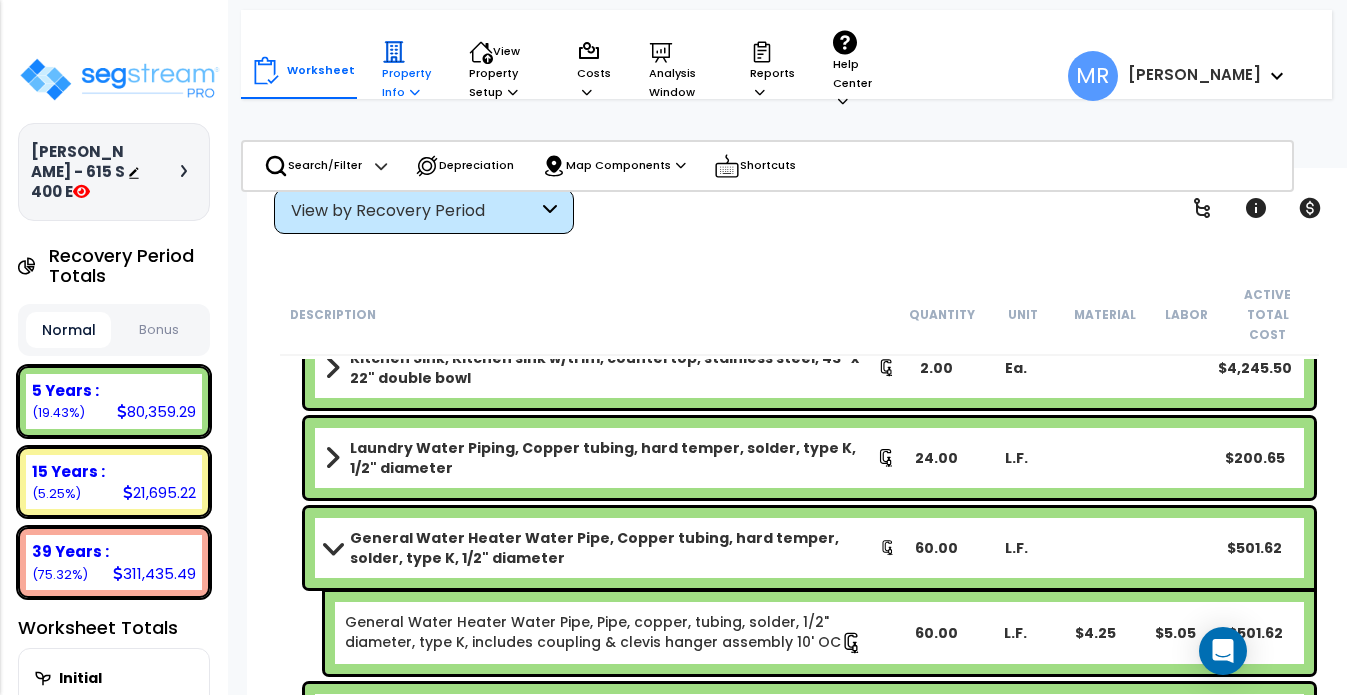 click on "Property Info" at bounding box center [406, 70] 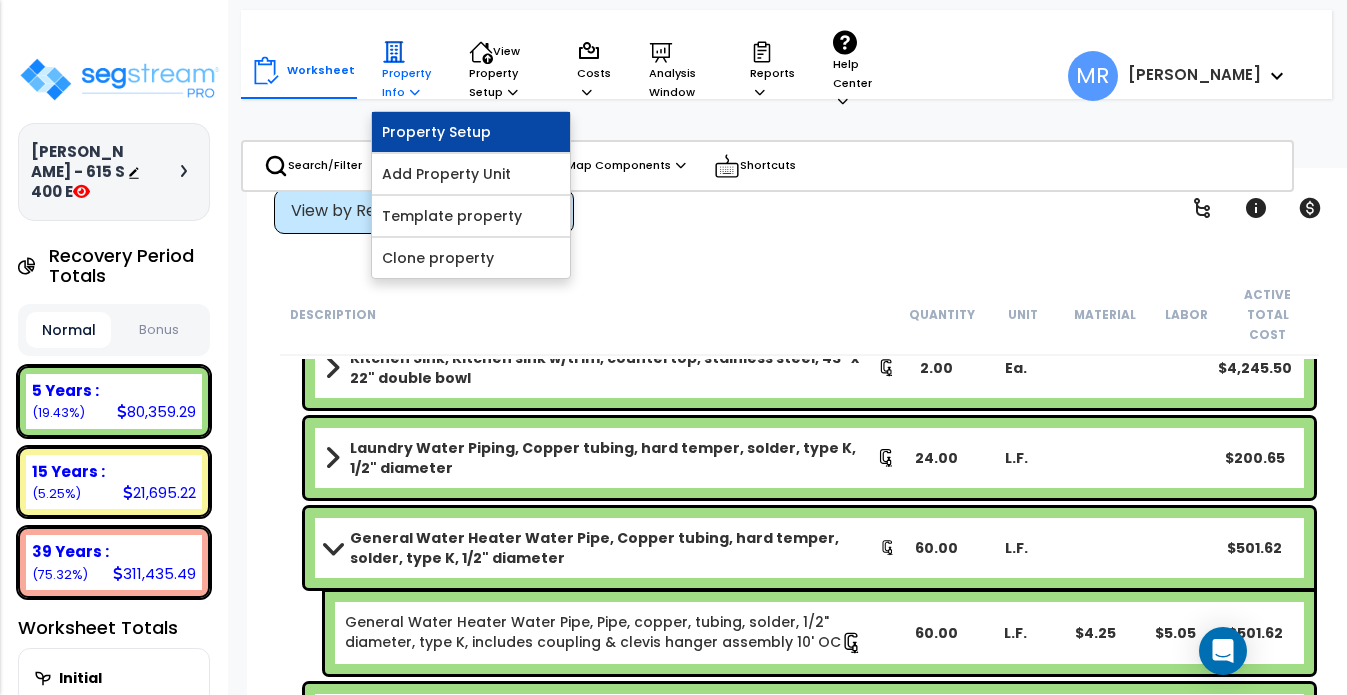 click on "Property Setup" at bounding box center [471, 132] 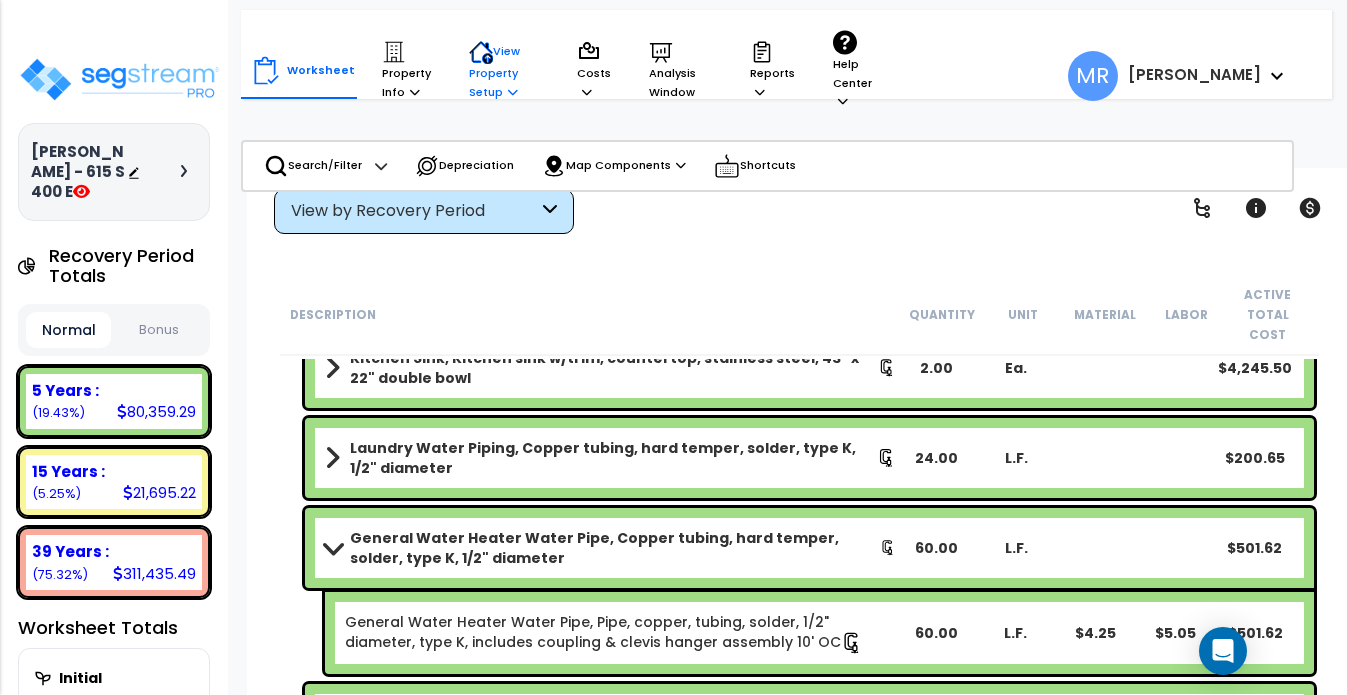 click on "View Property Setup" at bounding box center (406, 70) 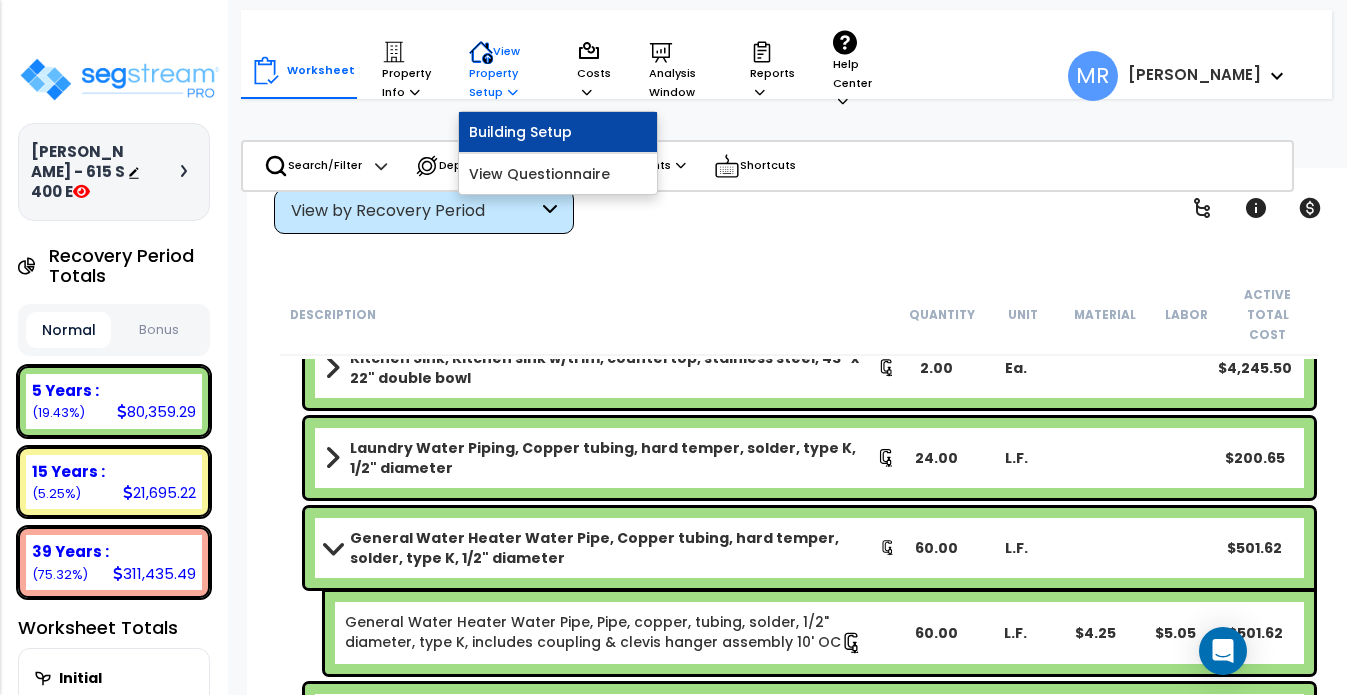 click on "Building Setup" at bounding box center [558, 132] 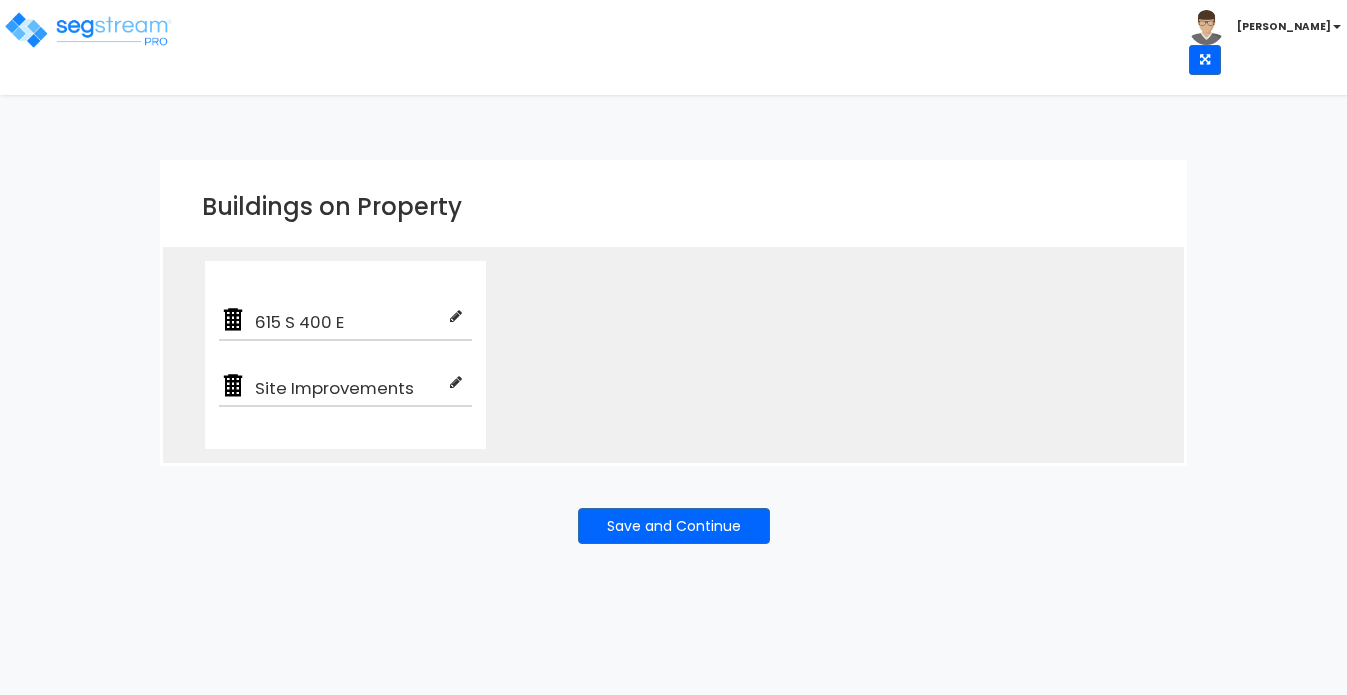 scroll, scrollTop: 0, scrollLeft: 0, axis: both 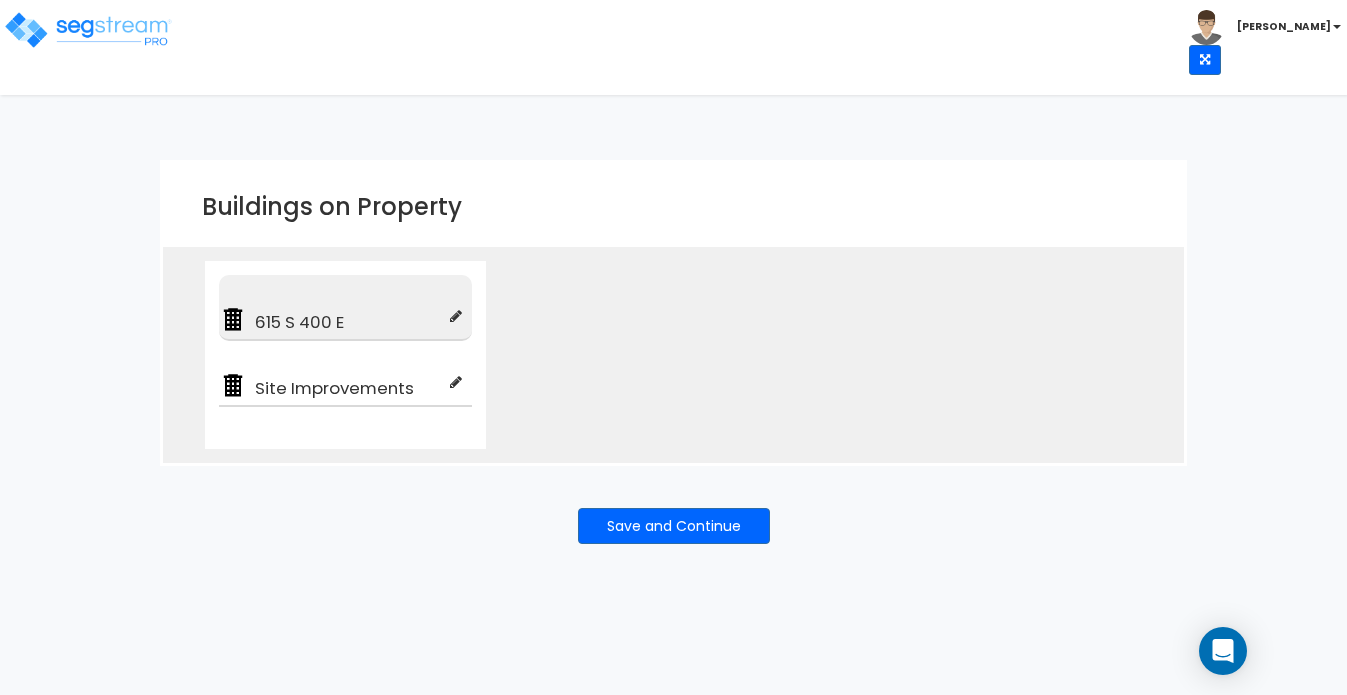 click at bounding box center [456, 316] 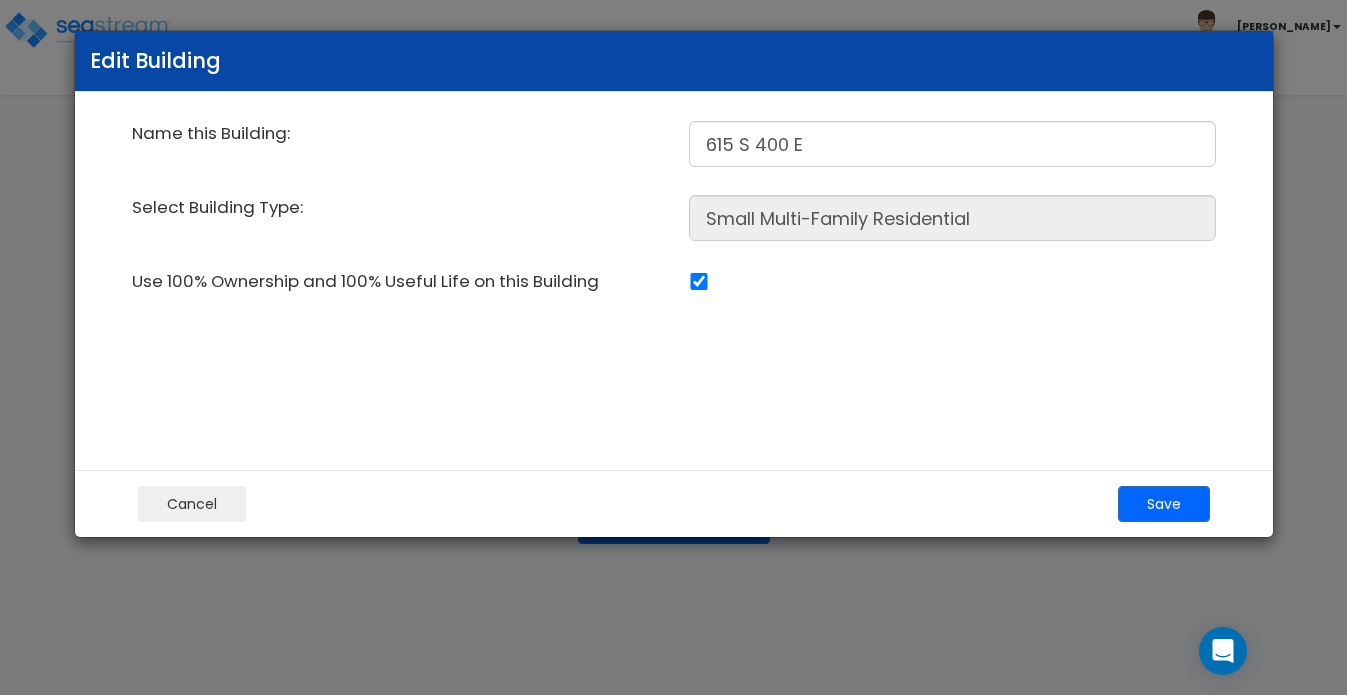 click on "Cancel" at bounding box center (192, 504) 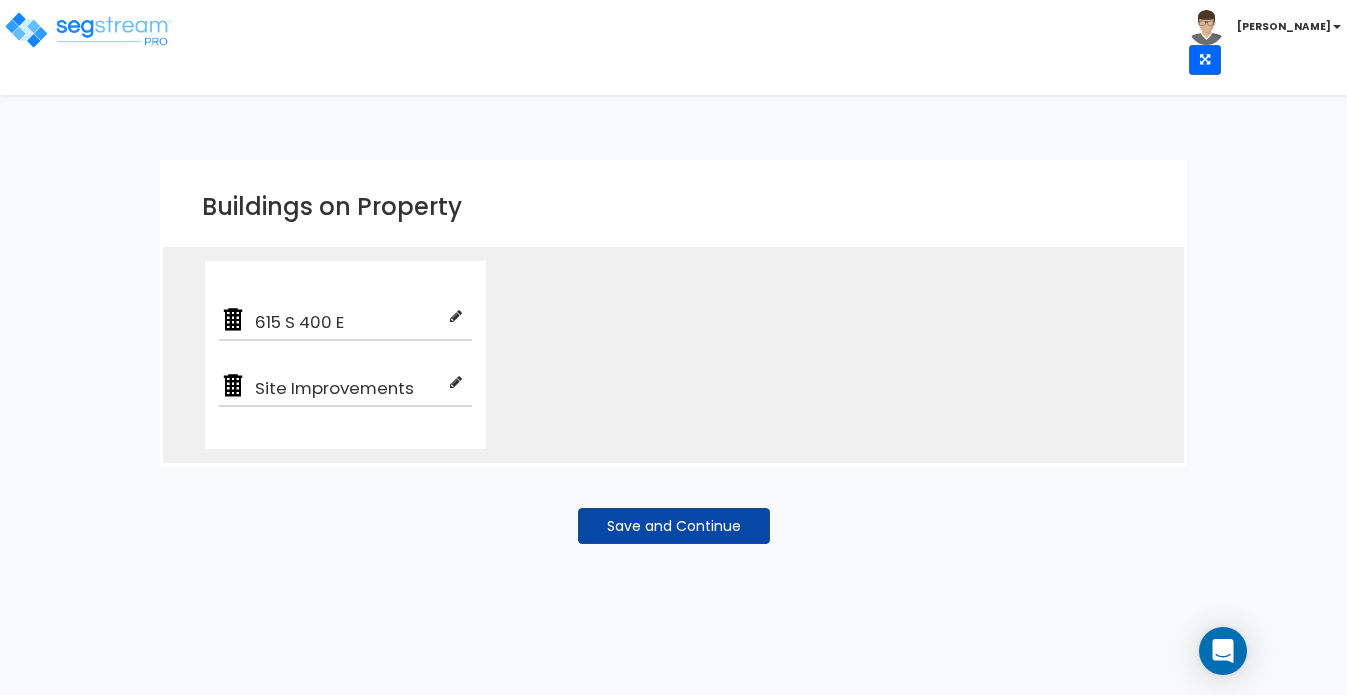 click on "Save and Continue" at bounding box center [674, 526] 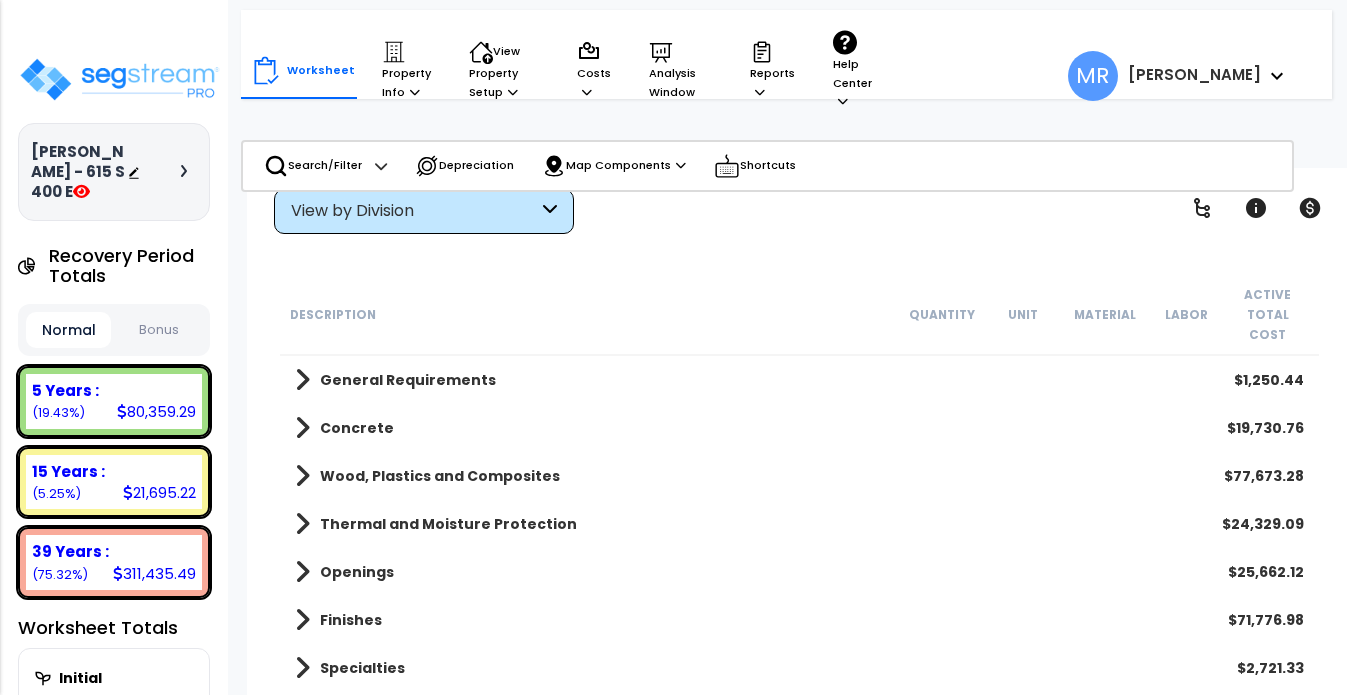 scroll, scrollTop: 0, scrollLeft: 0, axis: both 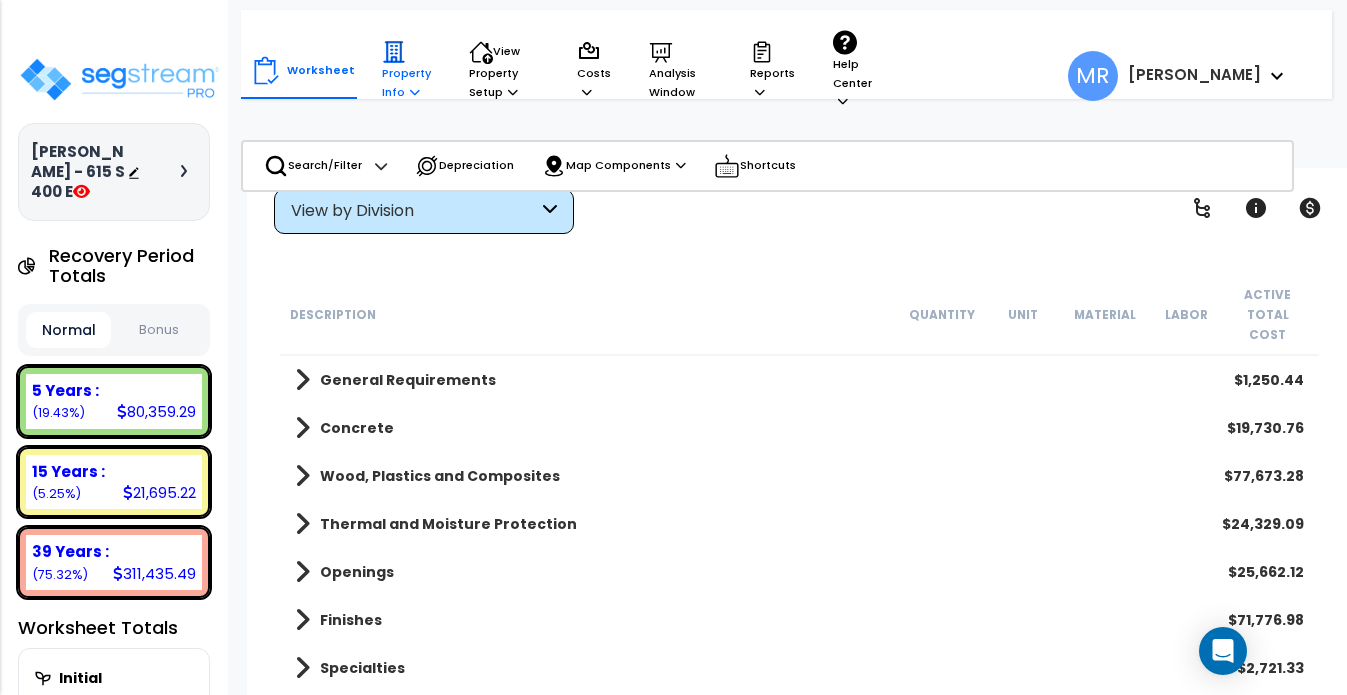 click on "Property Info" at bounding box center (406, 70) 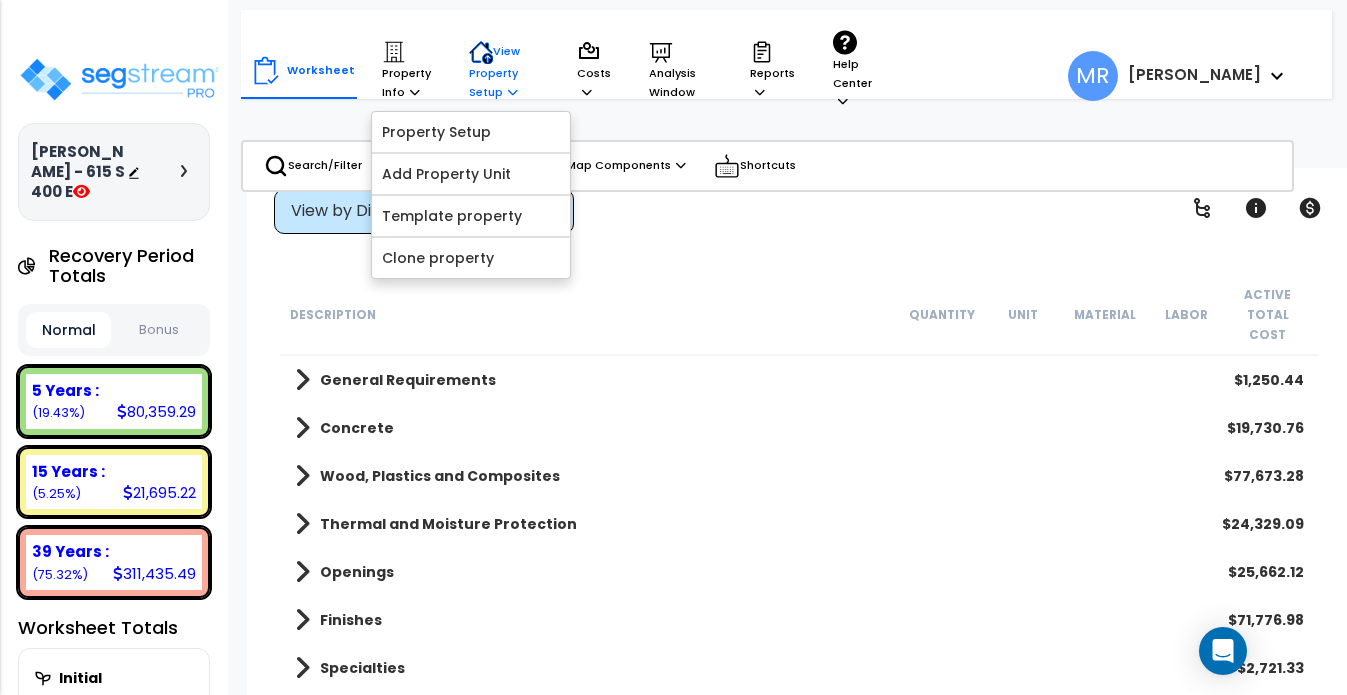 click on "View Property Setup" at bounding box center [406, 70] 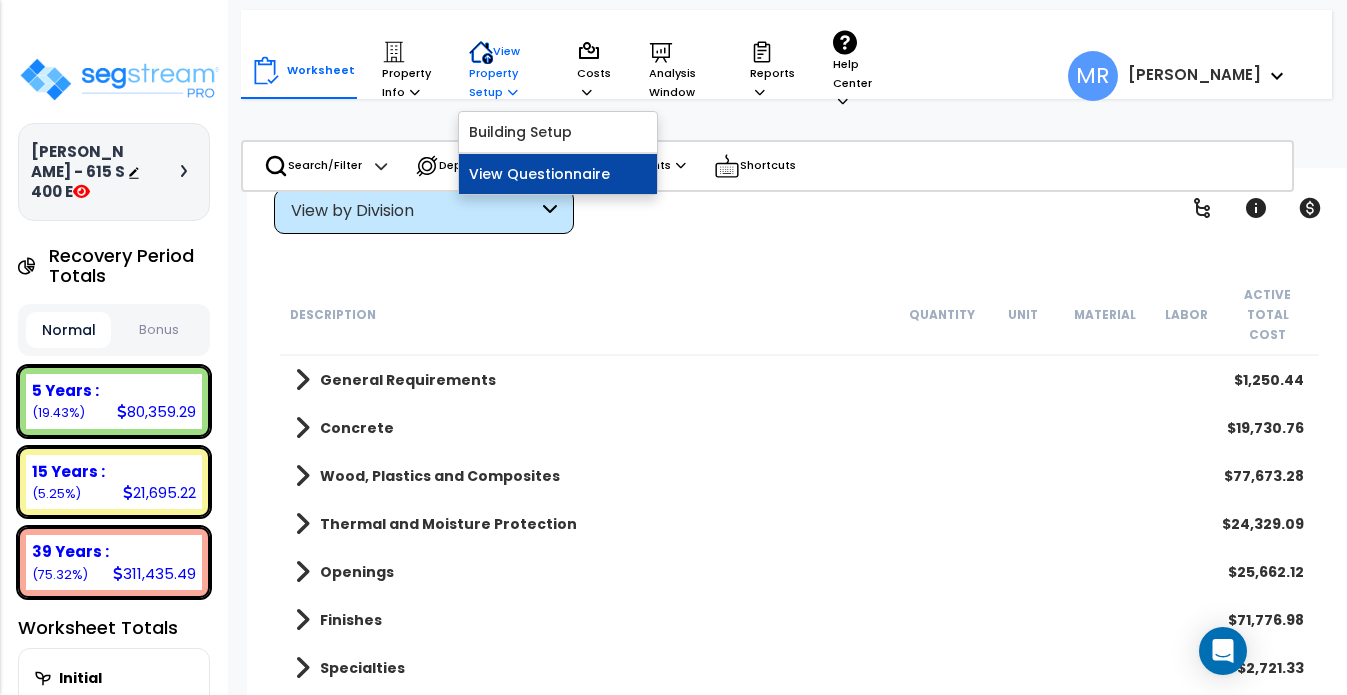 click on "View Questionnaire" at bounding box center (558, 174) 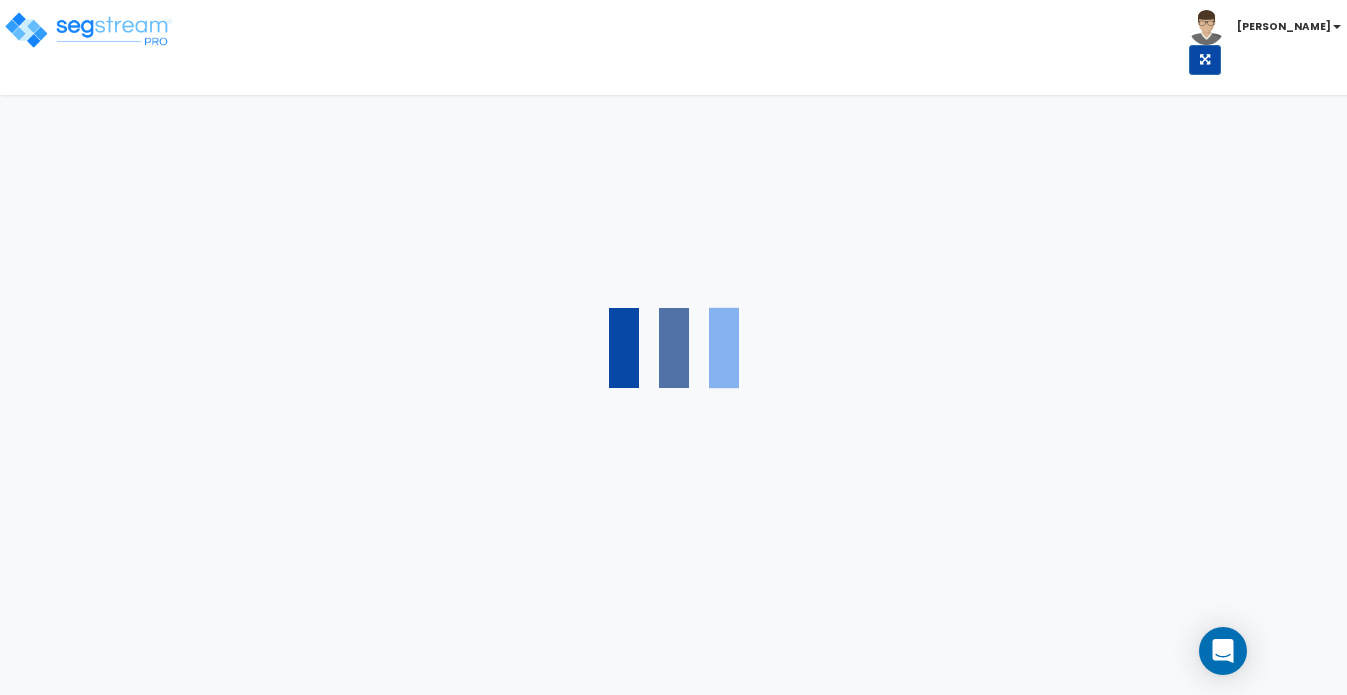 scroll, scrollTop: 0, scrollLeft: 0, axis: both 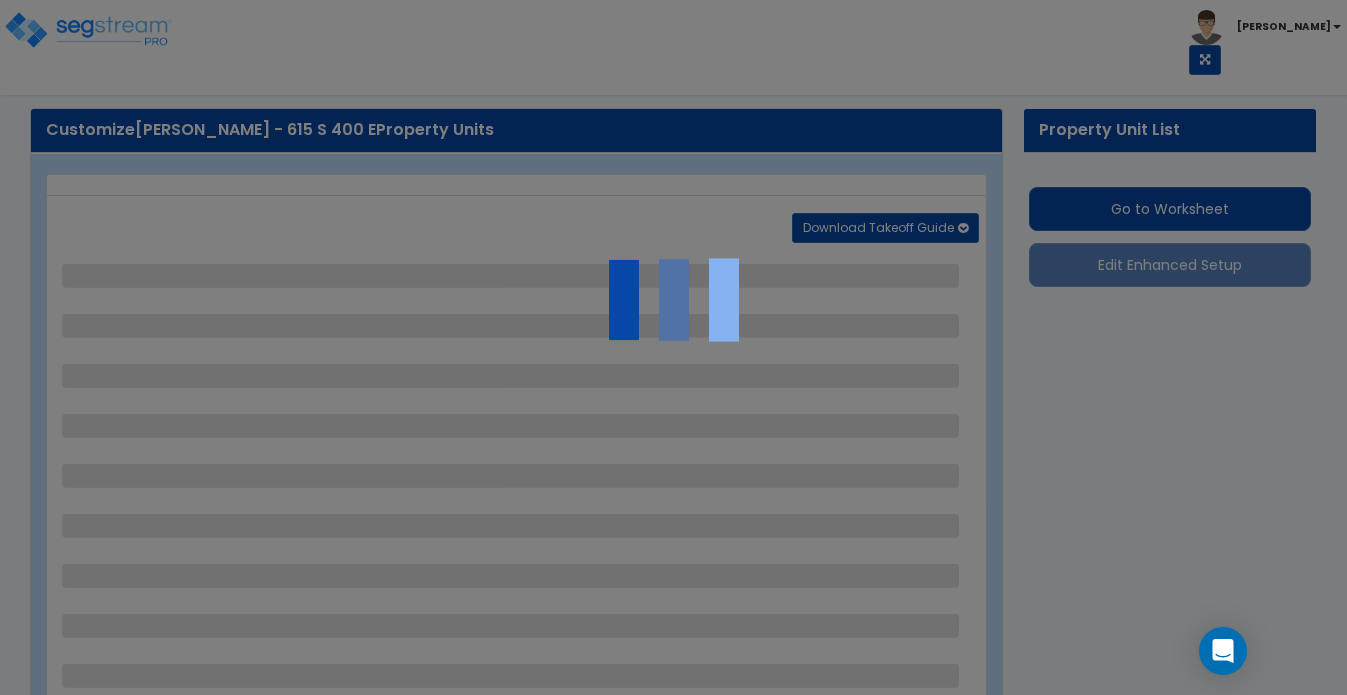 select on "2" 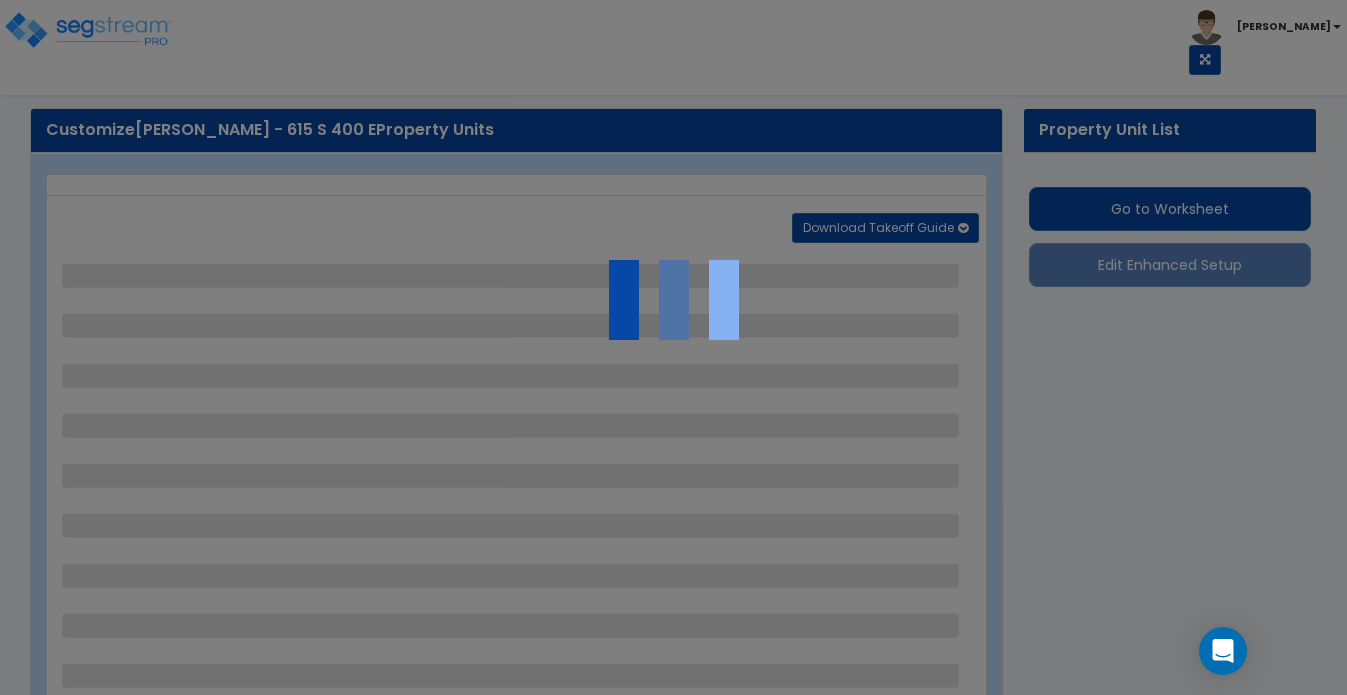 select on "2" 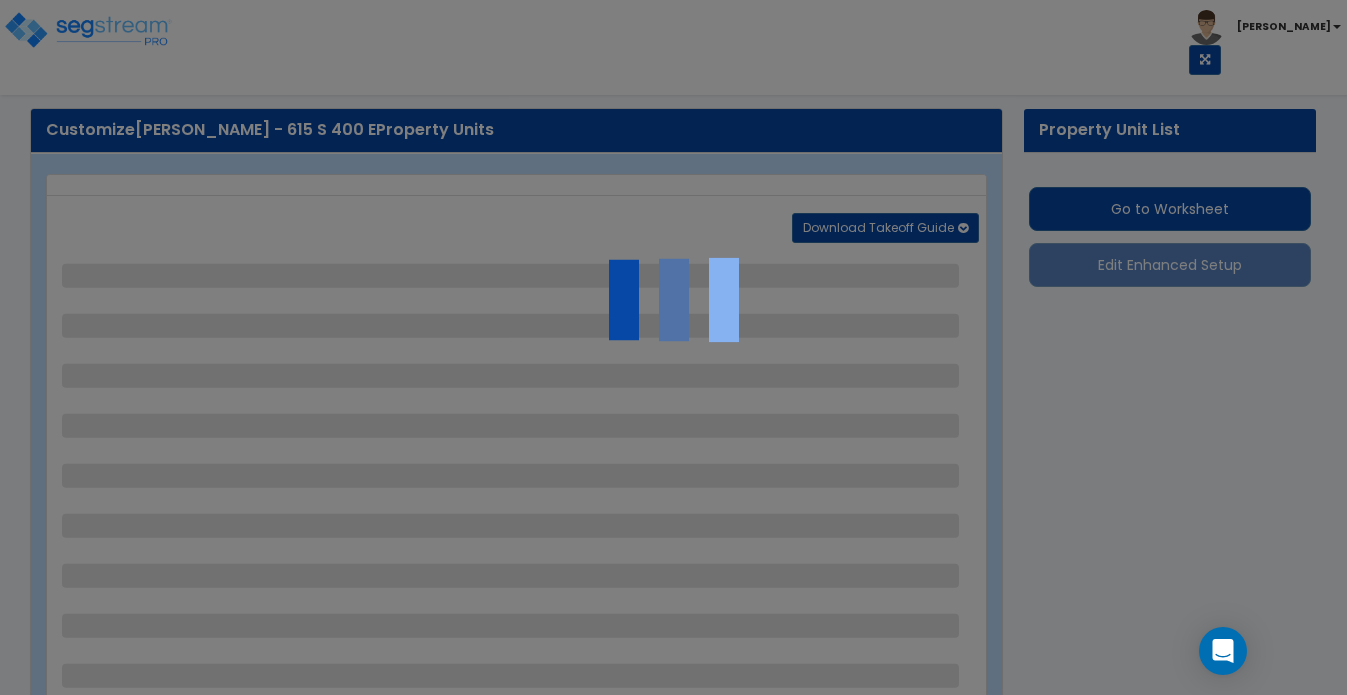 select on "2" 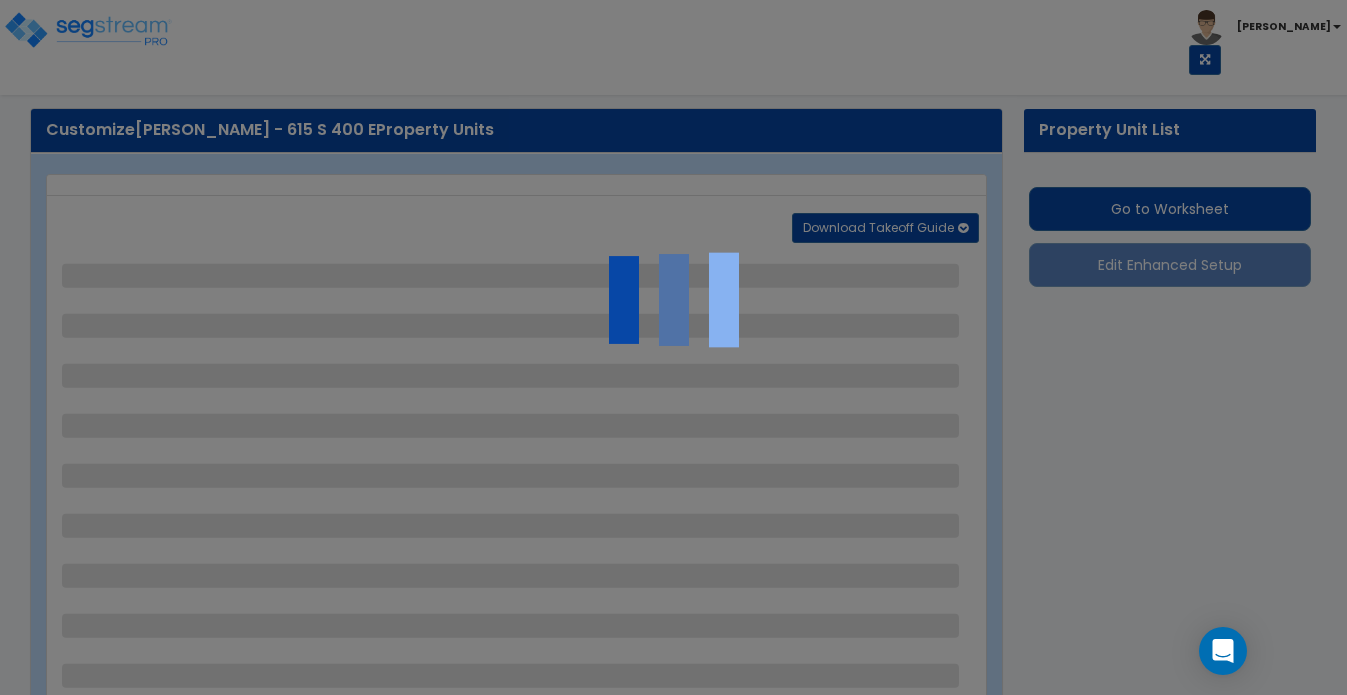 select on "1" 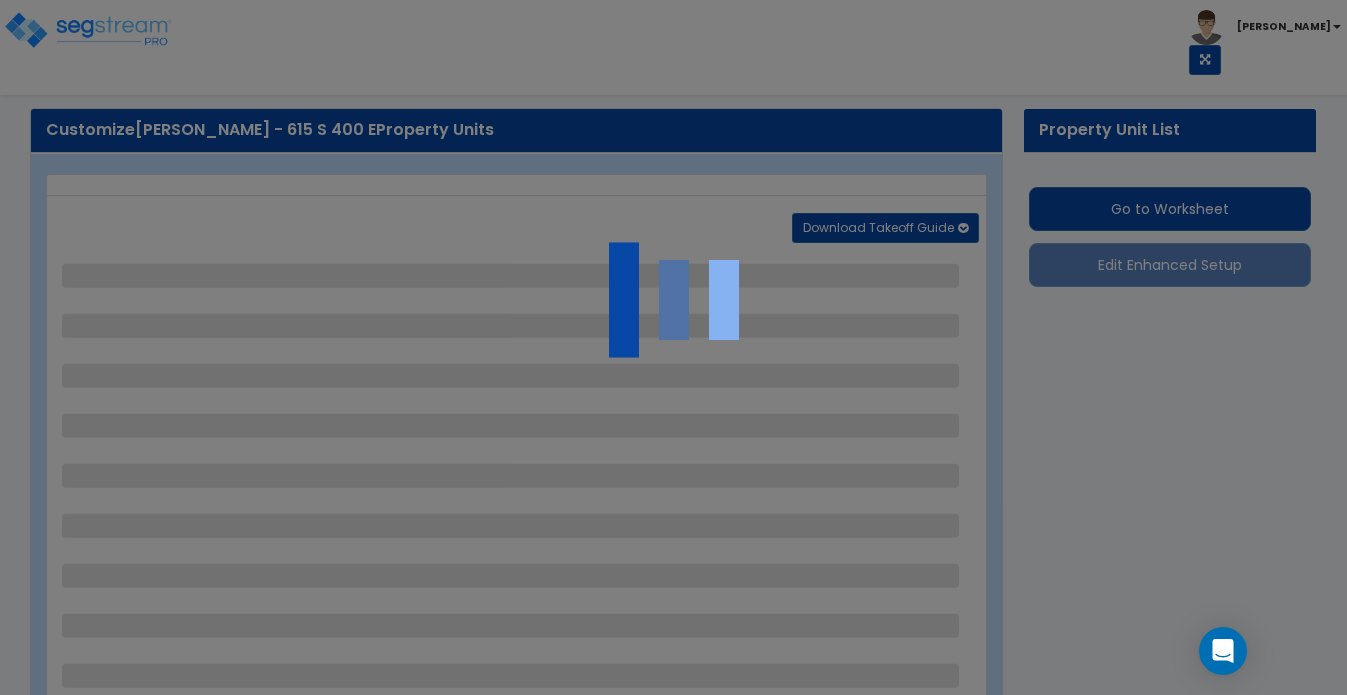 select on "1" 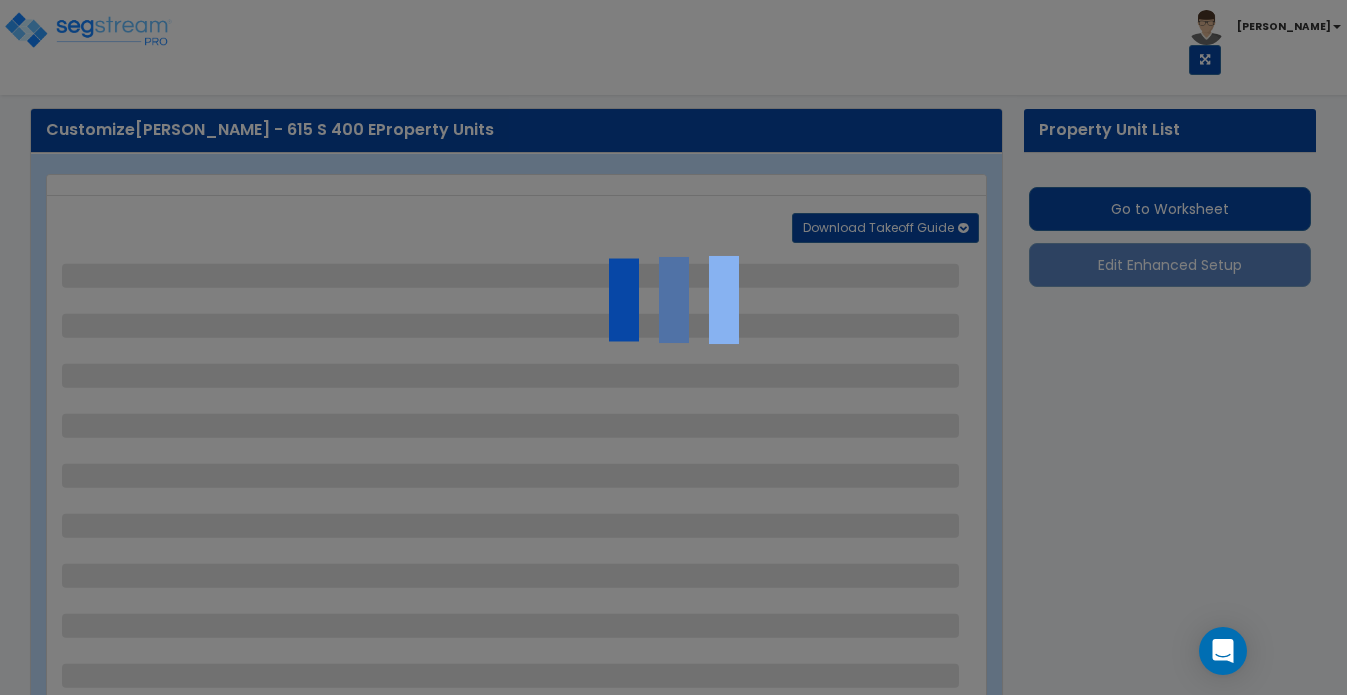 select on "2" 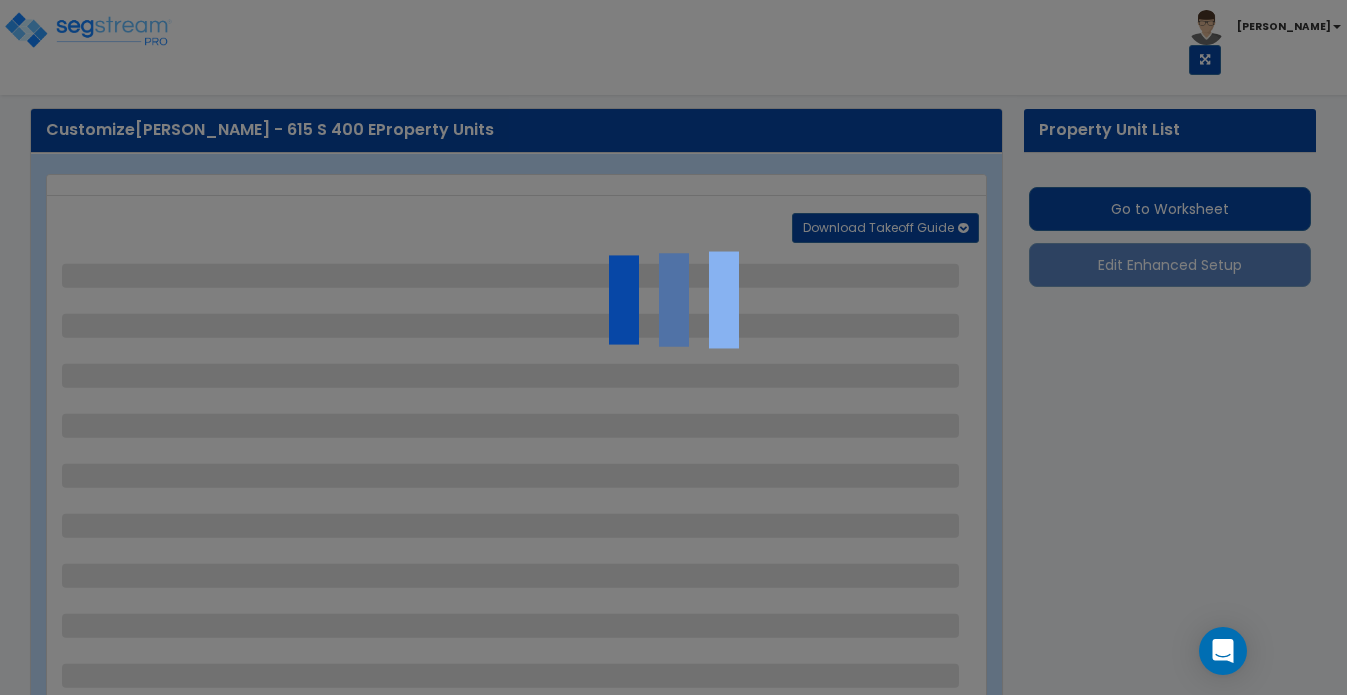 select on "2" 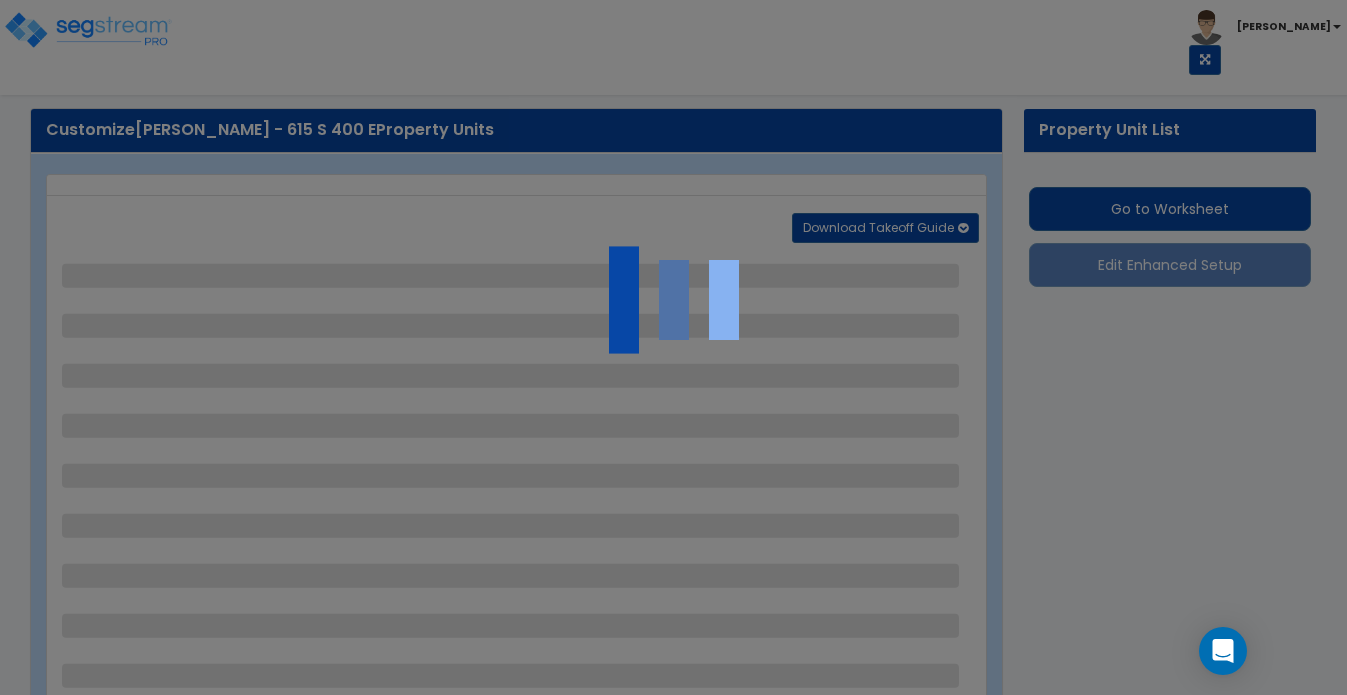 select on "6" 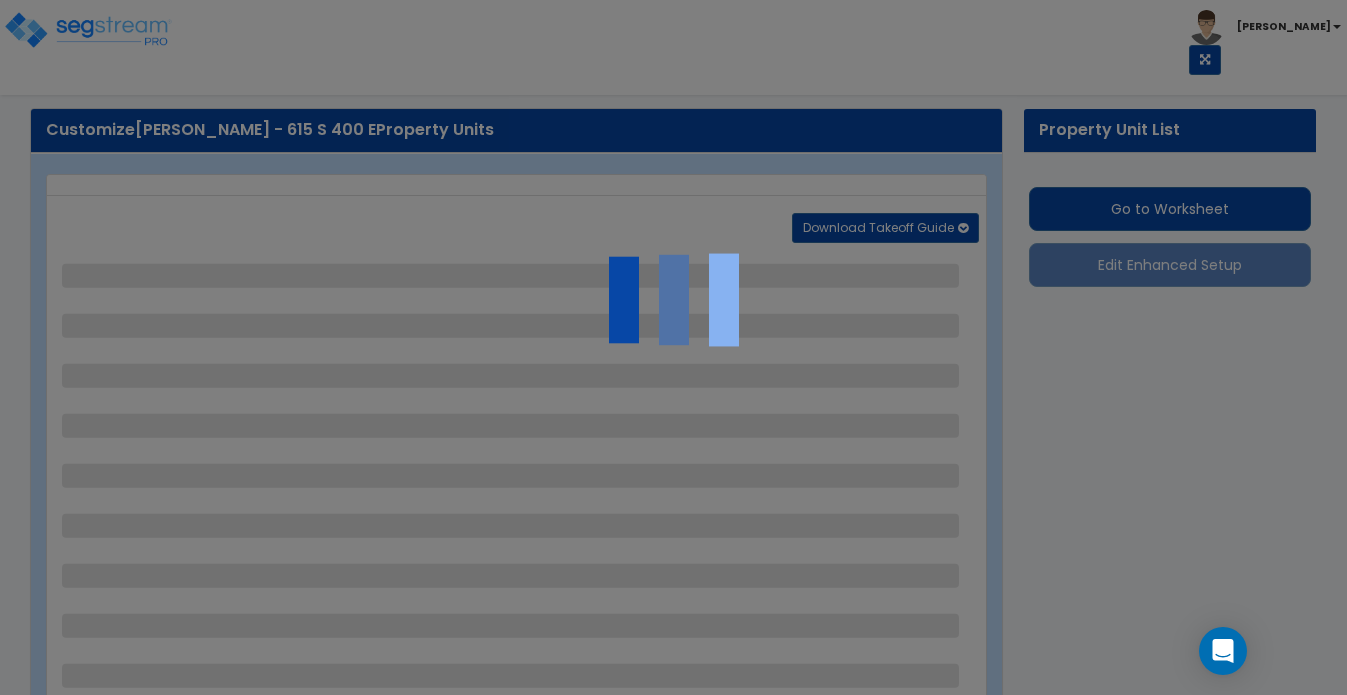 select on "2" 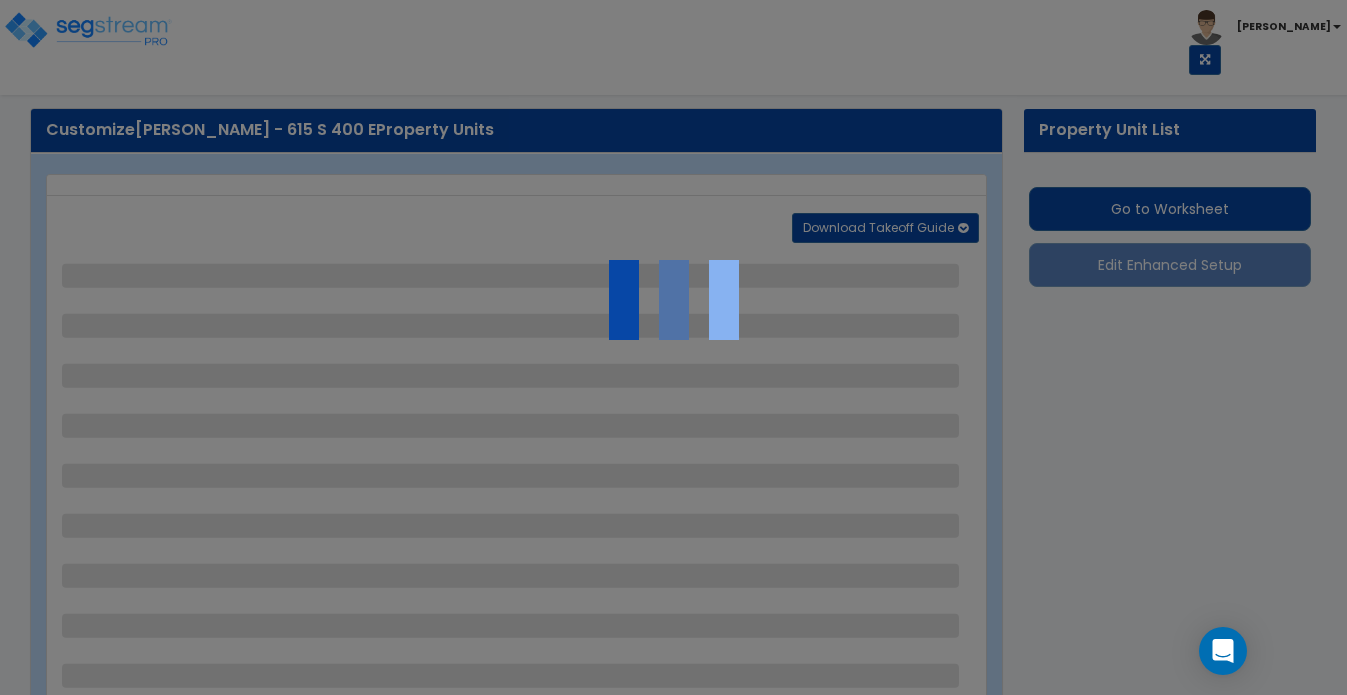 select on "1" 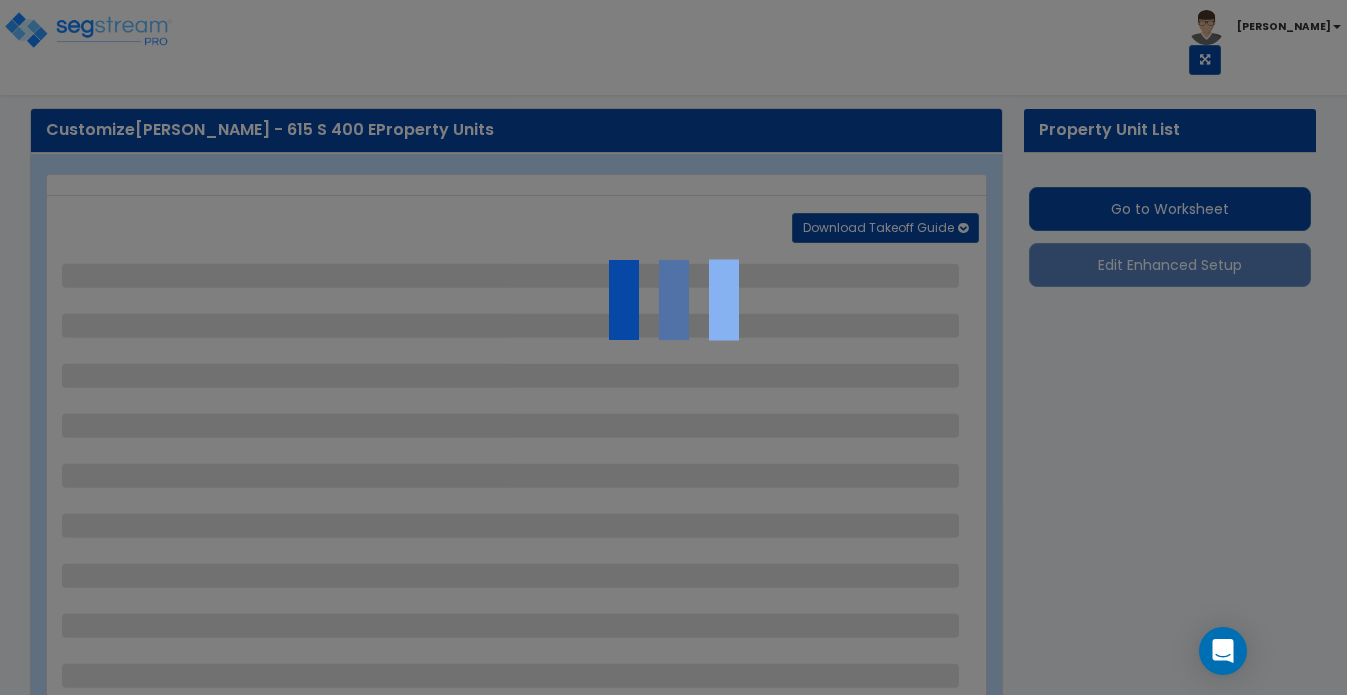 select on "2" 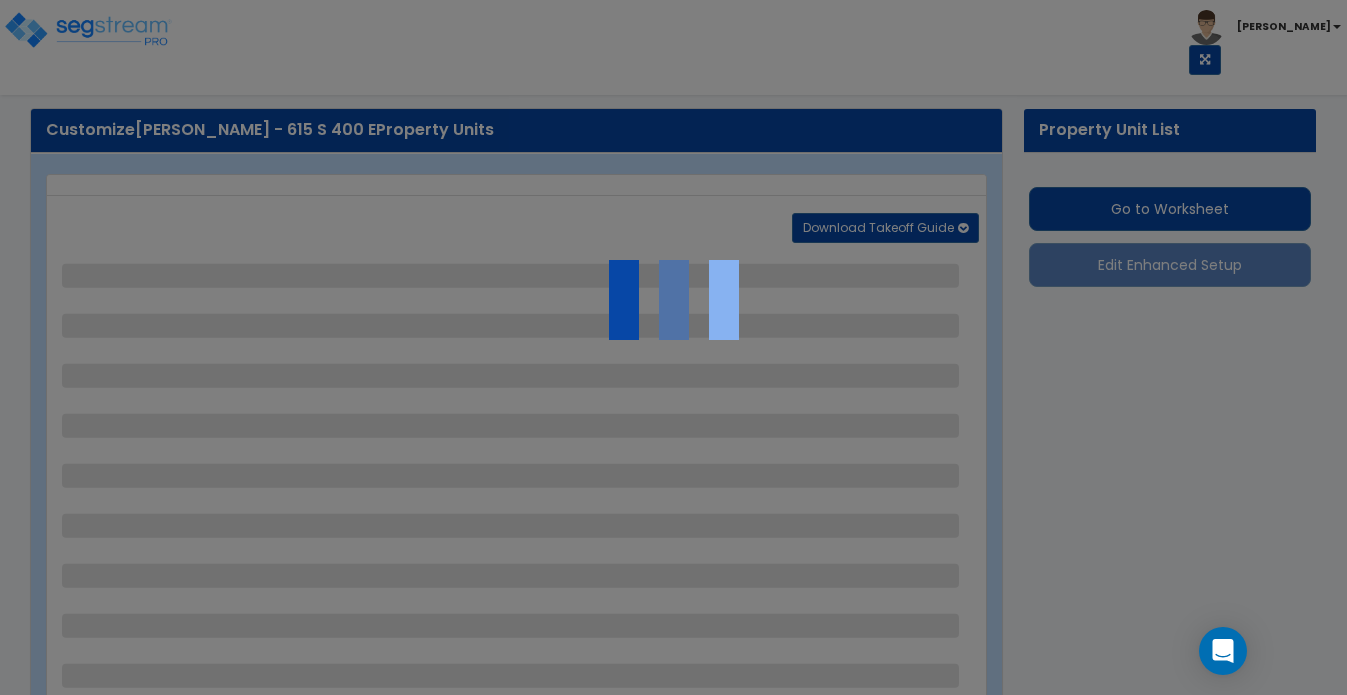 select on "2" 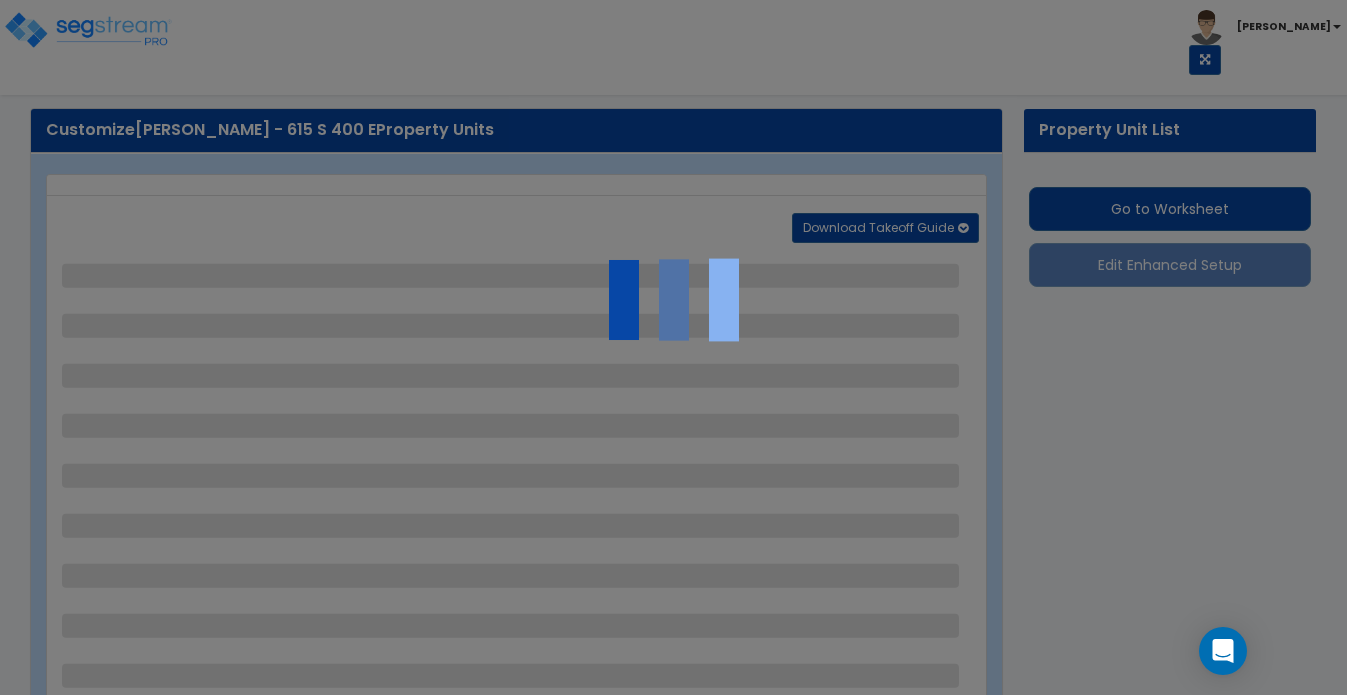 select on "2" 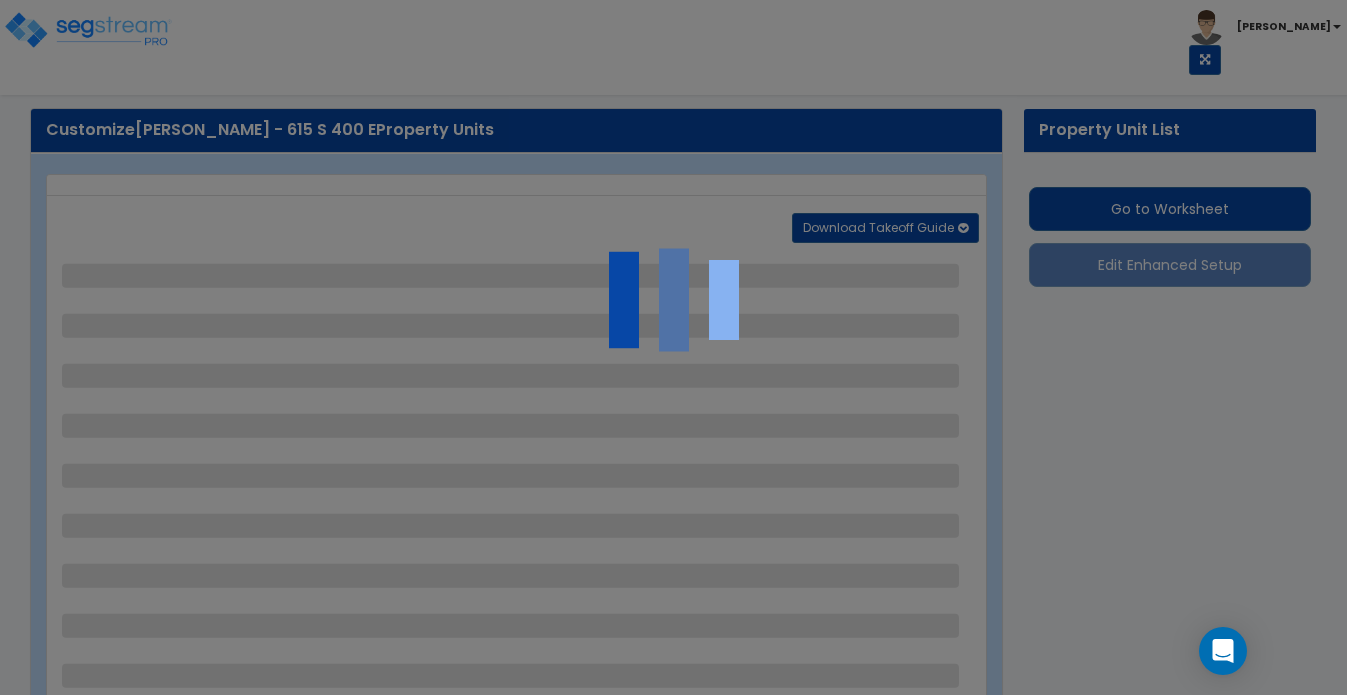 select on "1" 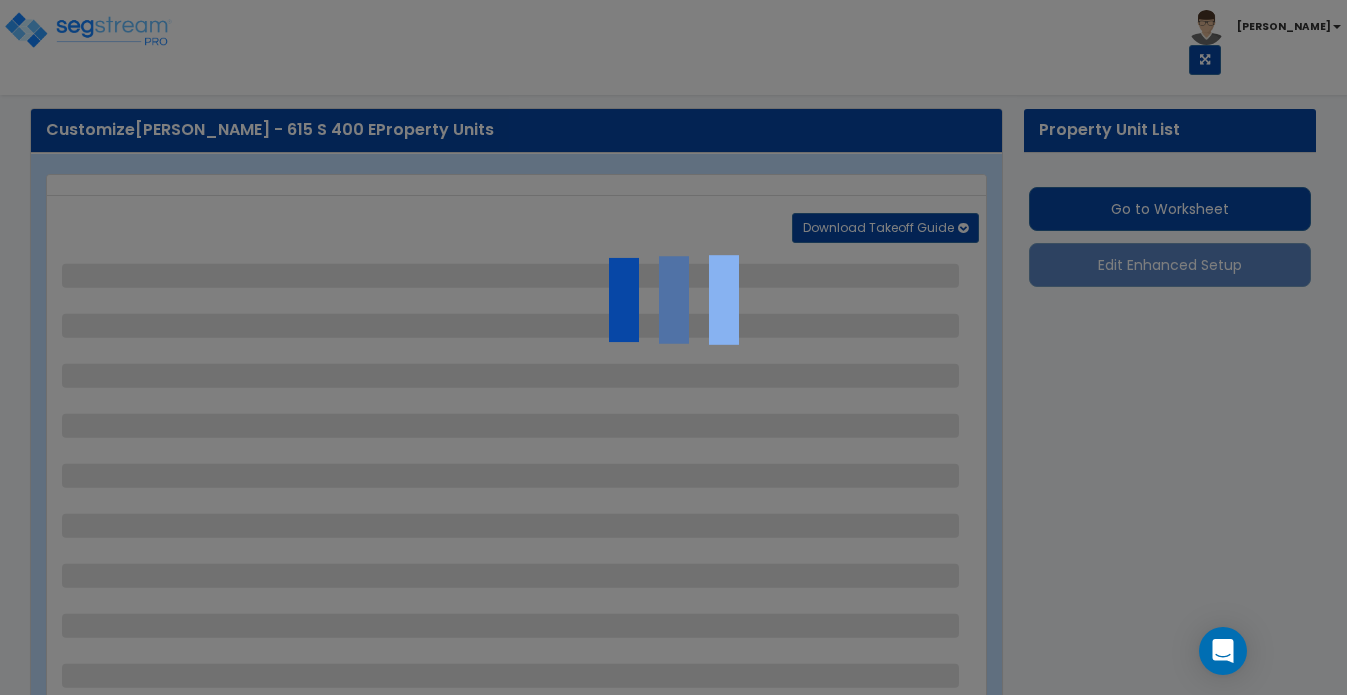 select on "4" 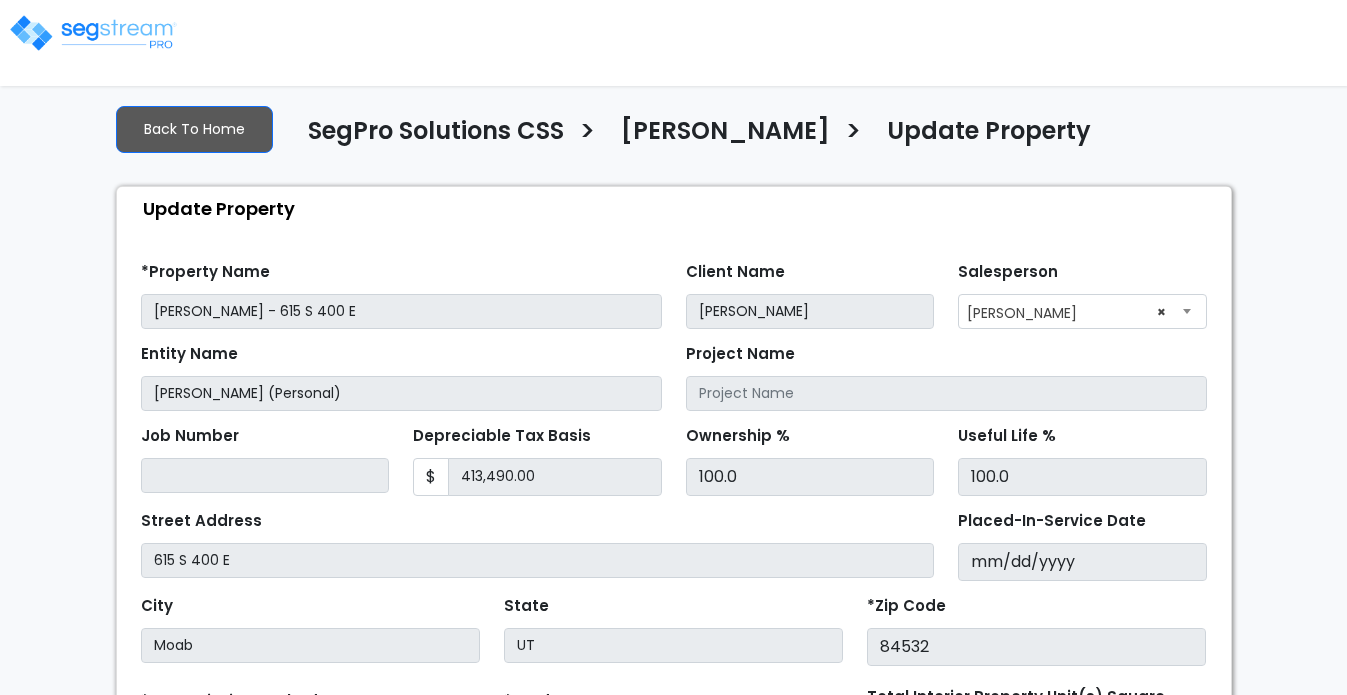 select on "2024" 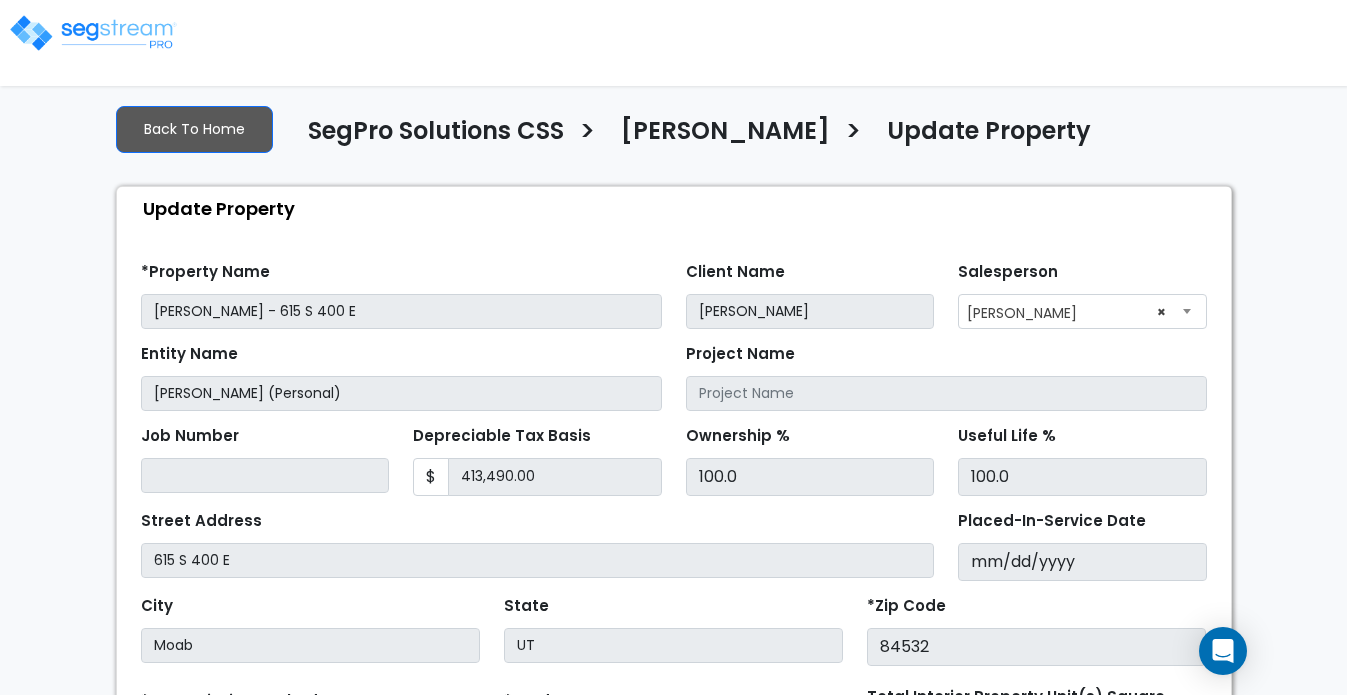 scroll, scrollTop: 0, scrollLeft: 0, axis: both 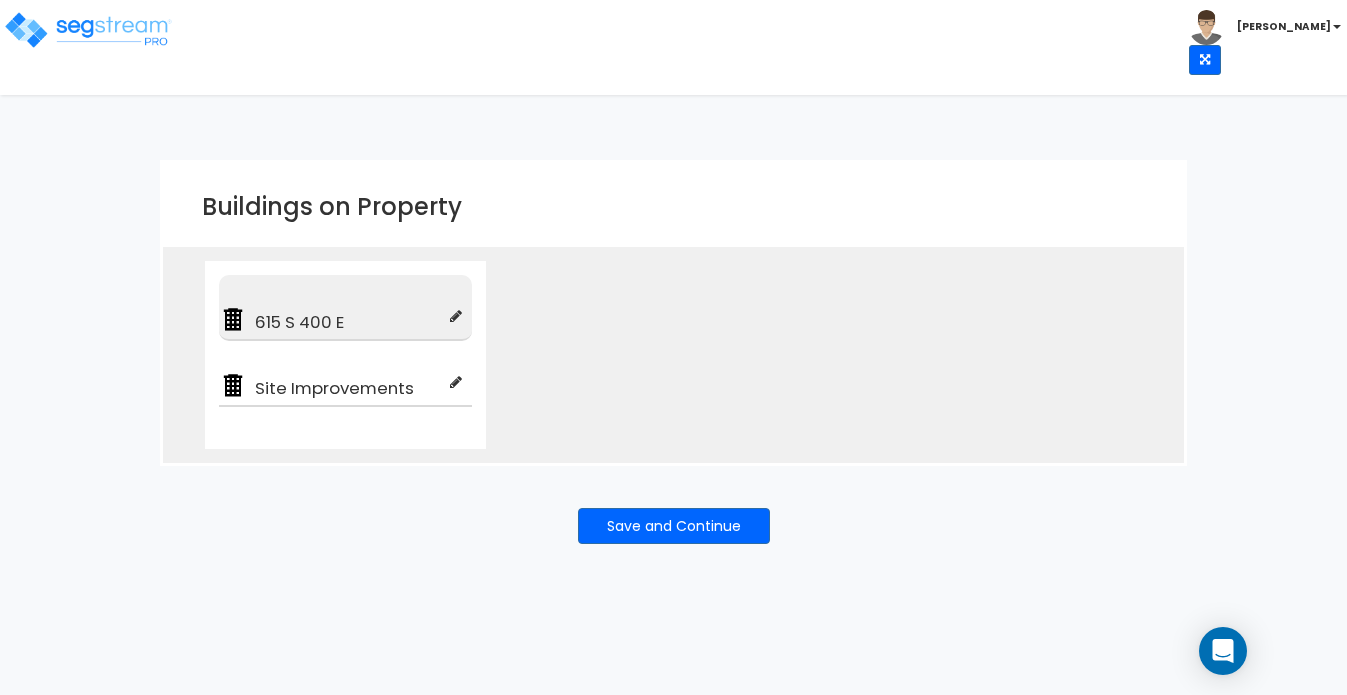 click at bounding box center [456, 316] 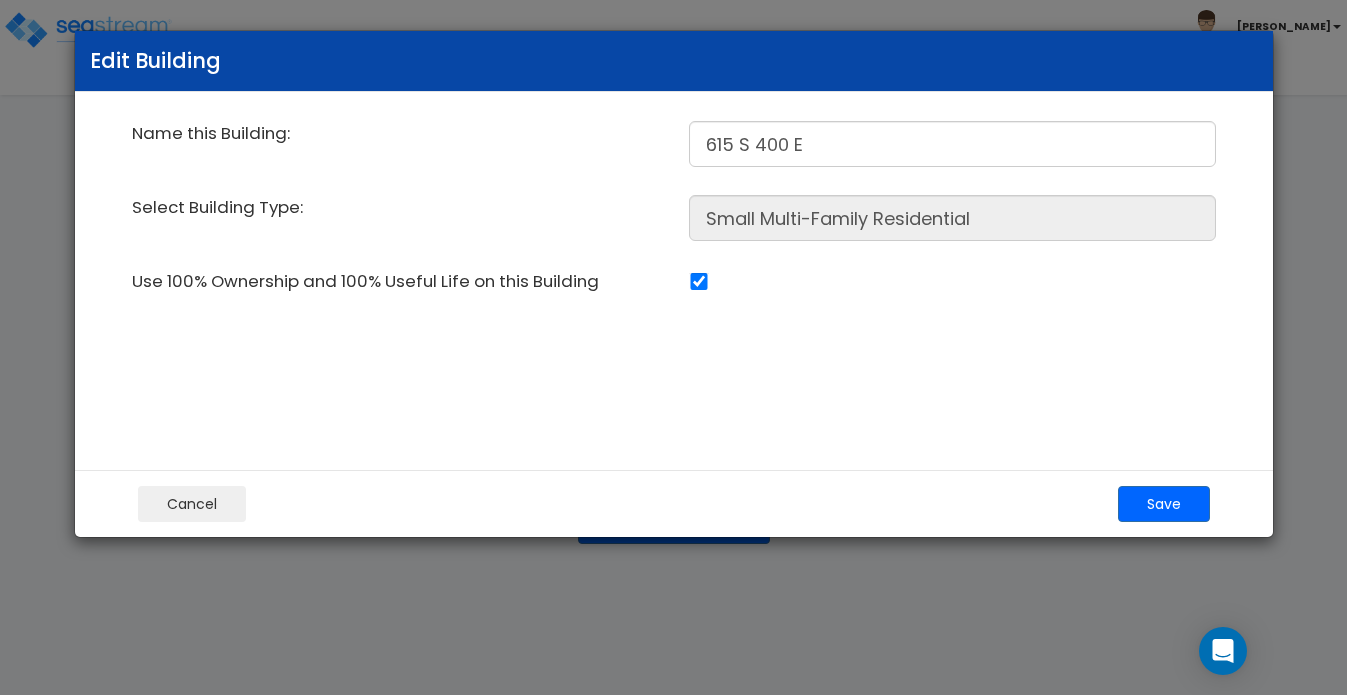 click on "Cancel" at bounding box center [192, 504] 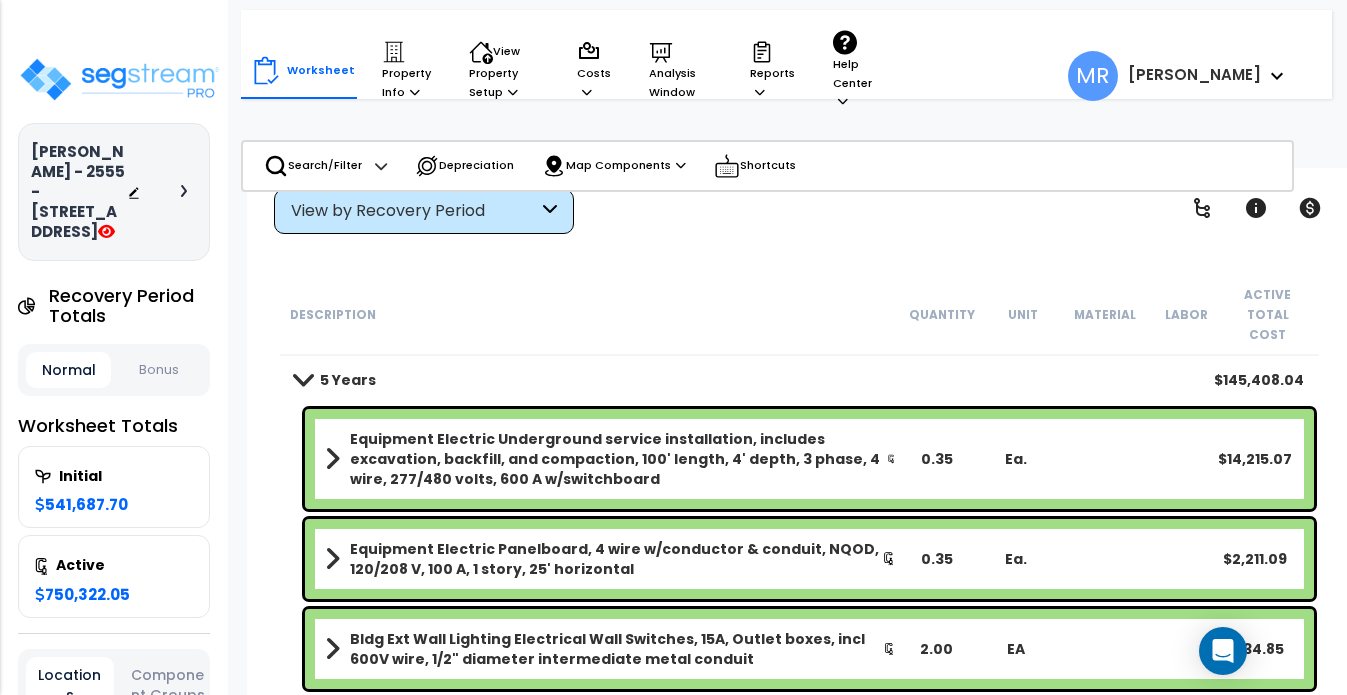 scroll, scrollTop: 0, scrollLeft: 0, axis: both 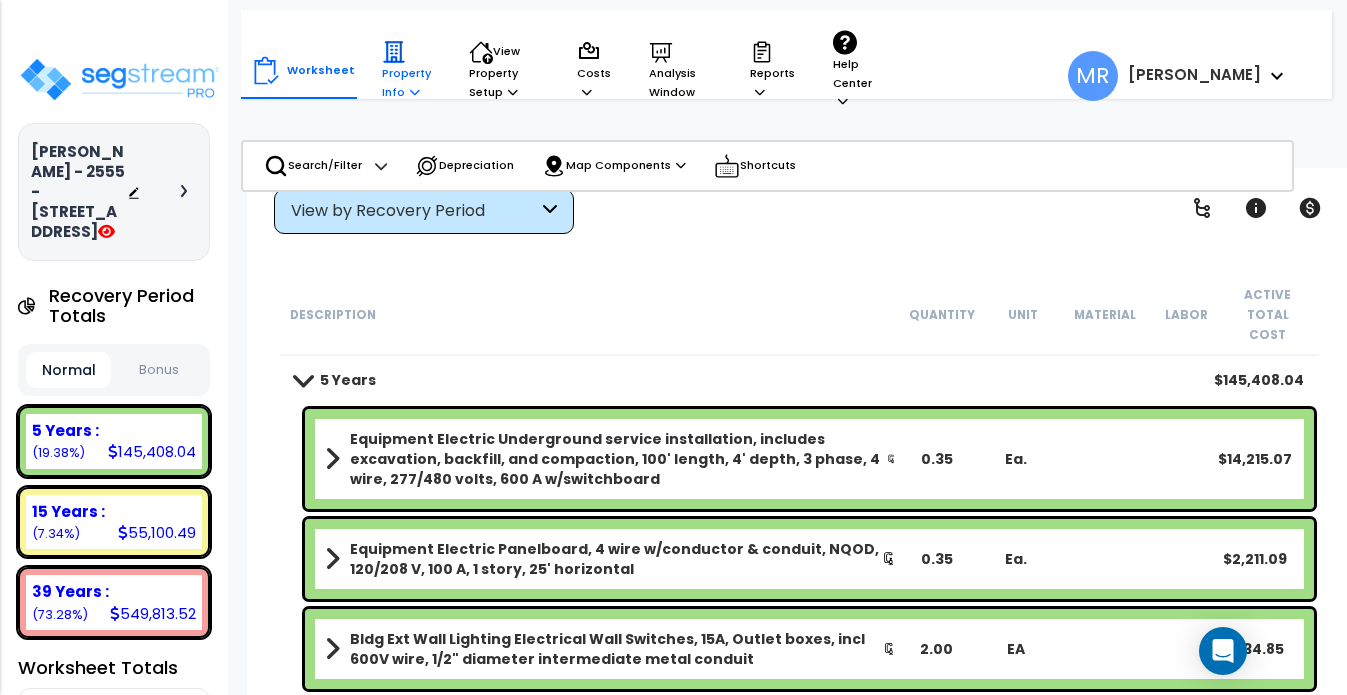 click on "Property Info" at bounding box center (406, 70) 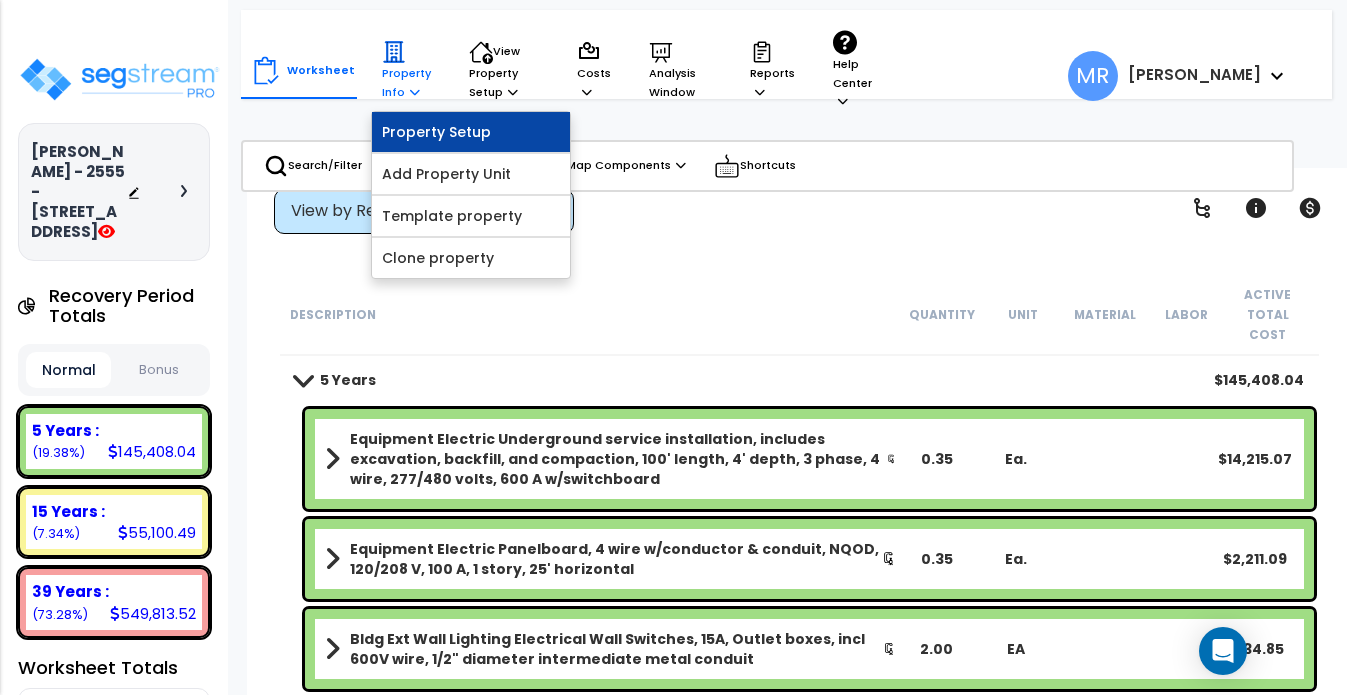 click on "Property Setup" at bounding box center [471, 132] 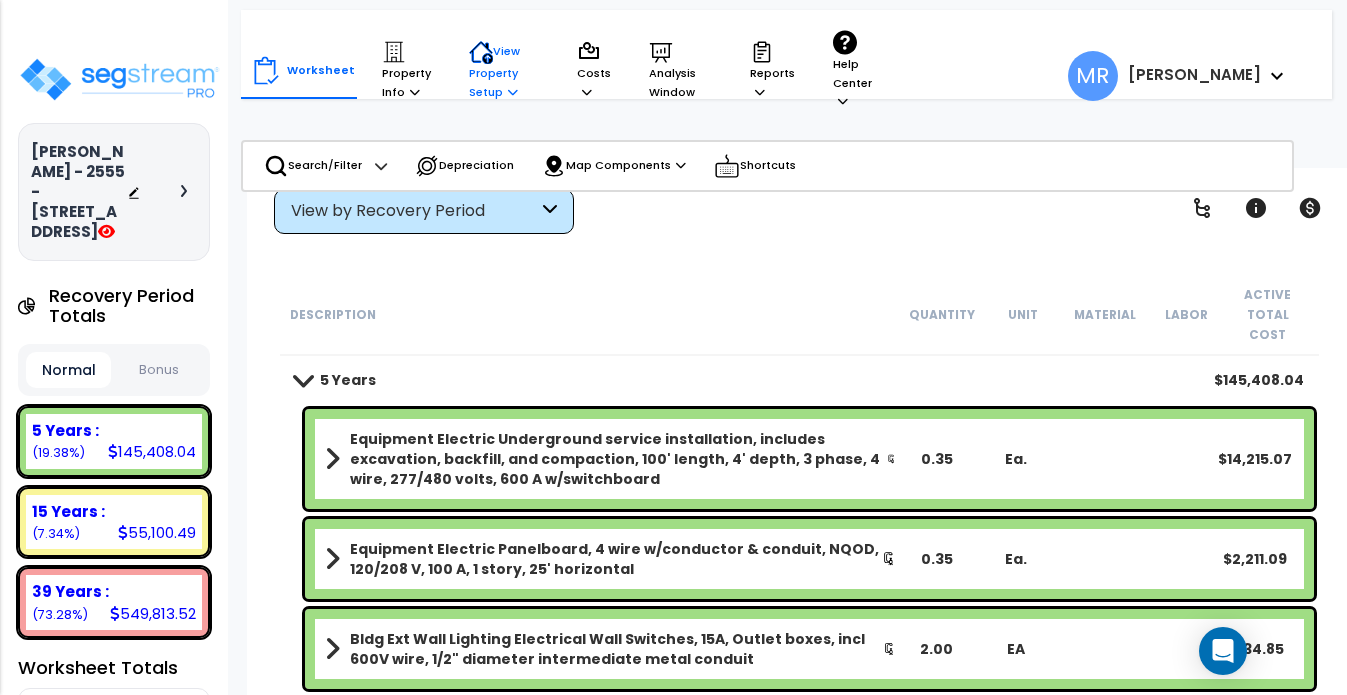 click on "View Property Setup" at bounding box center [406, 70] 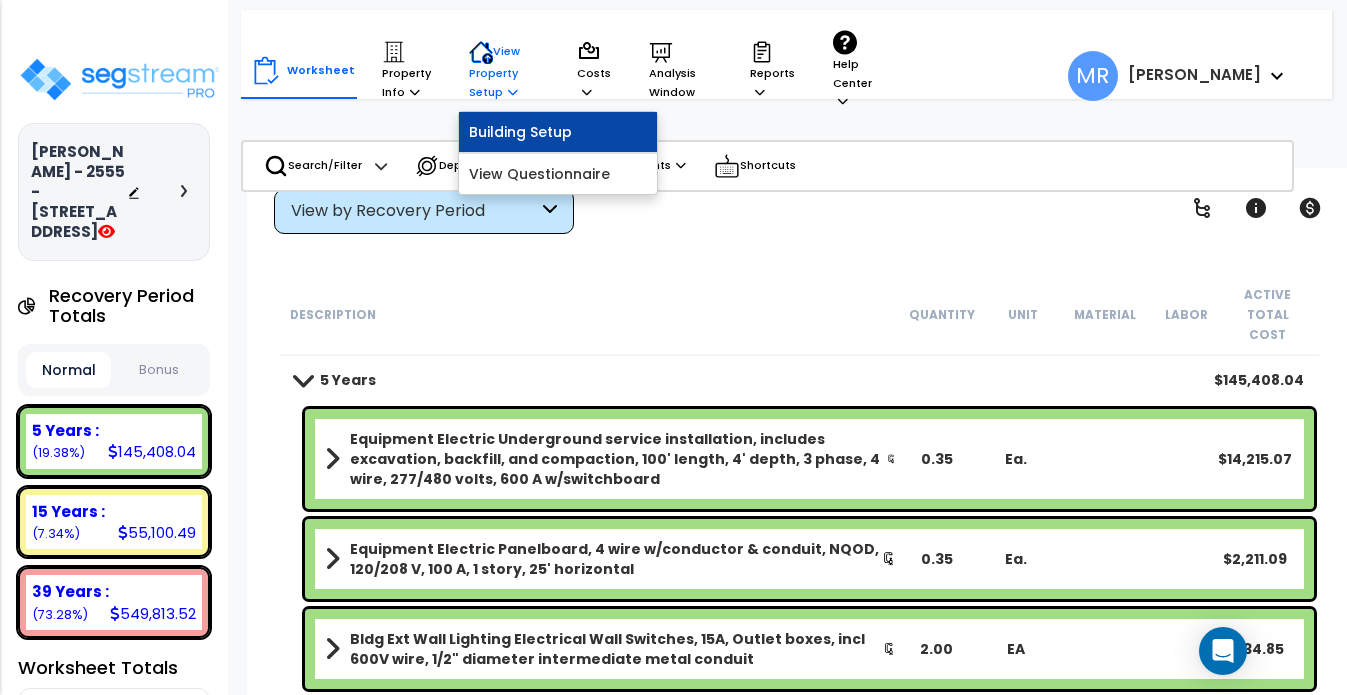 click on "Building Setup" at bounding box center (558, 132) 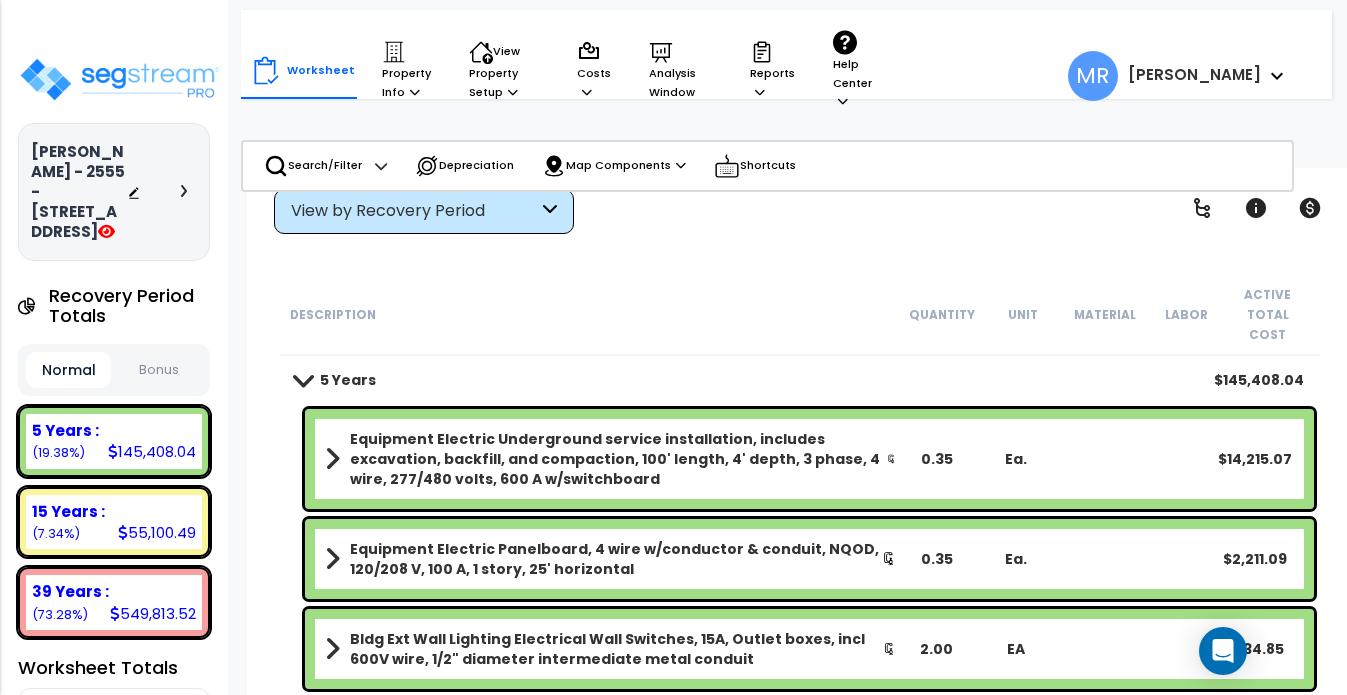click on "We are  Building  your Property.
So please grab a coffee and let us do the heavy lifting.
×
Your report is being generated. Be patient!
×
We're working on your Modification, we will begin displaying your Worksheet as soon as we're done processing it...
Property Name
DB
Costs Setup Indirect Costs" at bounding box center (673, 347) 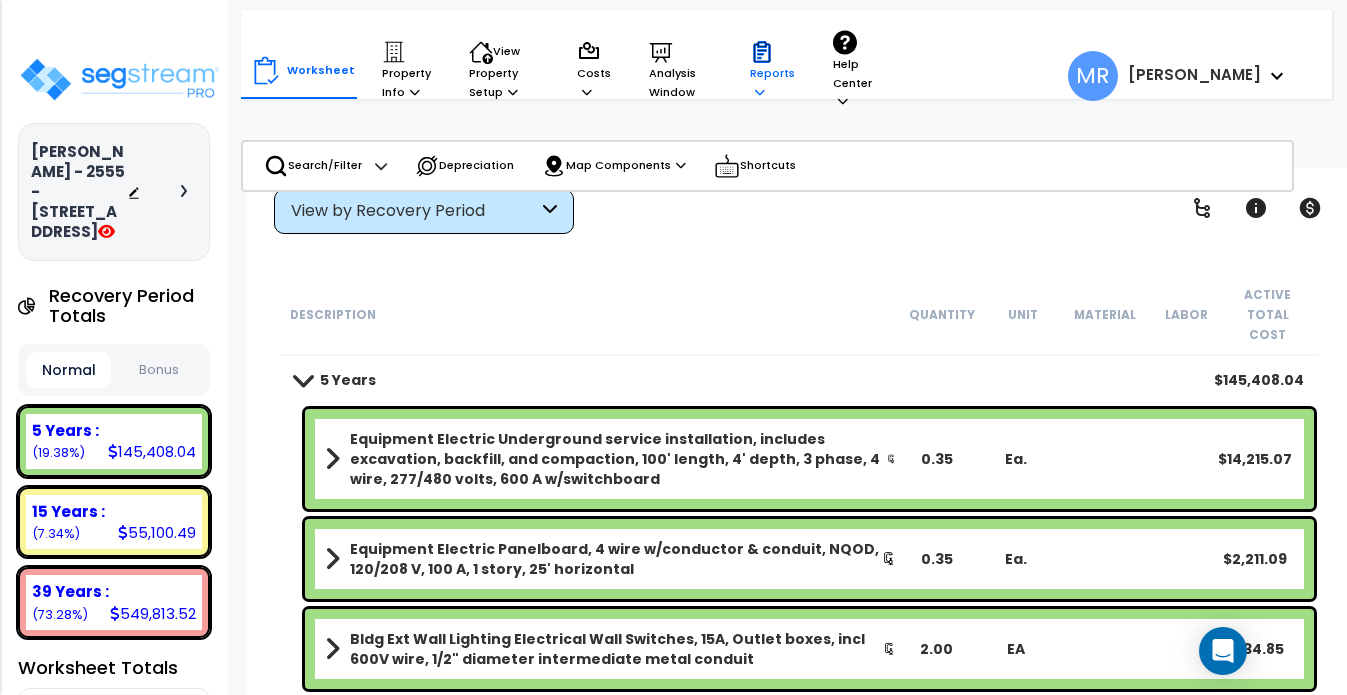 click on "Reports" at bounding box center (772, 70) 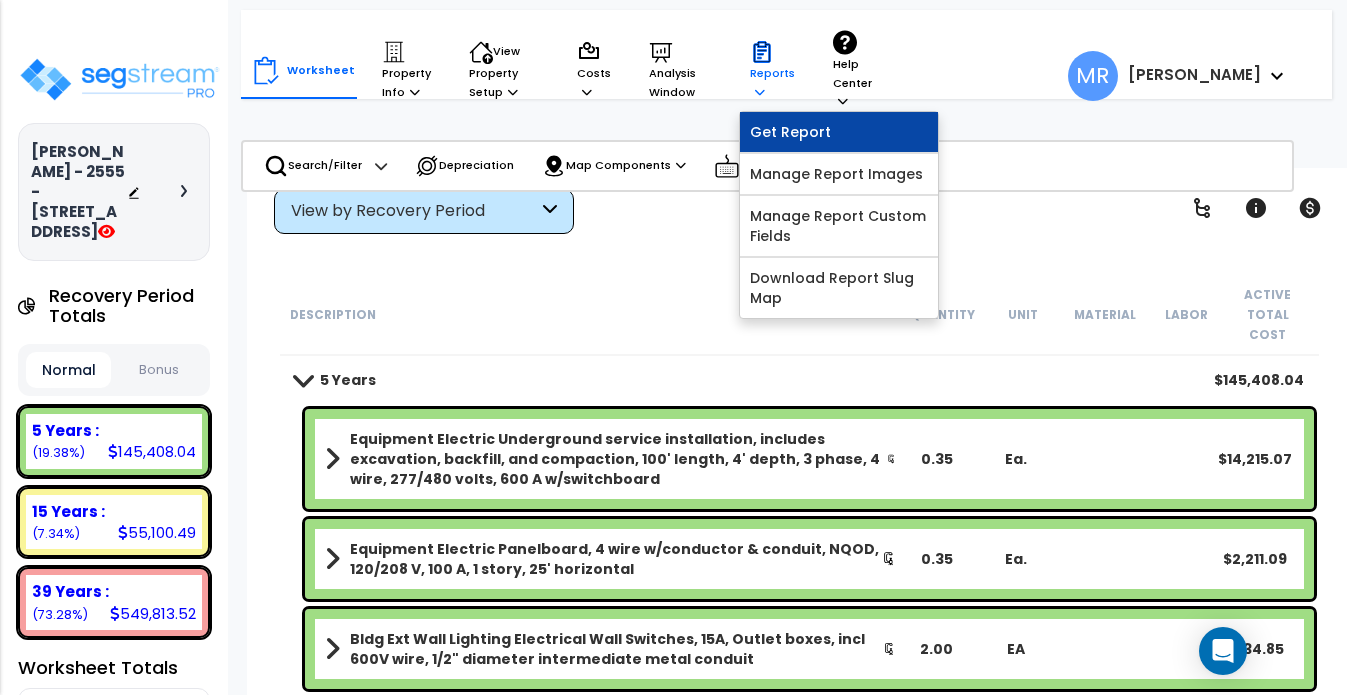 click on "Get Report" at bounding box center [839, 132] 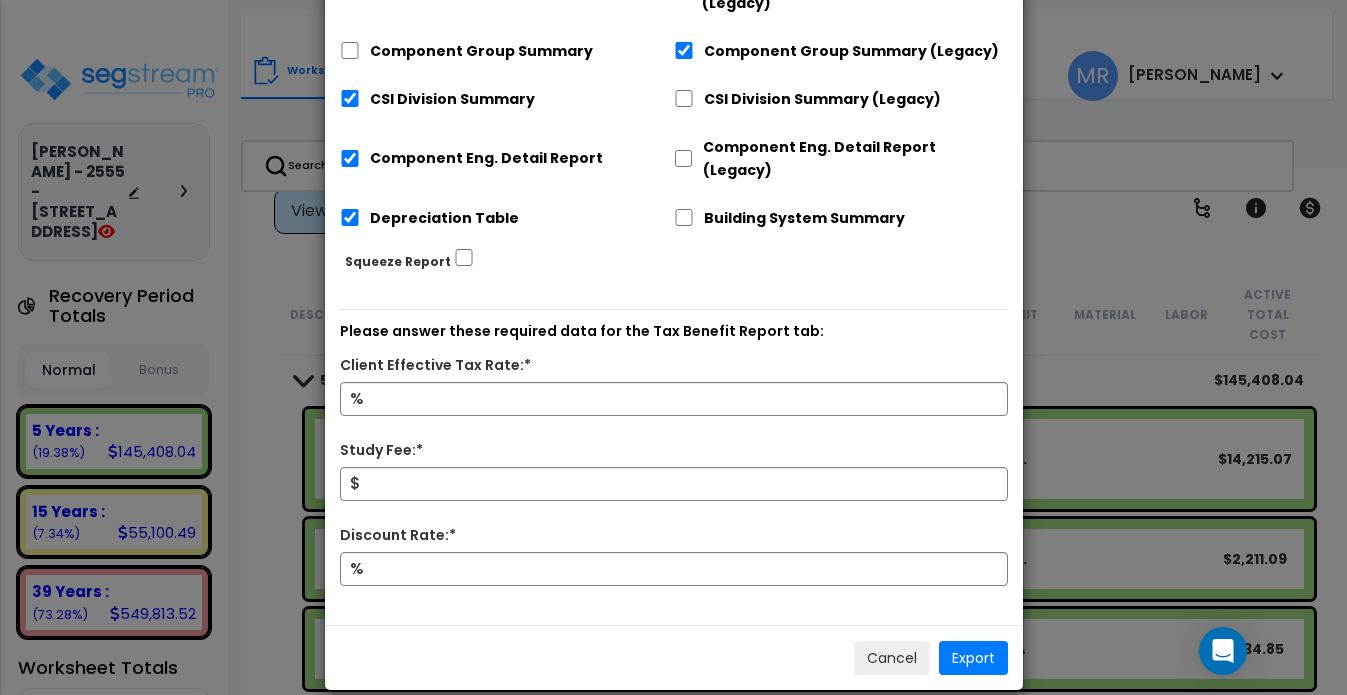 scroll, scrollTop: 369, scrollLeft: 0, axis: vertical 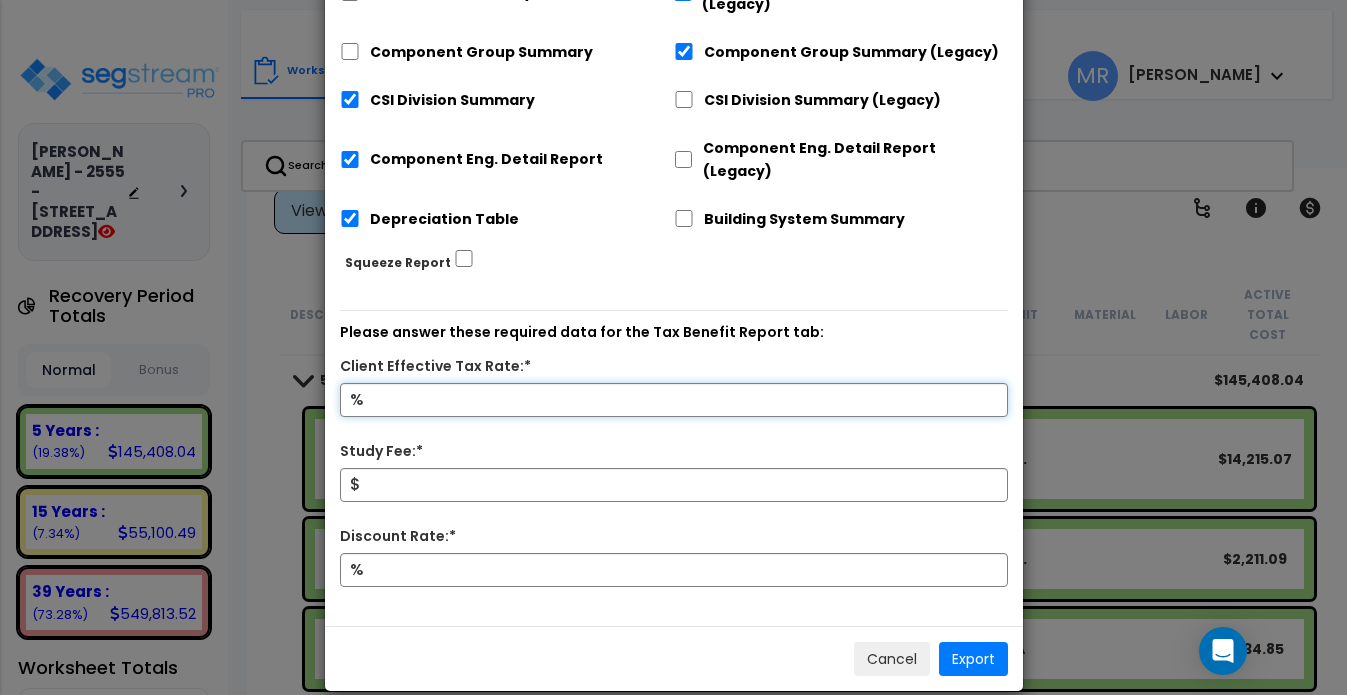 click on "Client Effective Tax Rate:*" at bounding box center (674, 400) 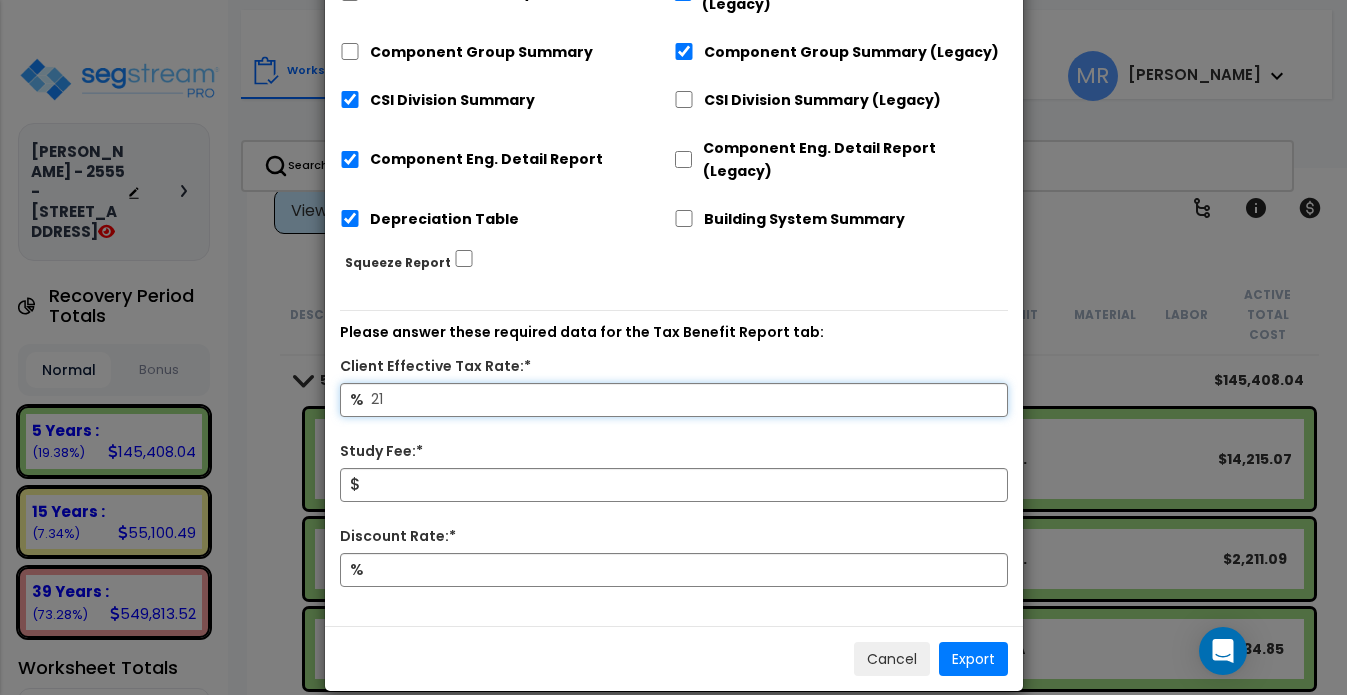 type on "21" 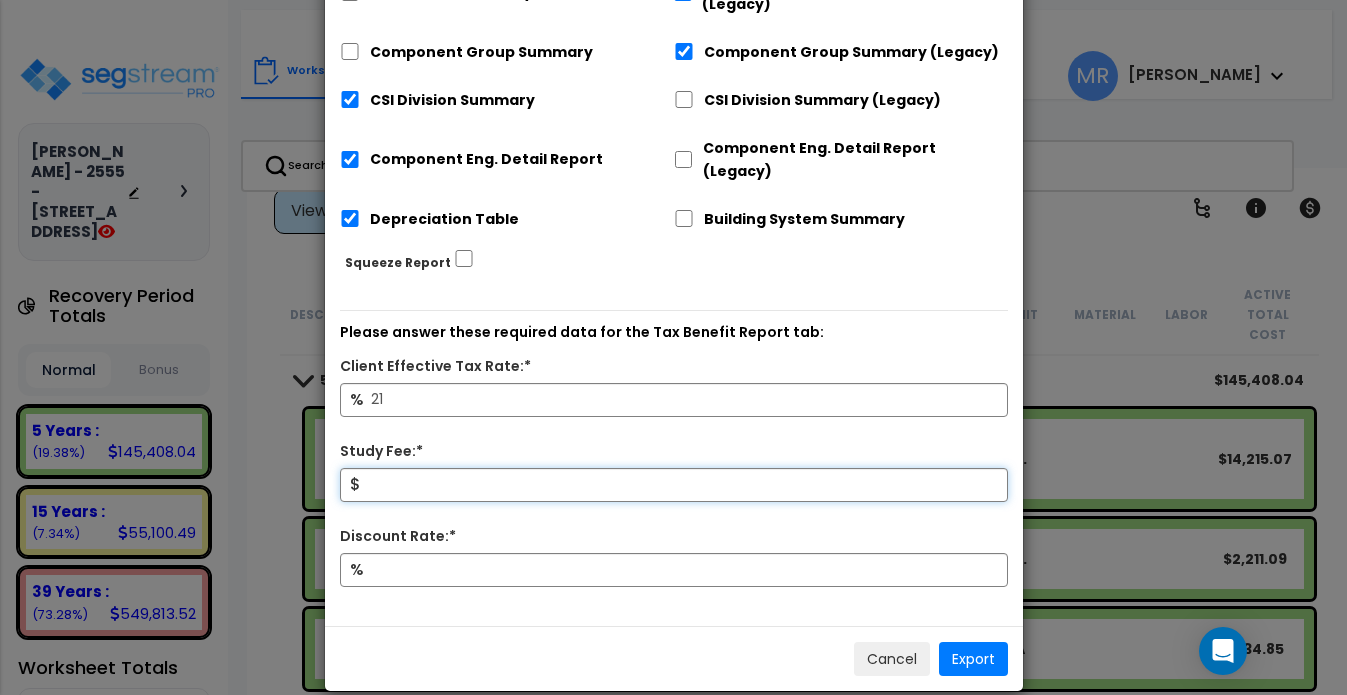 click on "Study Fee:*" at bounding box center [674, 485] 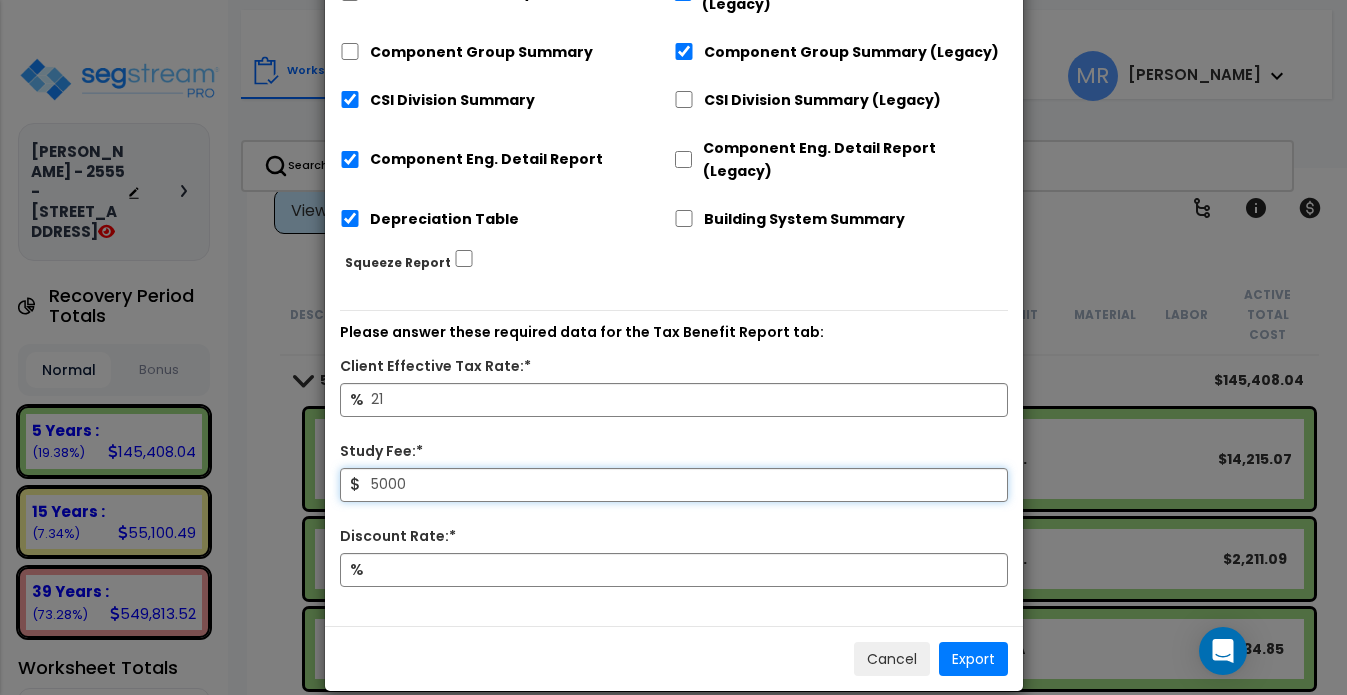 type on "5,000" 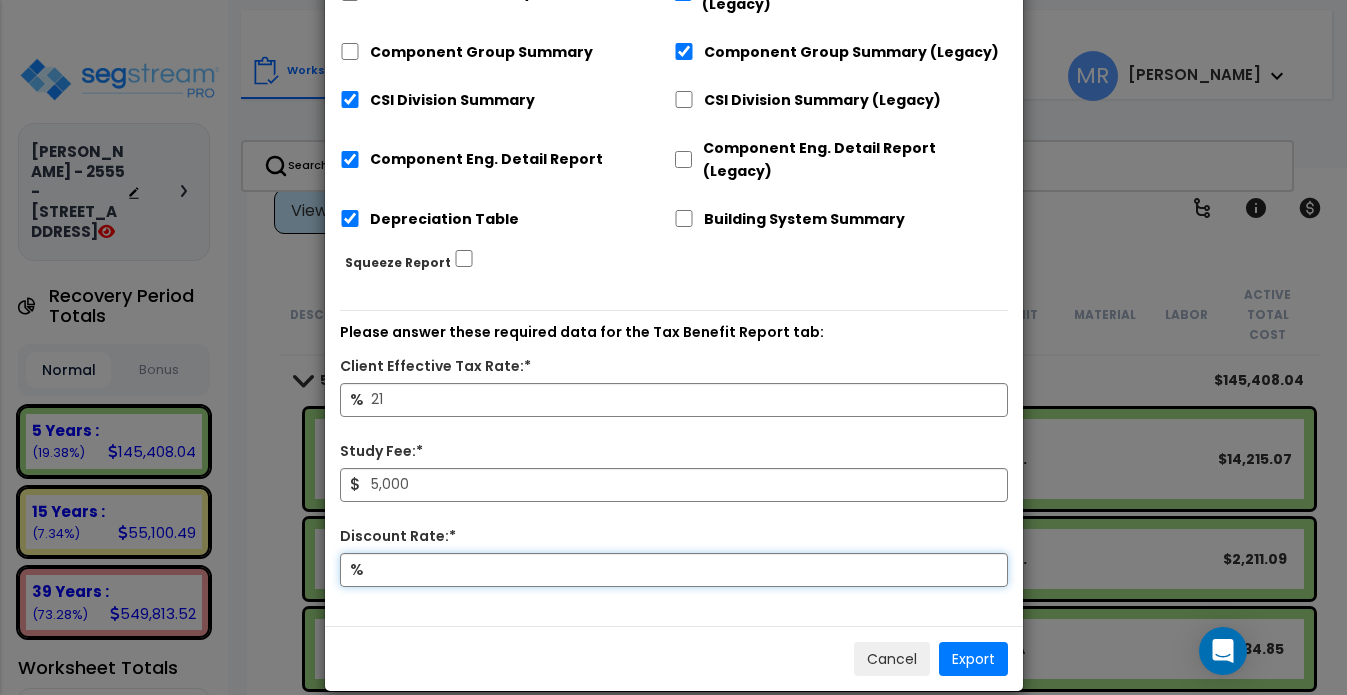 click on "Discount Rate:*" at bounding box center [674, 570] 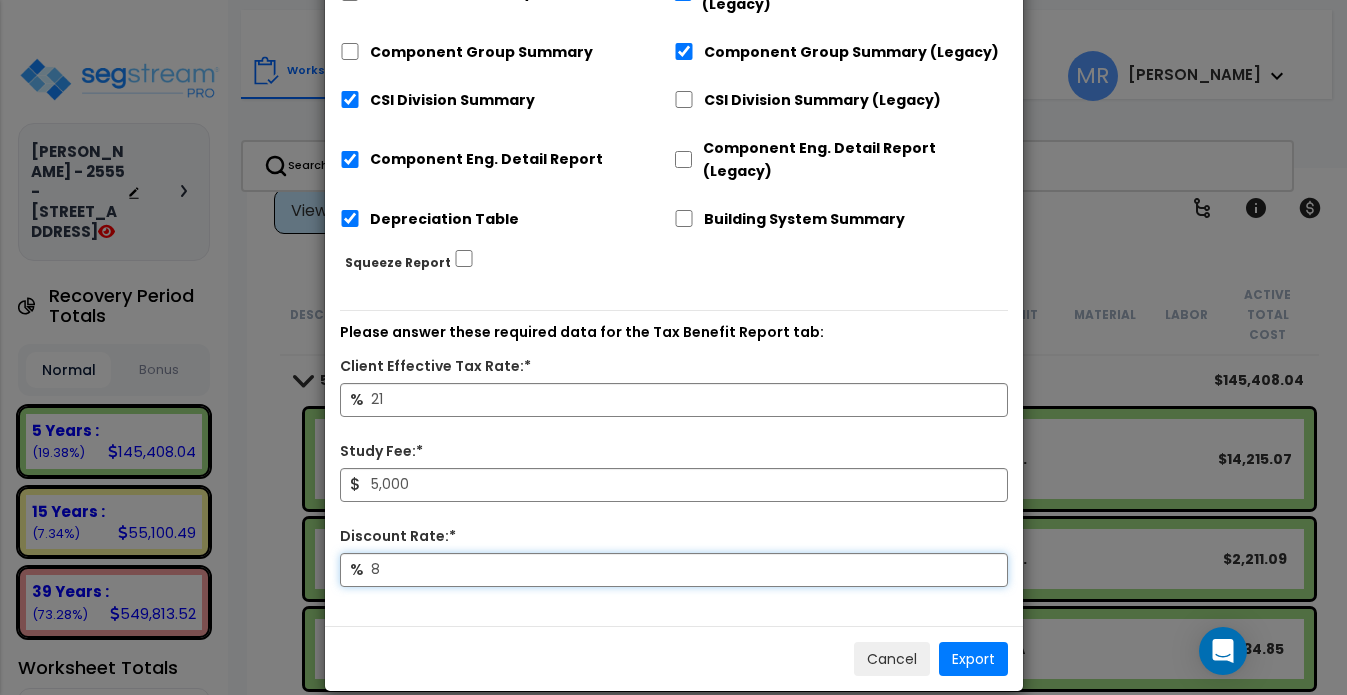 type on "8" 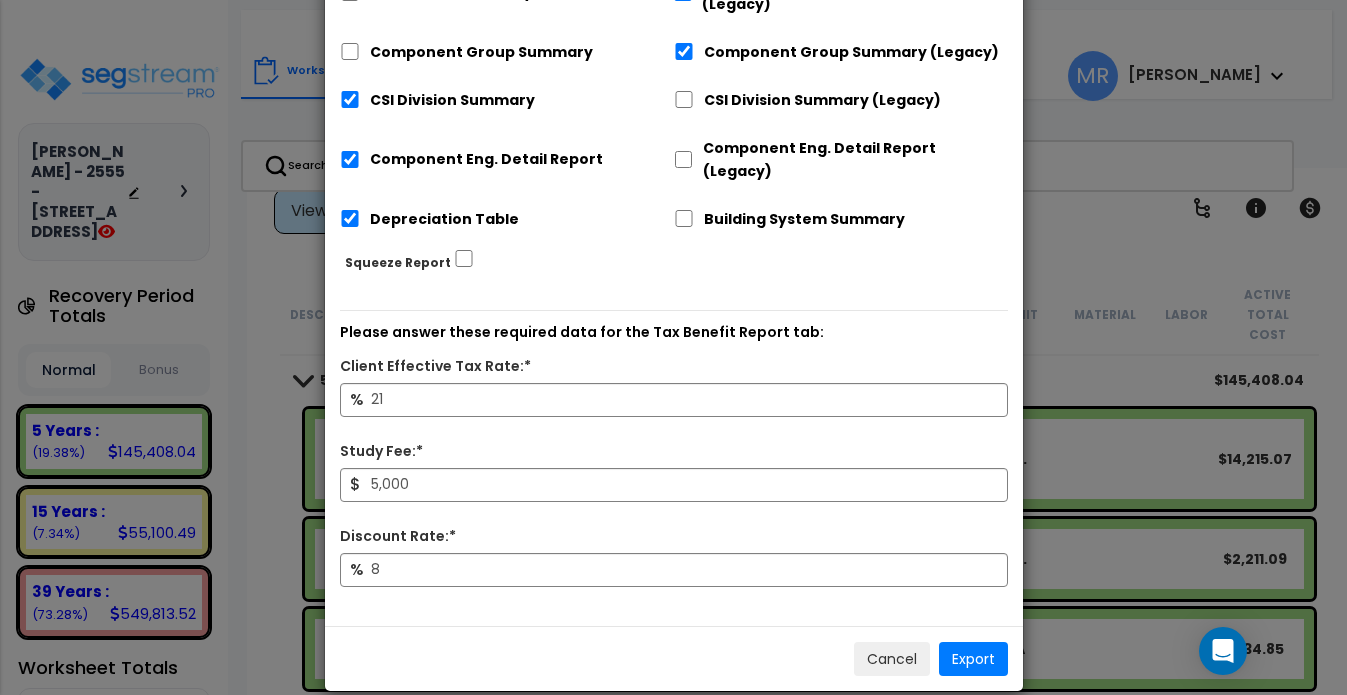 click on "Export" at bounding box center (973, 659) 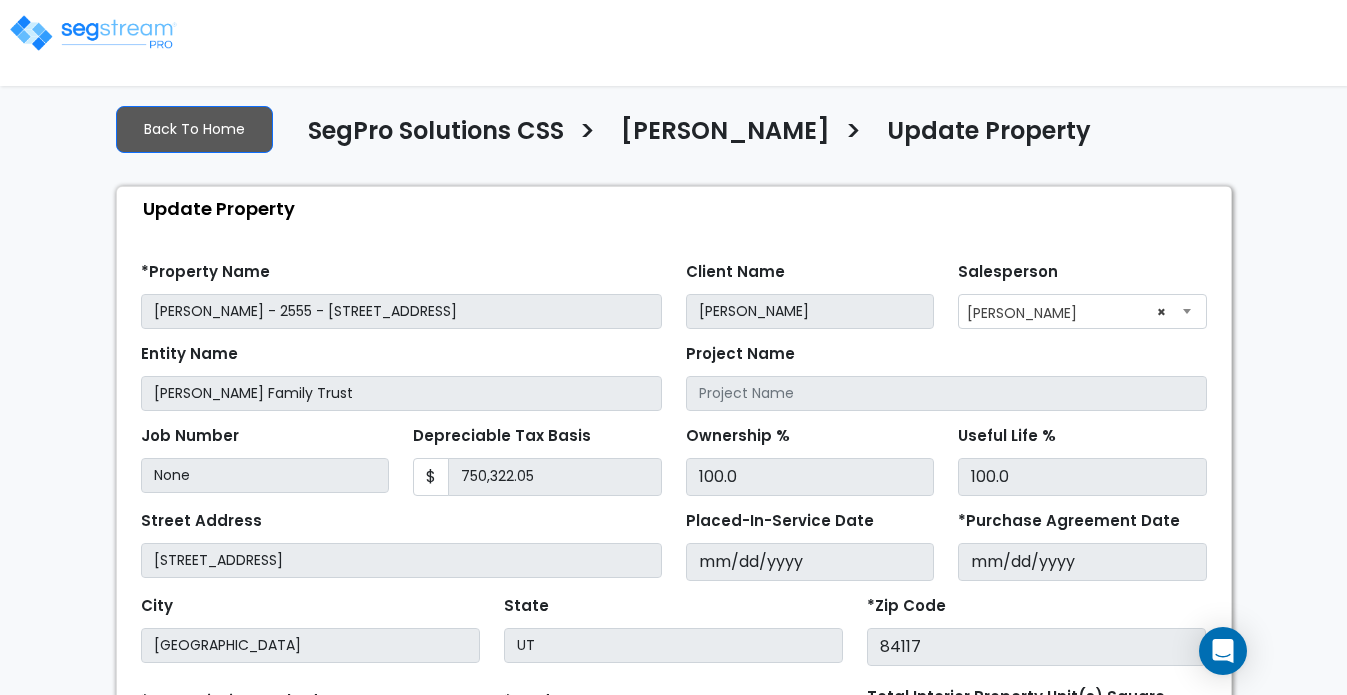 select on "2025" 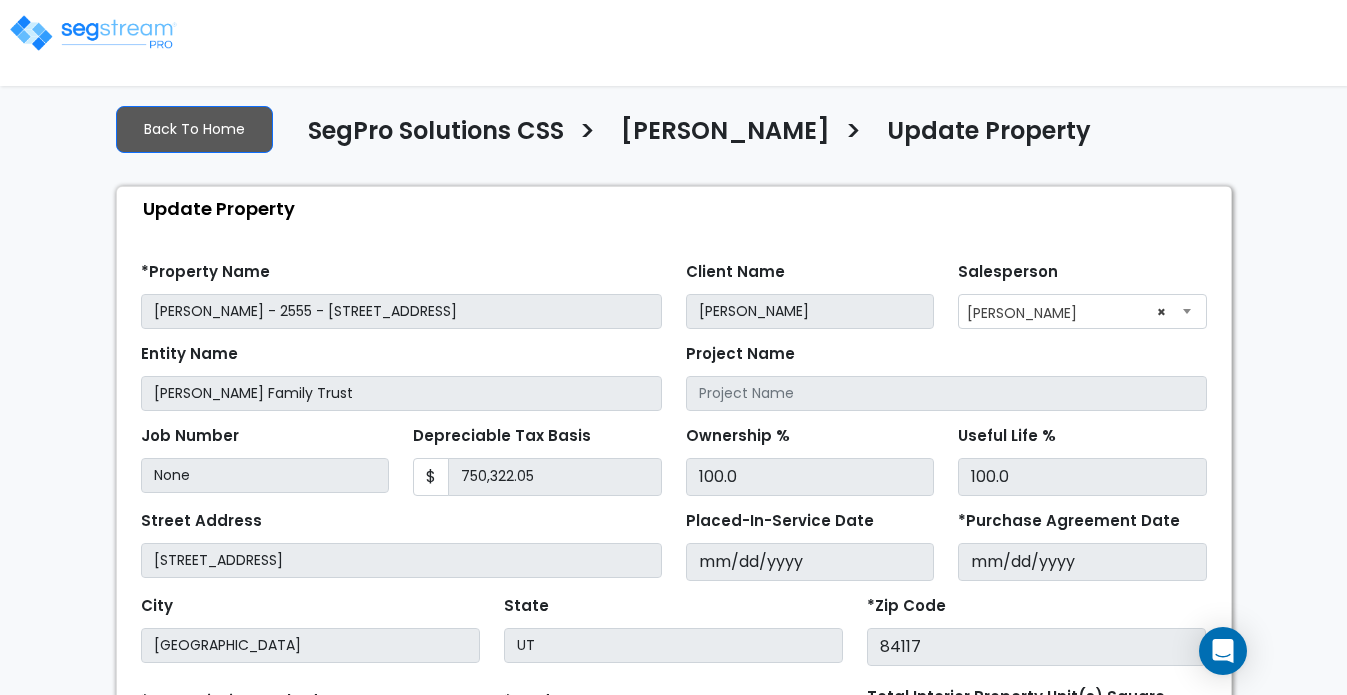 scroll, scrollTop: 0, scrollLeft: 0, axis: both 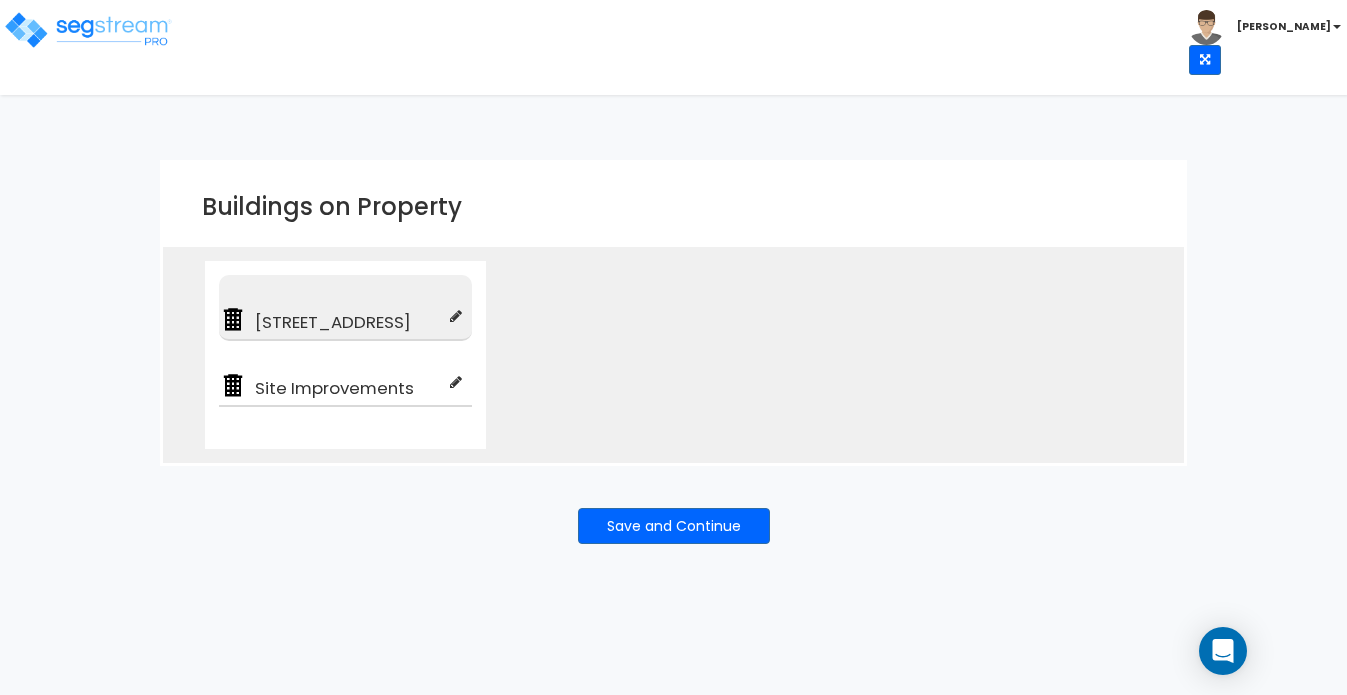 click at bounding box center (456, 316) 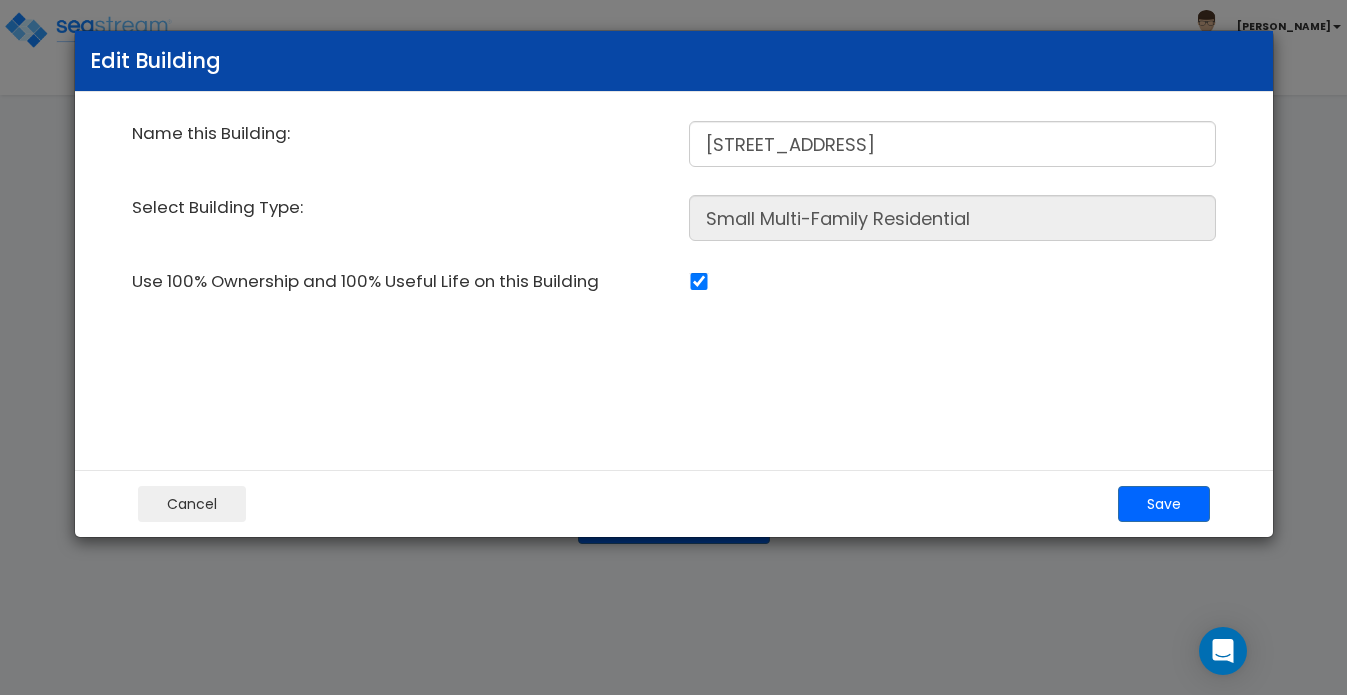 click on "Cancel" at bounding box center [192, 504] 